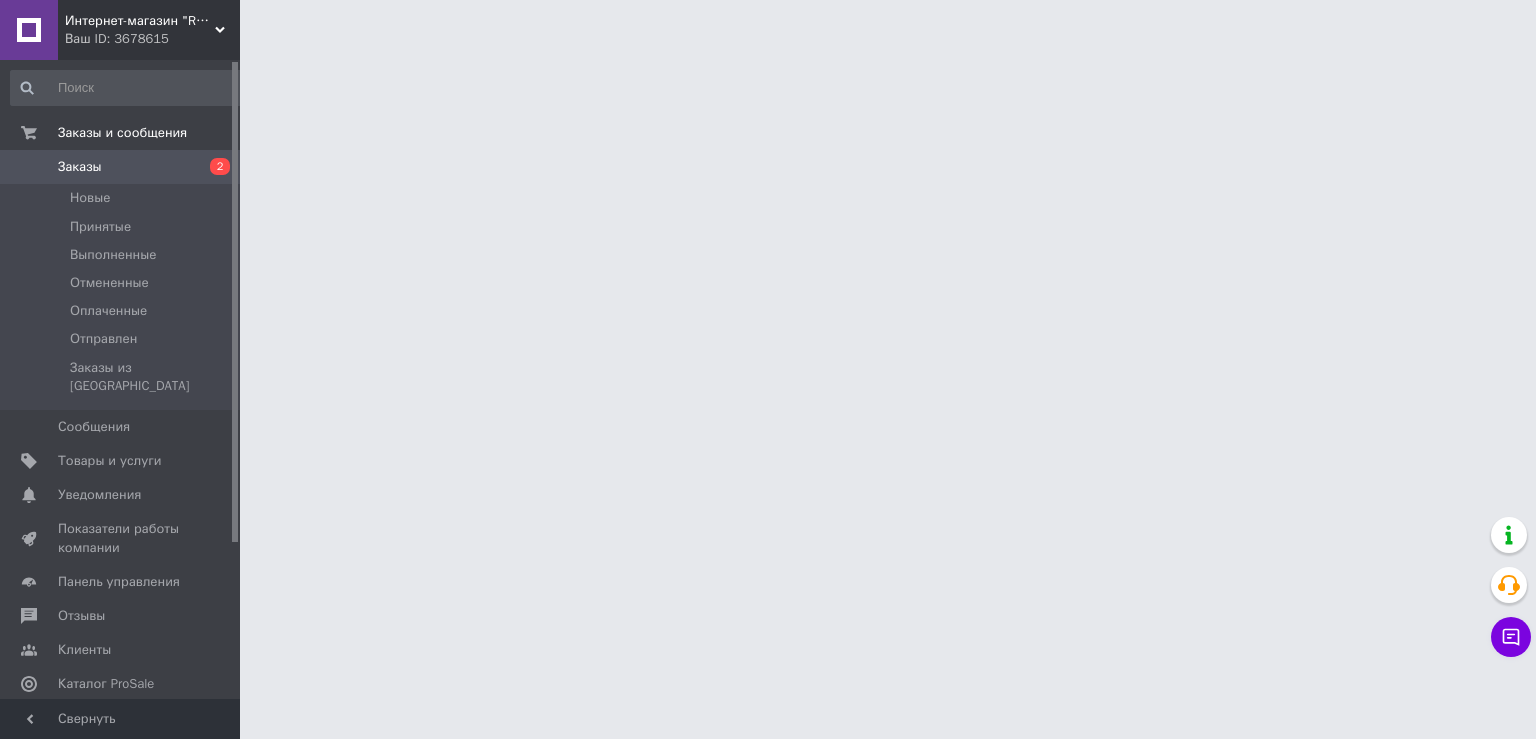 scroll, scrollTop: 0, scrollLeft: 0, axis: both 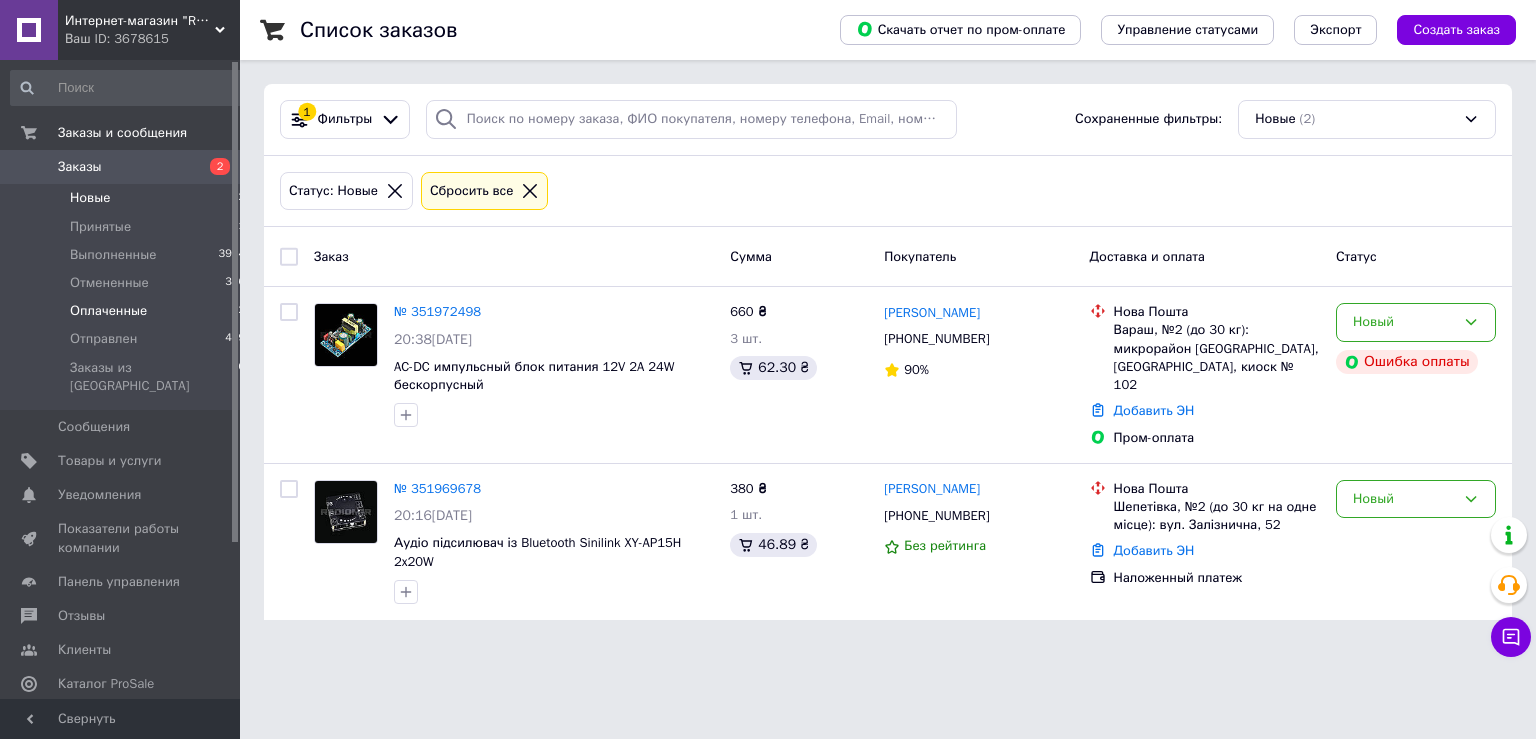click on "Оплаченные 2" at bounding box center [128, 311] 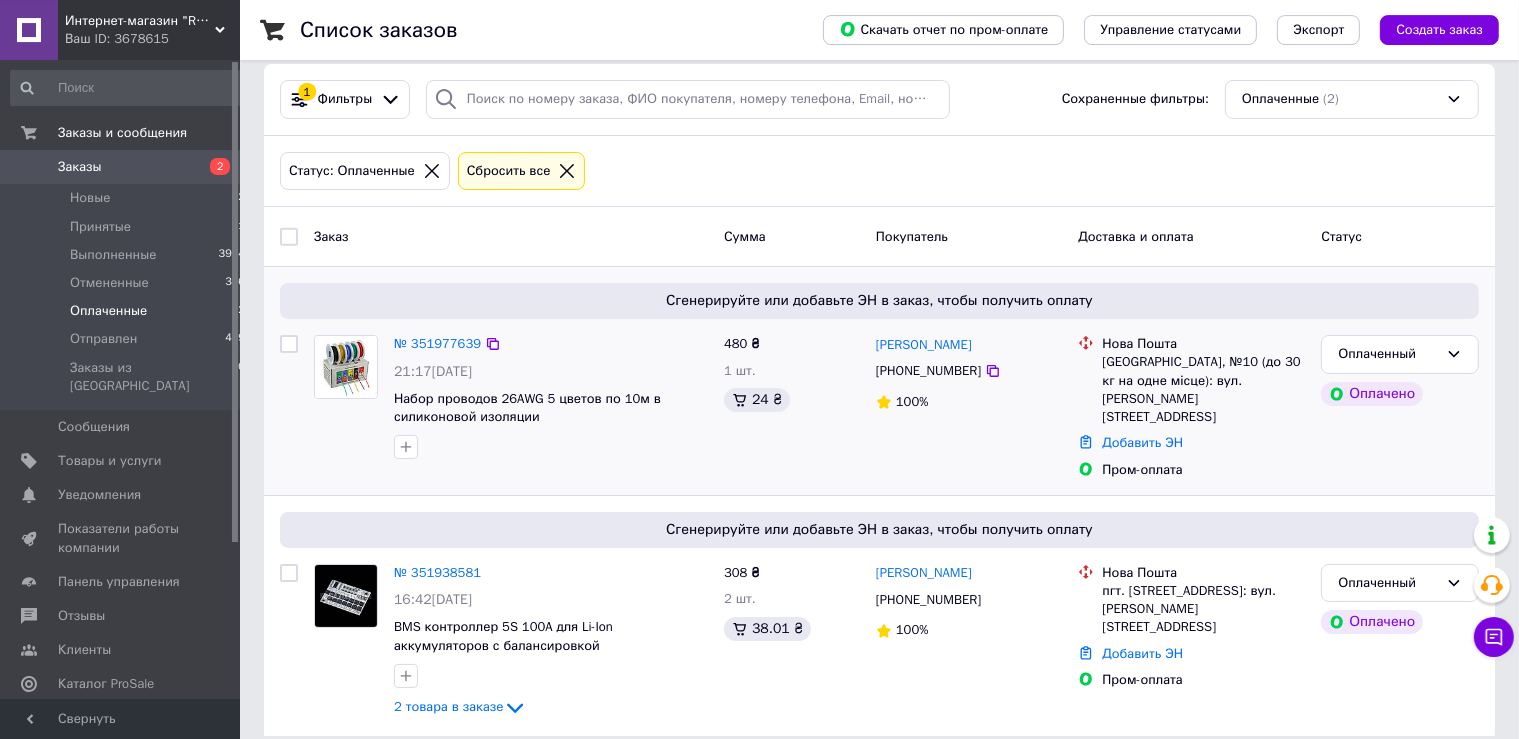 scroll, scrollTop: 20, scrollLeft: 0, axis: vertical 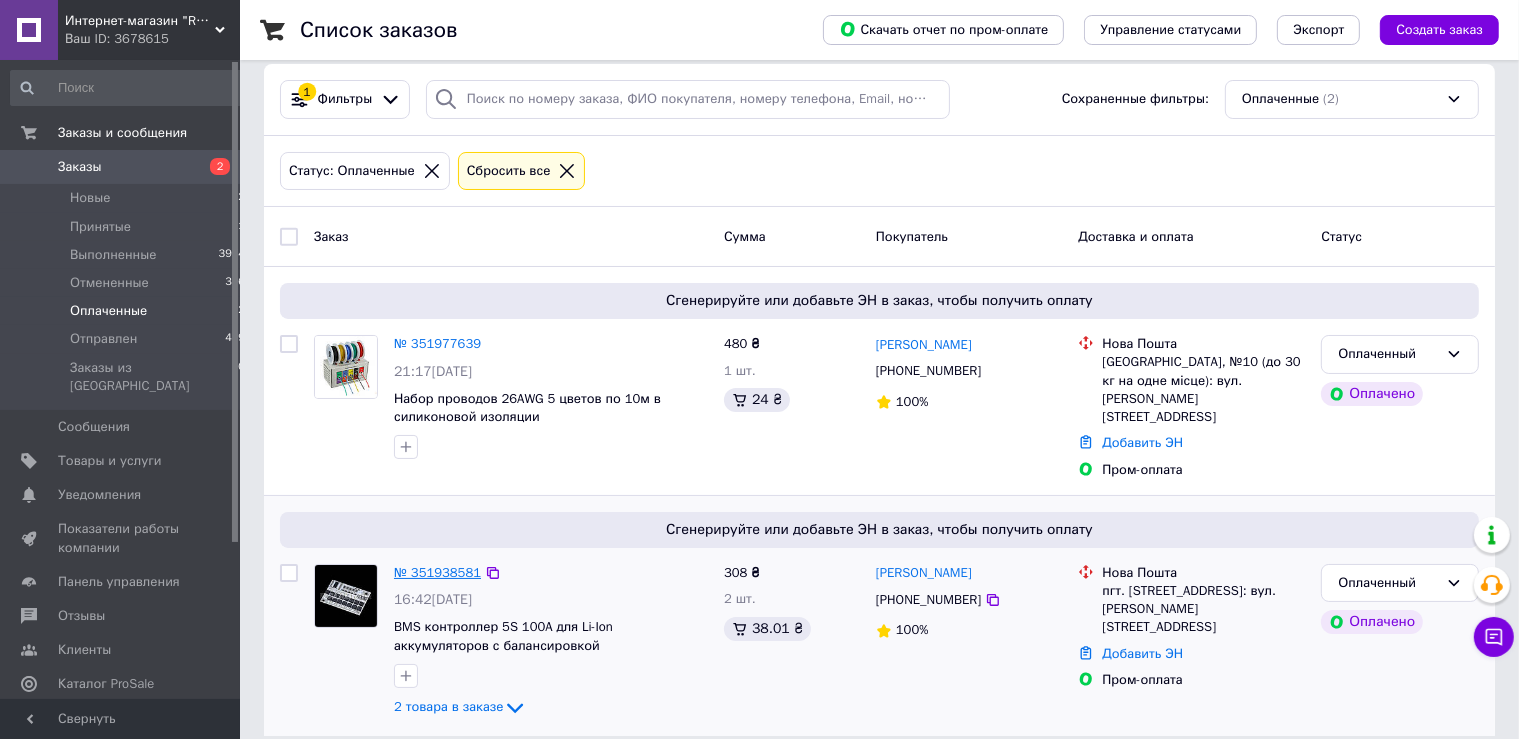 click on "№ 351938581" at bounding box center [437, 572] 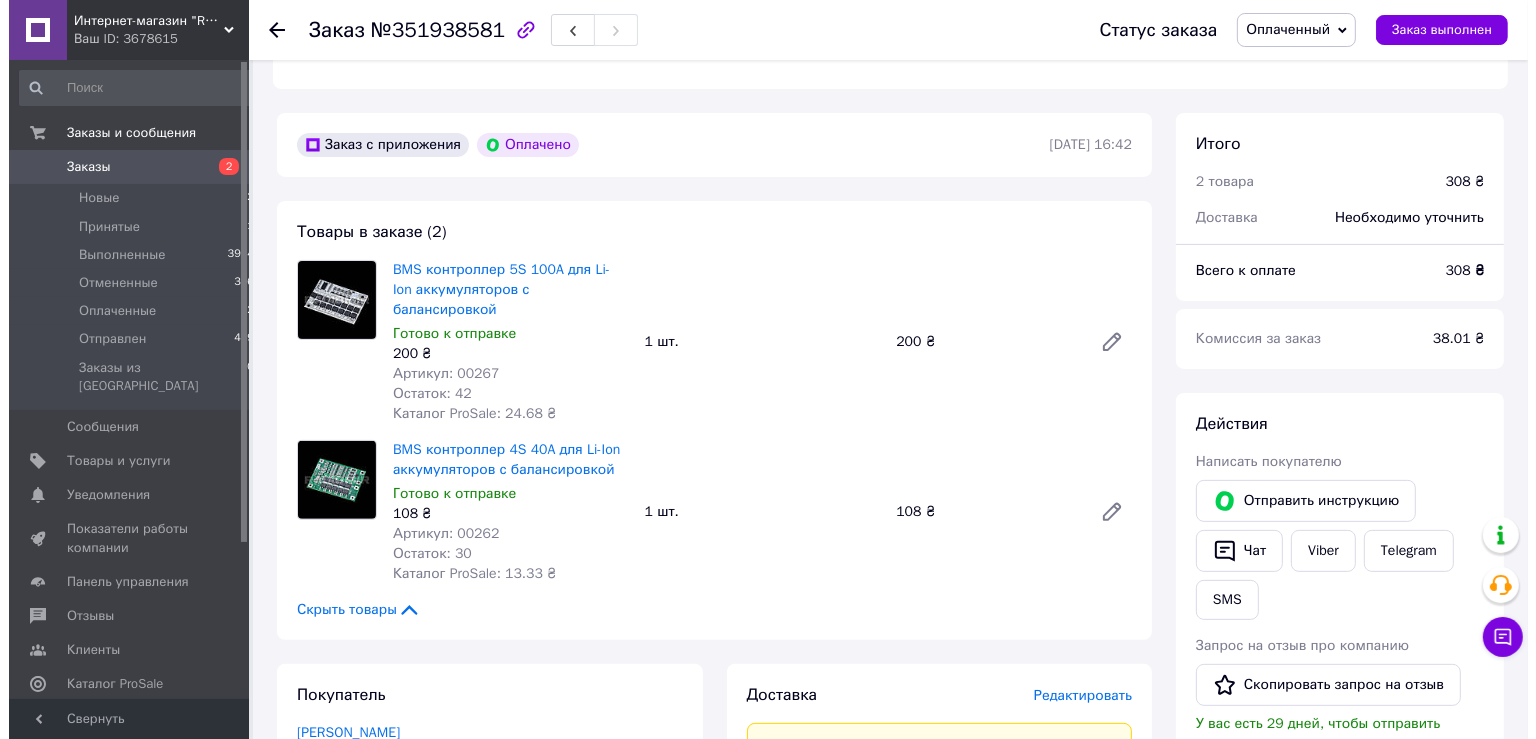 scroll, scrollTop: 633, scrollLeft: 0, axis: vertical 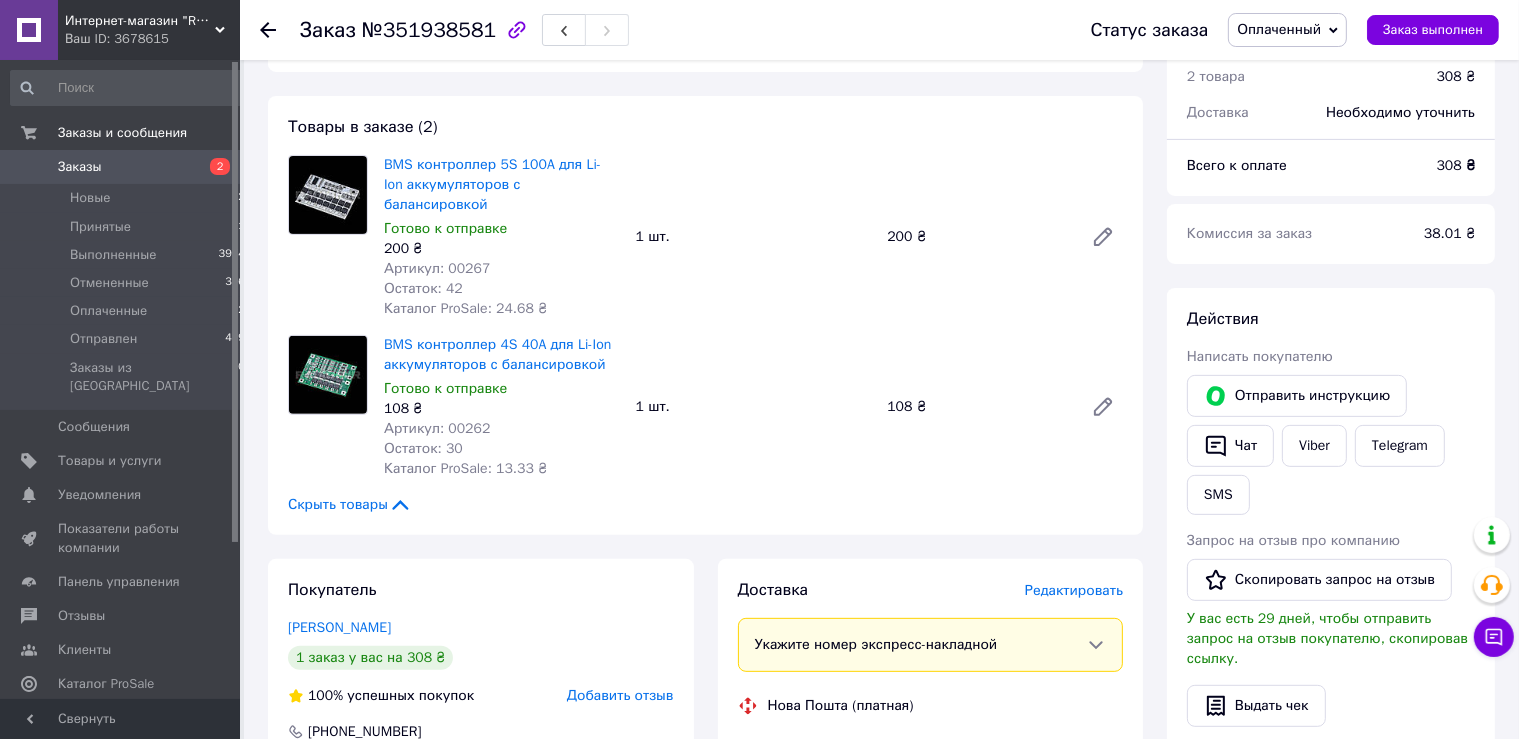 click on "Редактировать" at bounding box center (1074, 590) 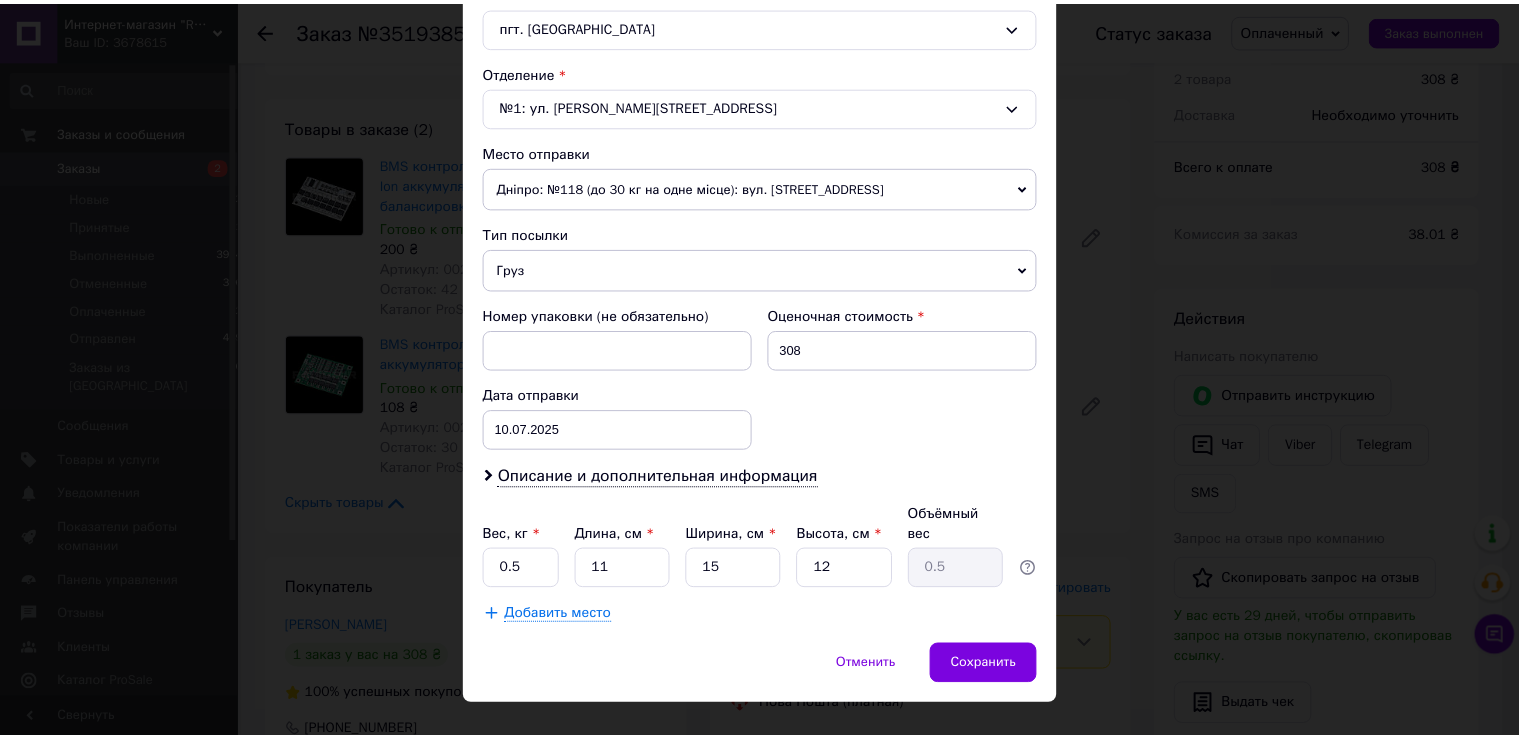 scroll, scrollTop: 583, scrollLeft: 0, axis: vertical 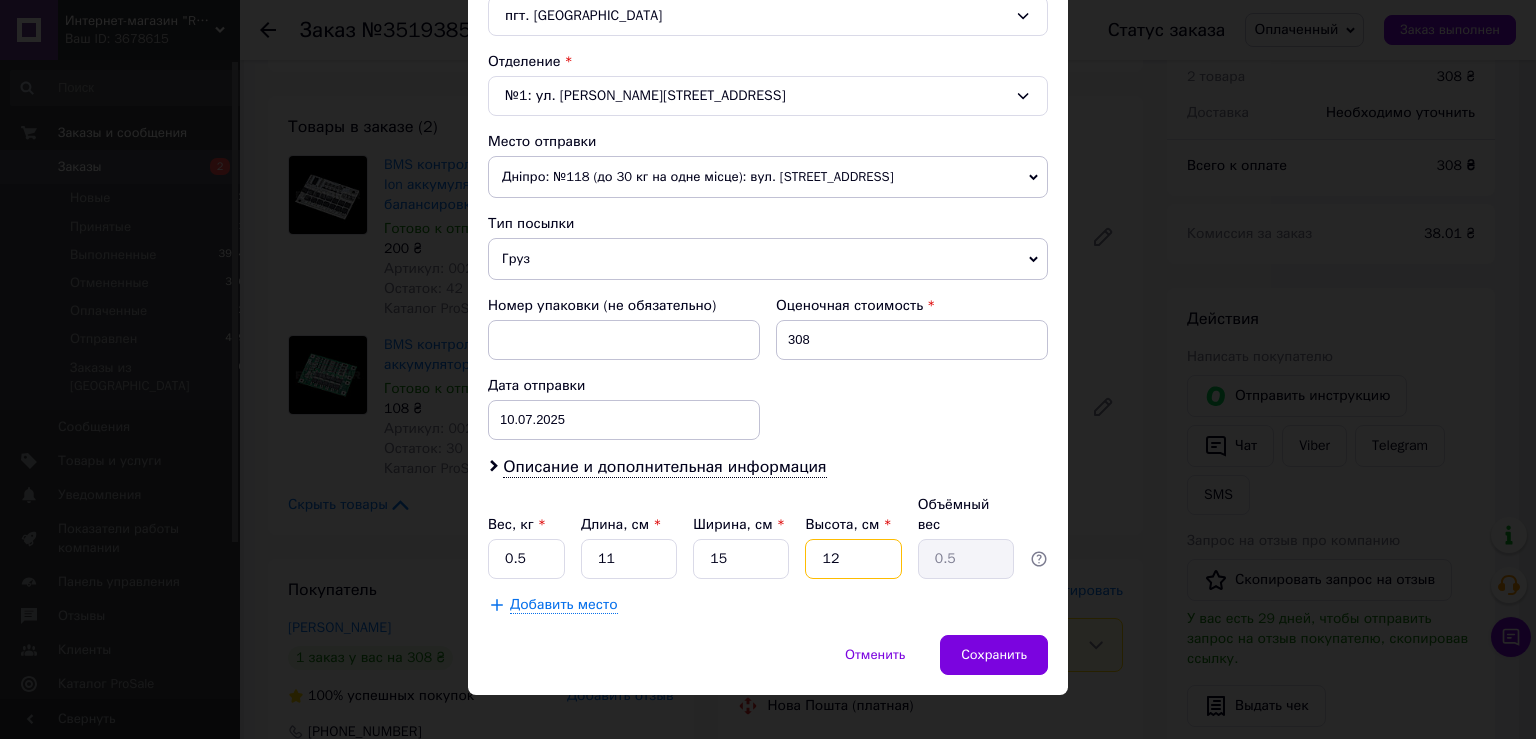 drag, startPoint x: 866, startPoint y: 544, endPoint x: 800, endPoint y: 543, distance: 66.007576 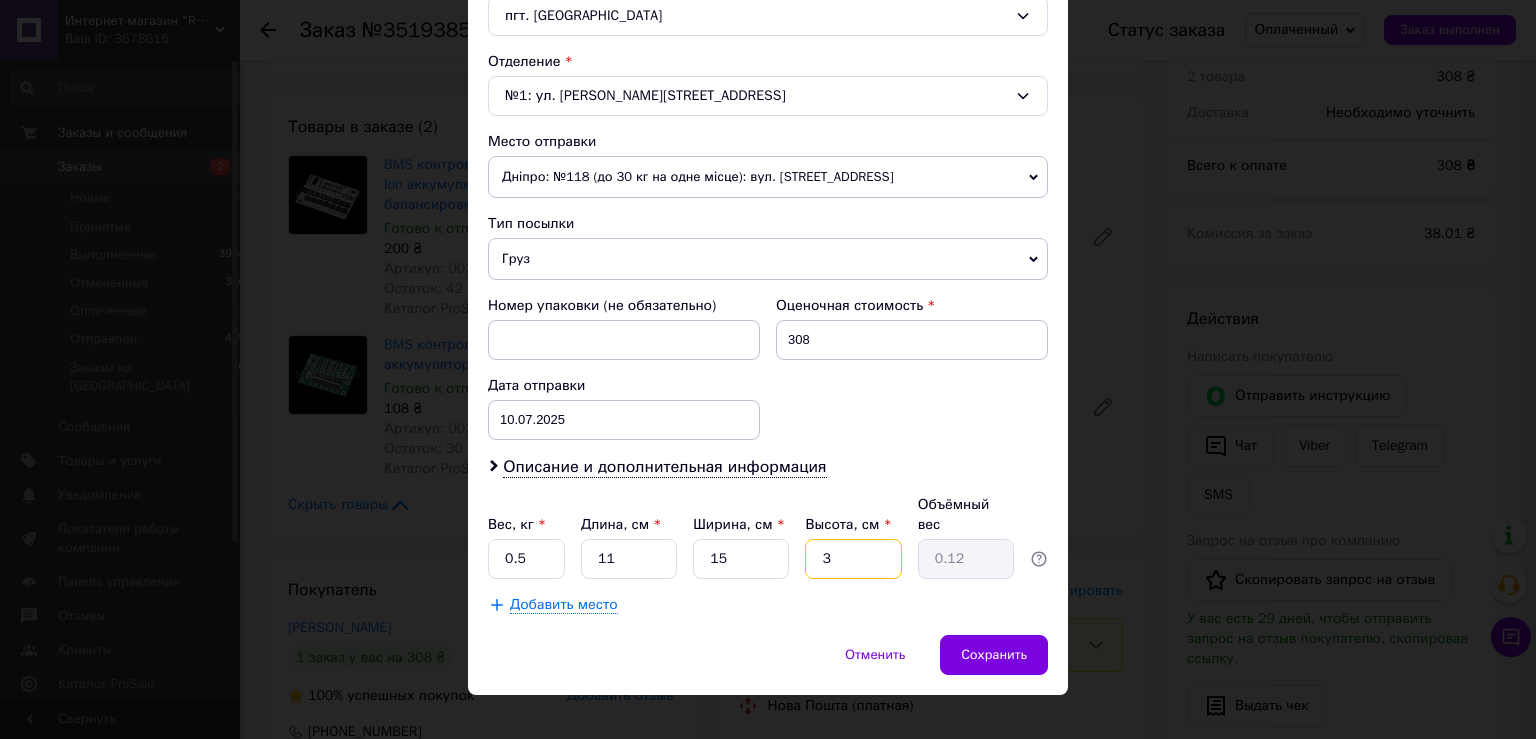 type on "3" 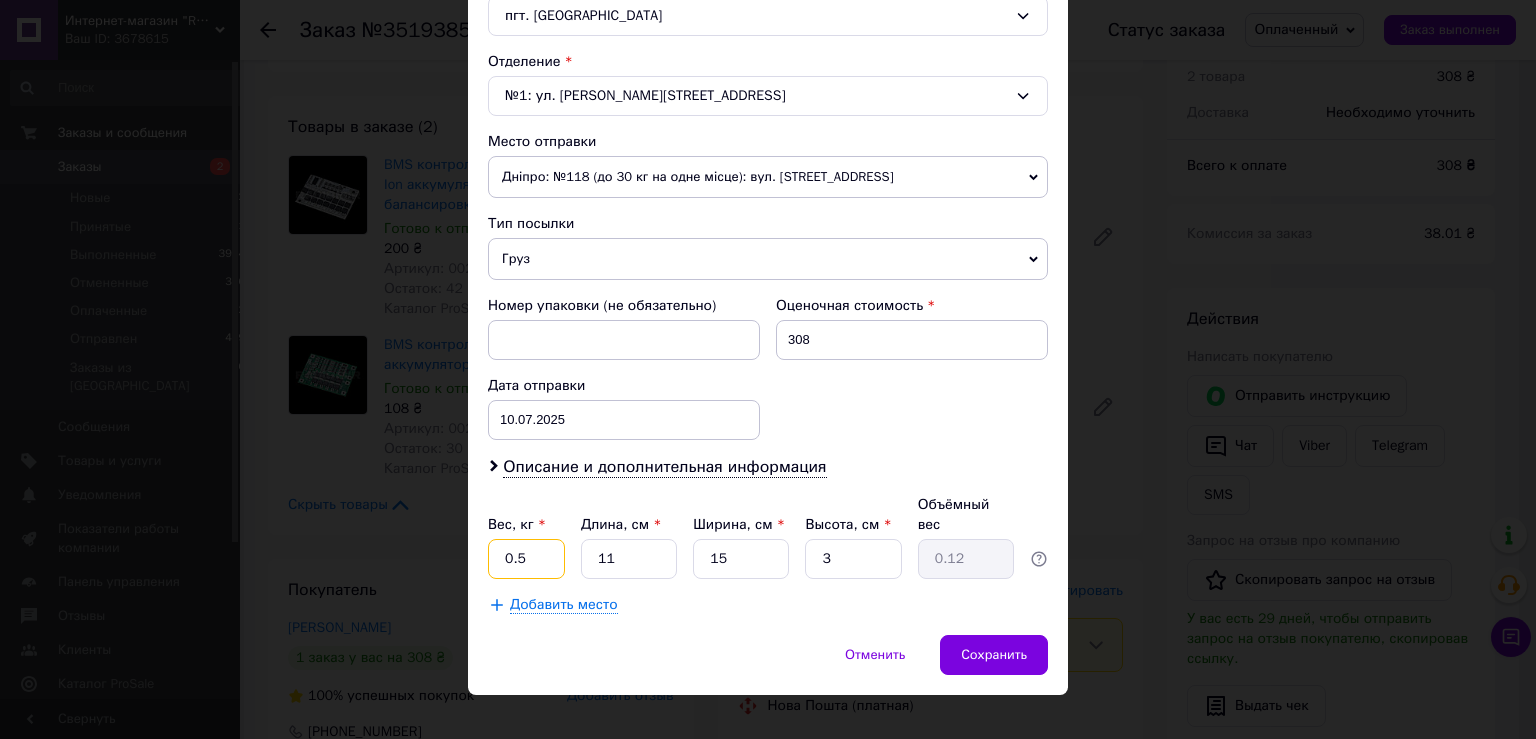 click on "0.5" at bounding box center (526, 559) 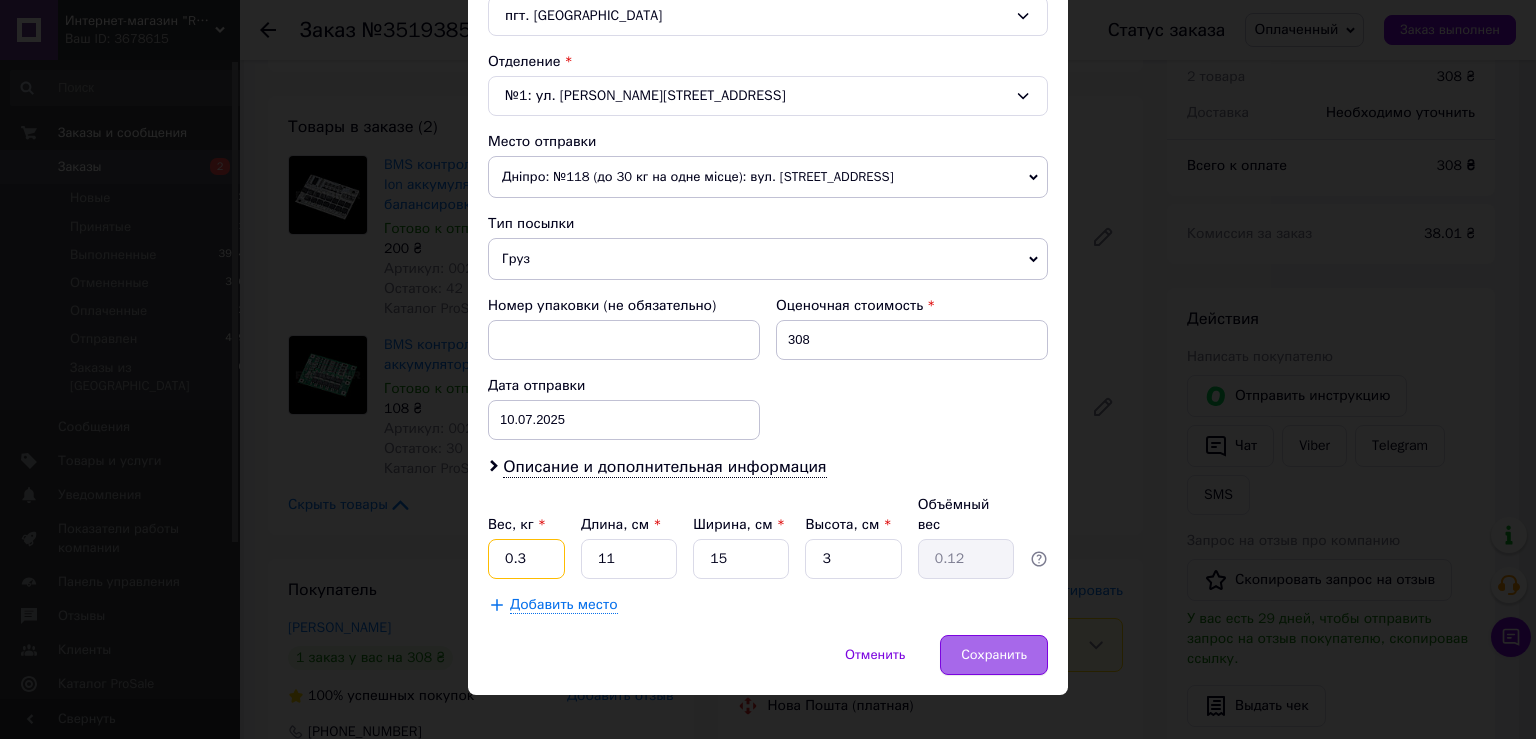 type on "0.3" 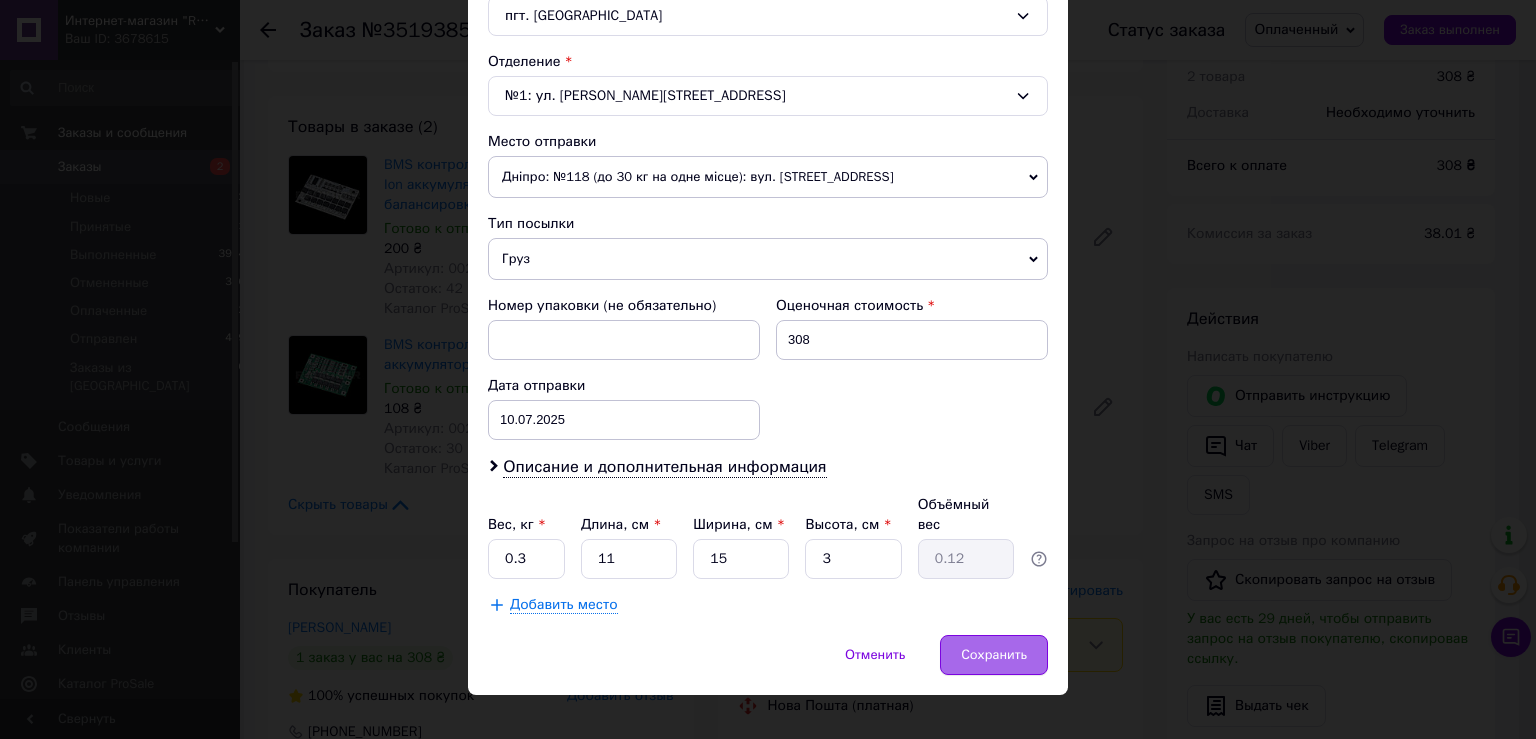 click on "Сохранить" at bounding box center (994, 655) 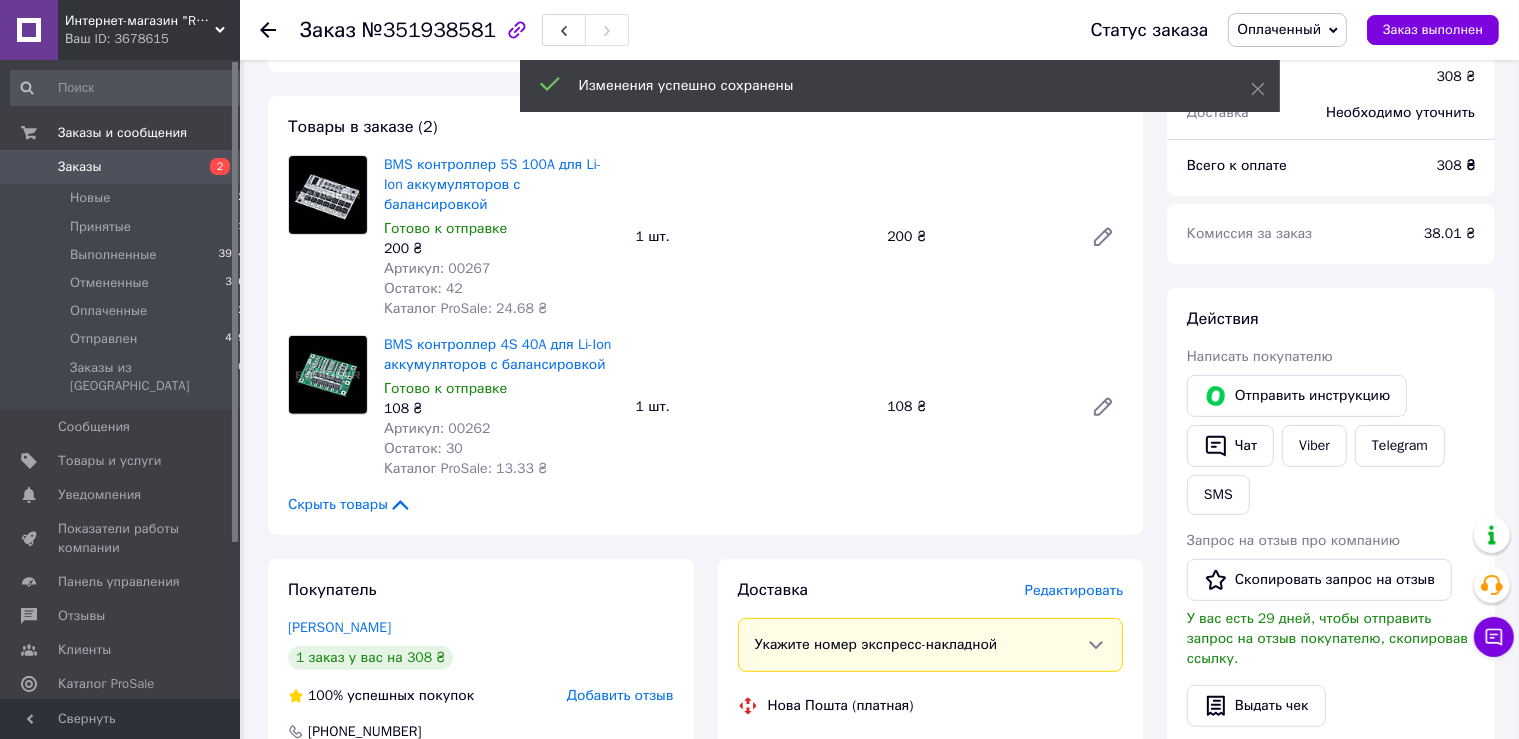 scroll, scrollTop: 1056, scrollLeft: 0, axis: vertical 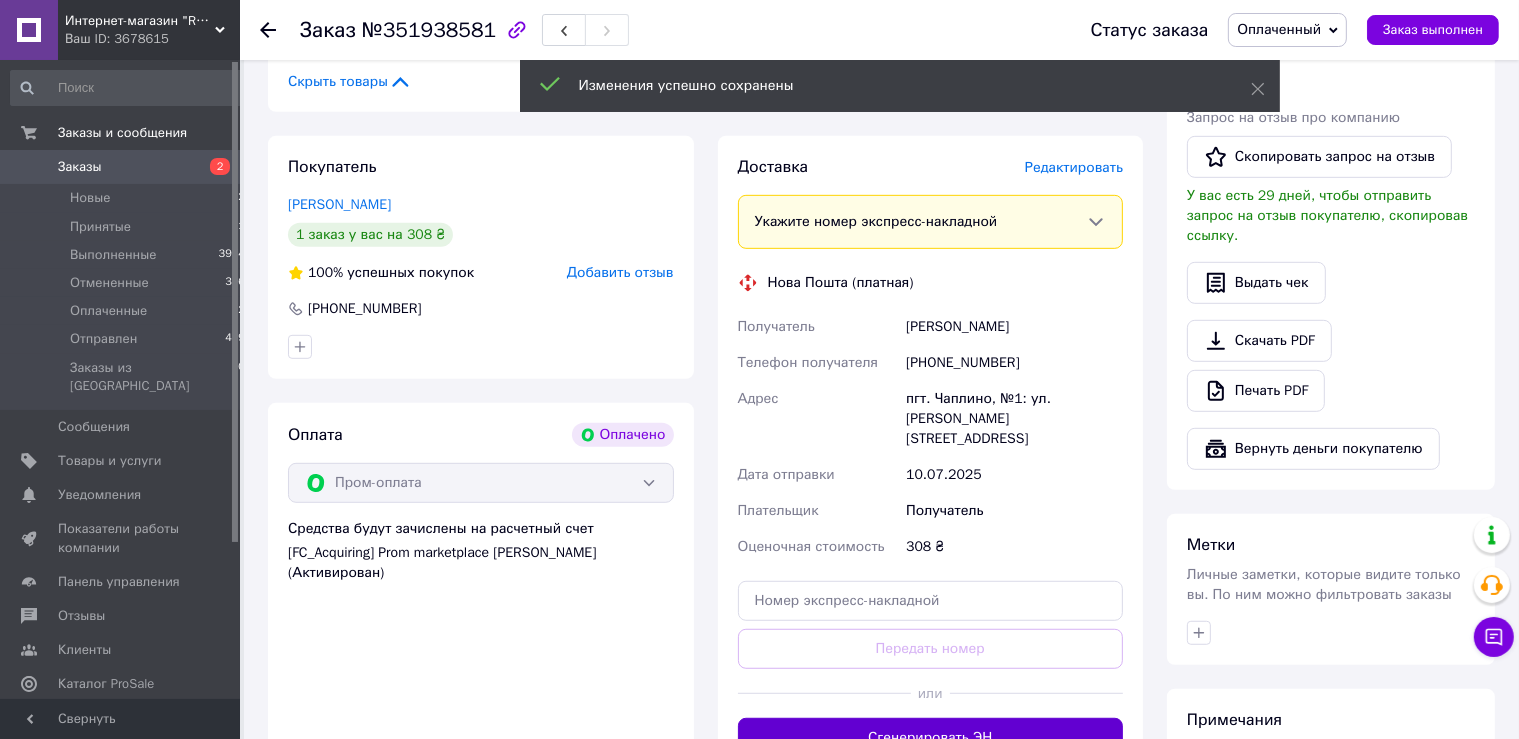 click on "Сгенерировать ЭН" at bounding box center [931, 738] 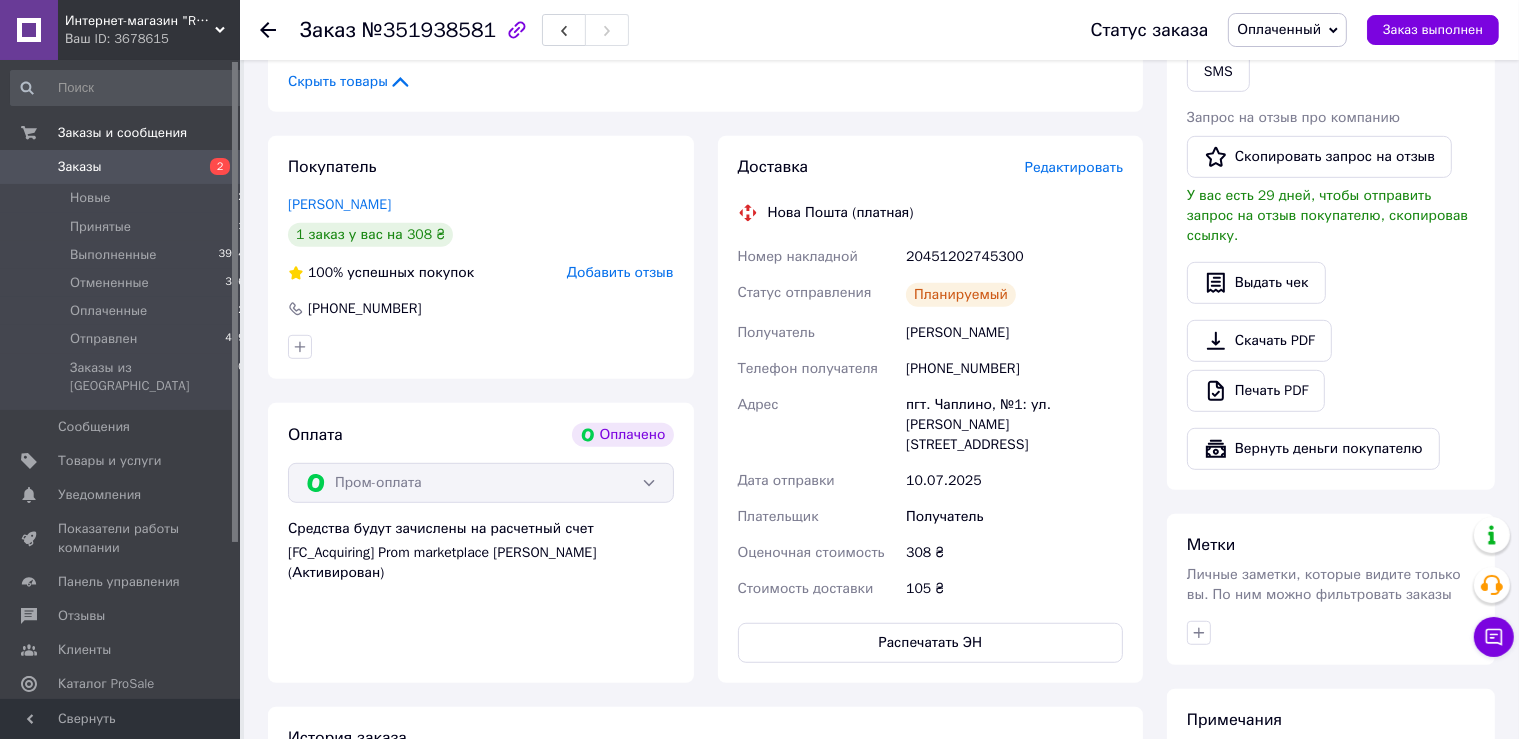 click on "20451202745300" at bounding box center [1014, 257] 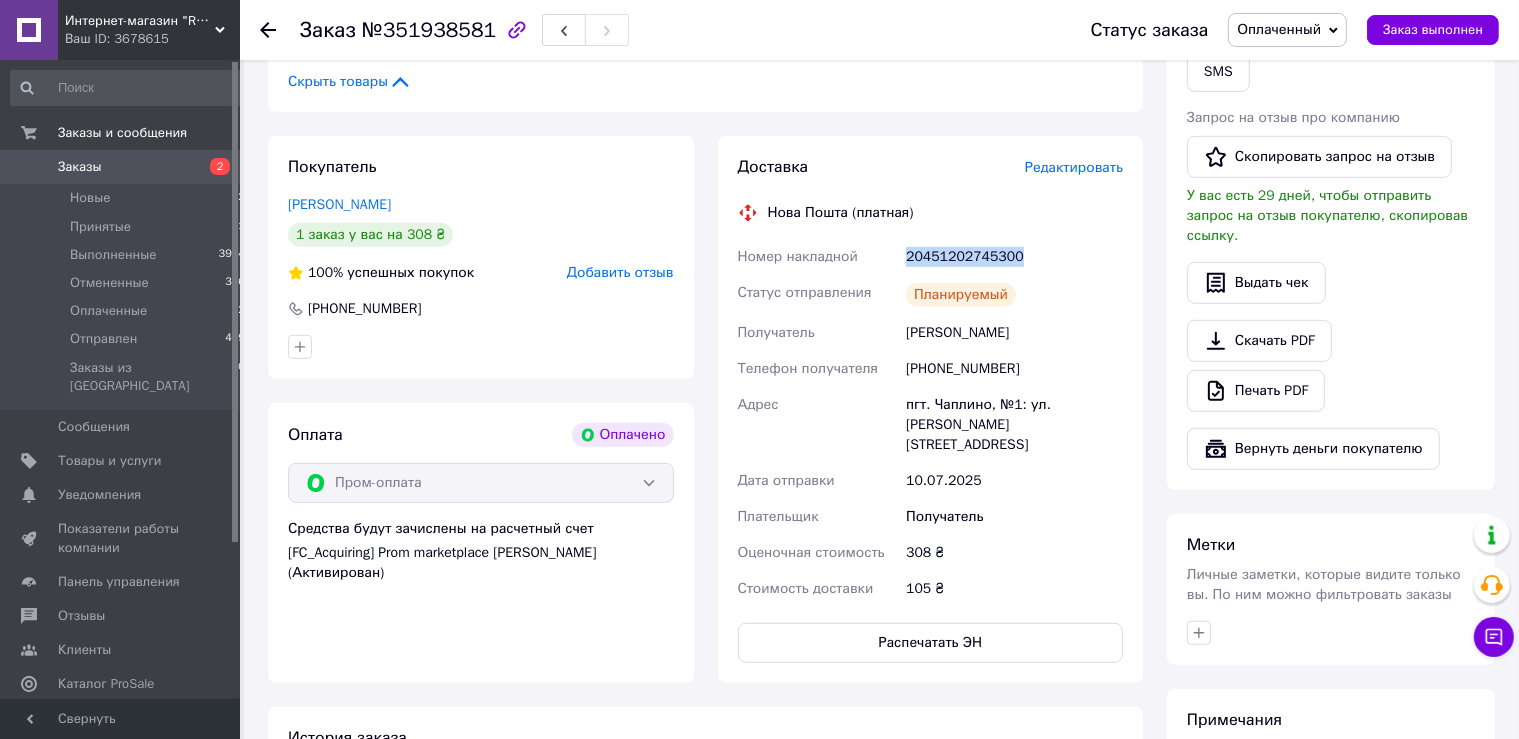 click on "20451202745300" at bounding box center [1014, 257] 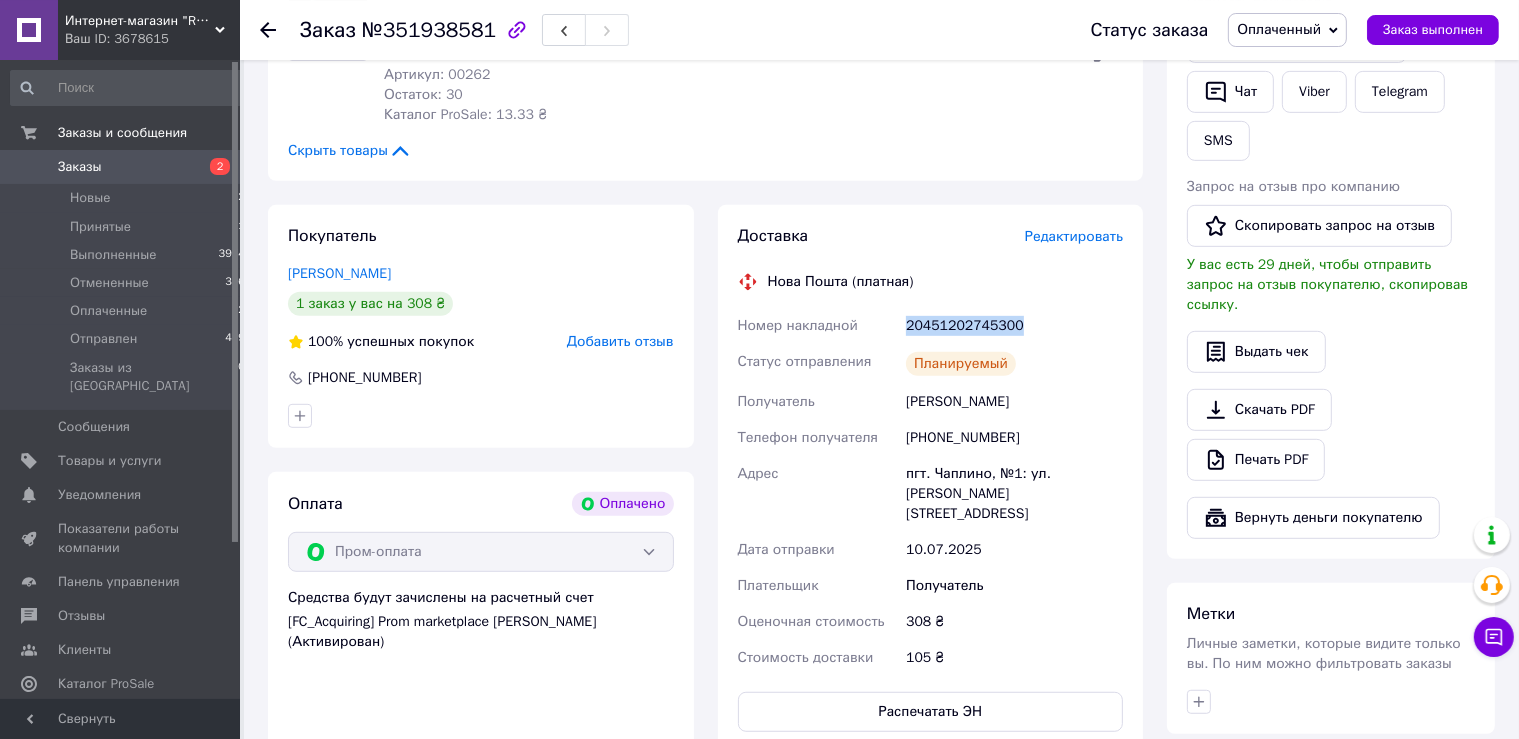 scroll, scrollTop: 950, scrollLeft: 0, axis: vertical 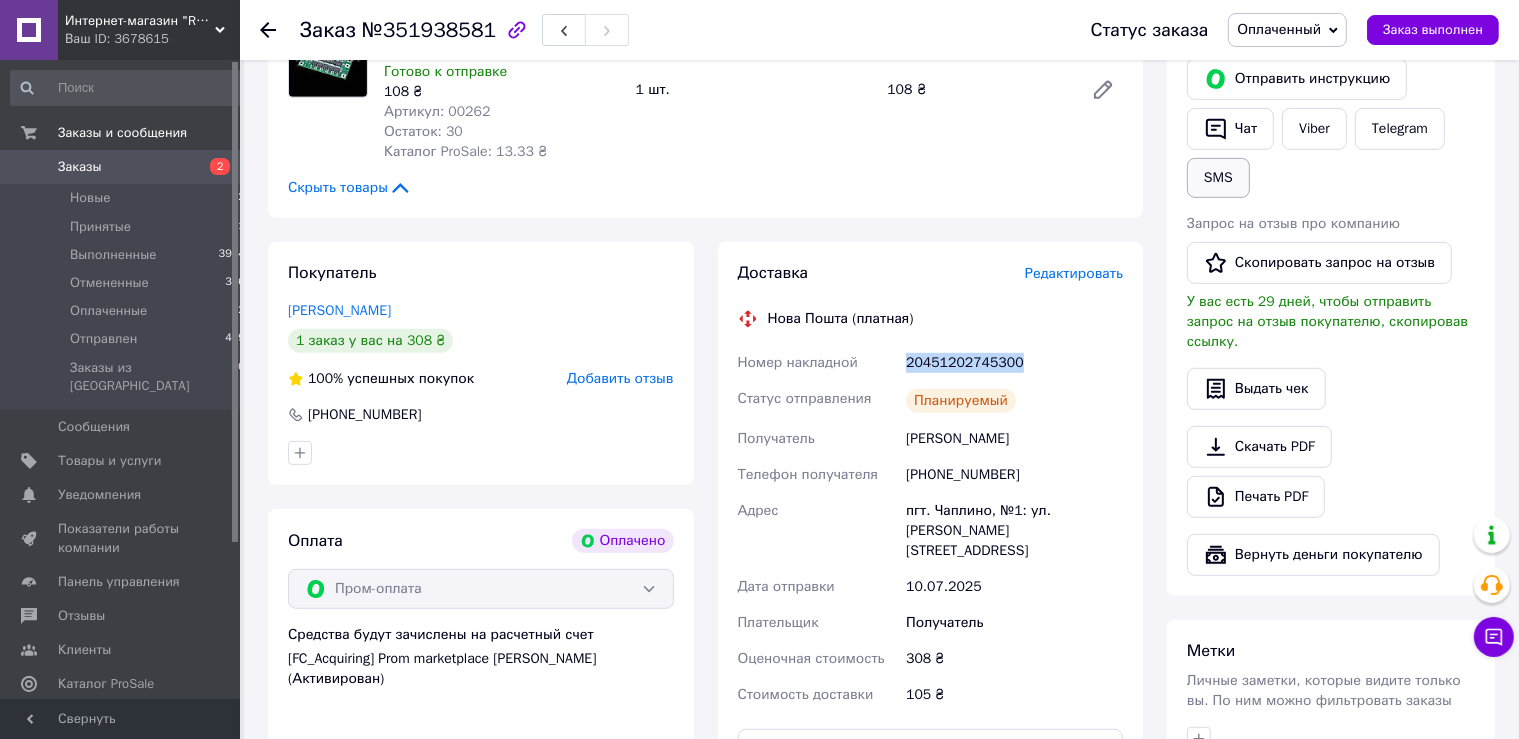 click on "SMS" at bounding box center [1218, 178] 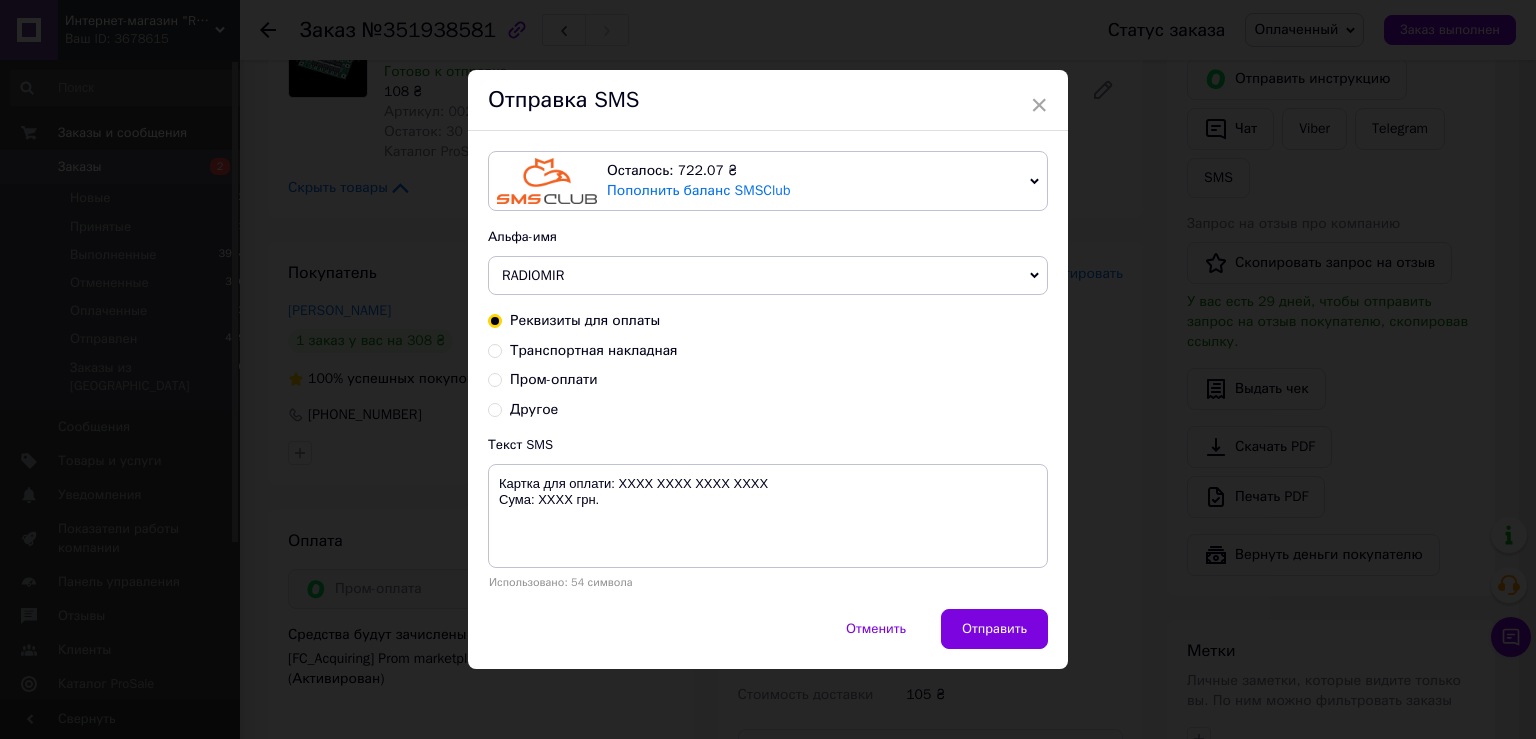 click on "Пром-оплати" at bounding box center [554, 379] 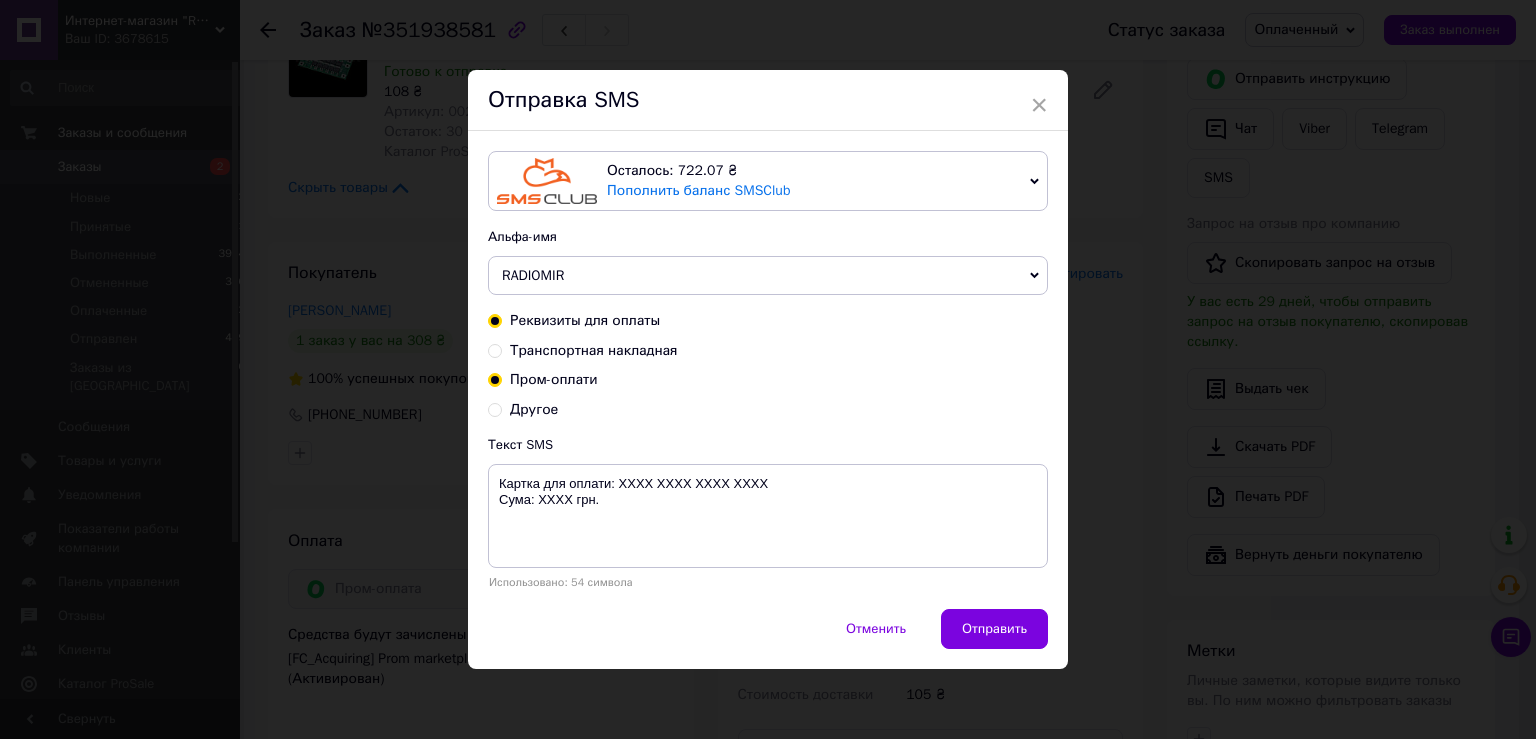 radio on "true" 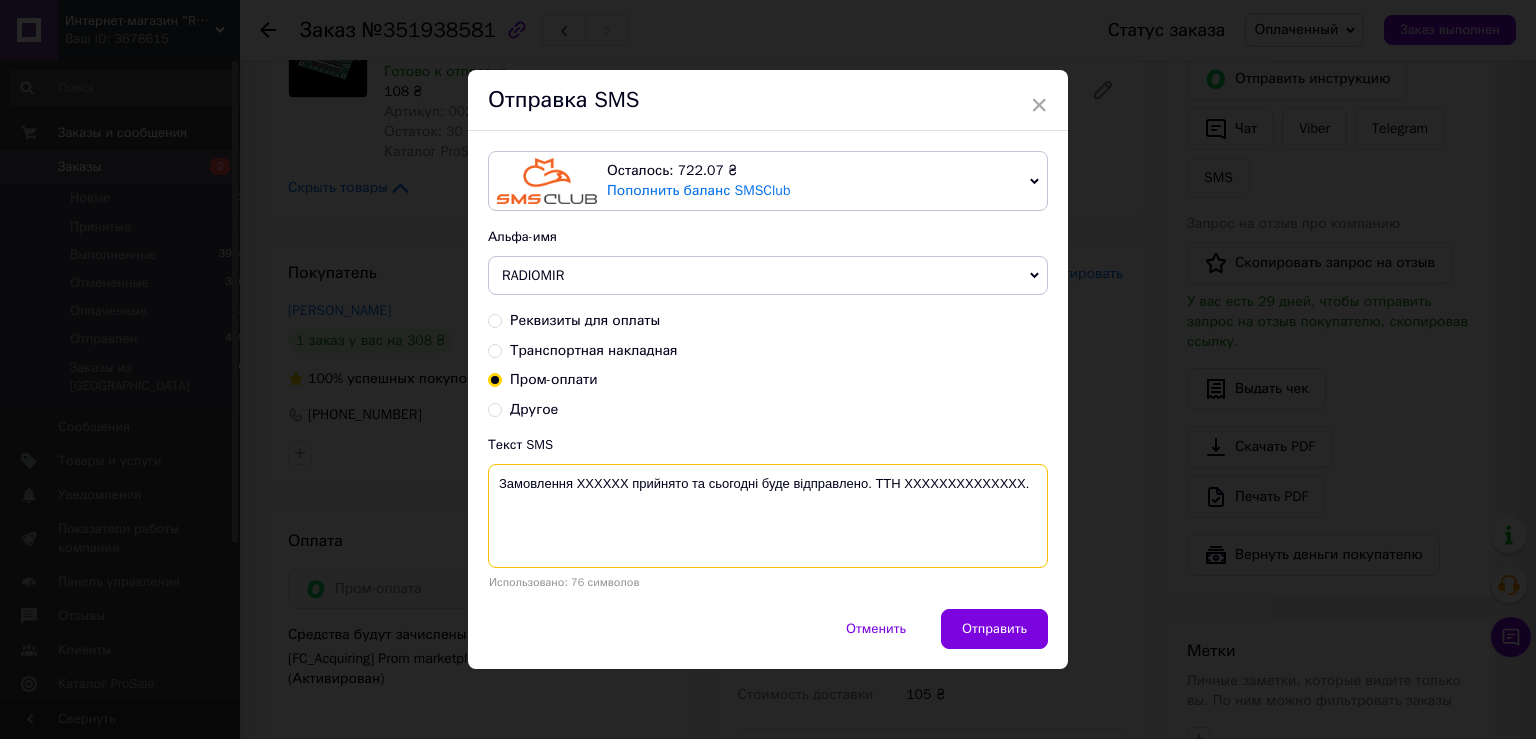 click on "Замовлення ХХХХХХ прийнято та сьогодні буде відправлено. ТТН XXXXXXXXXXXXXX." at bounding box center [768, 516] 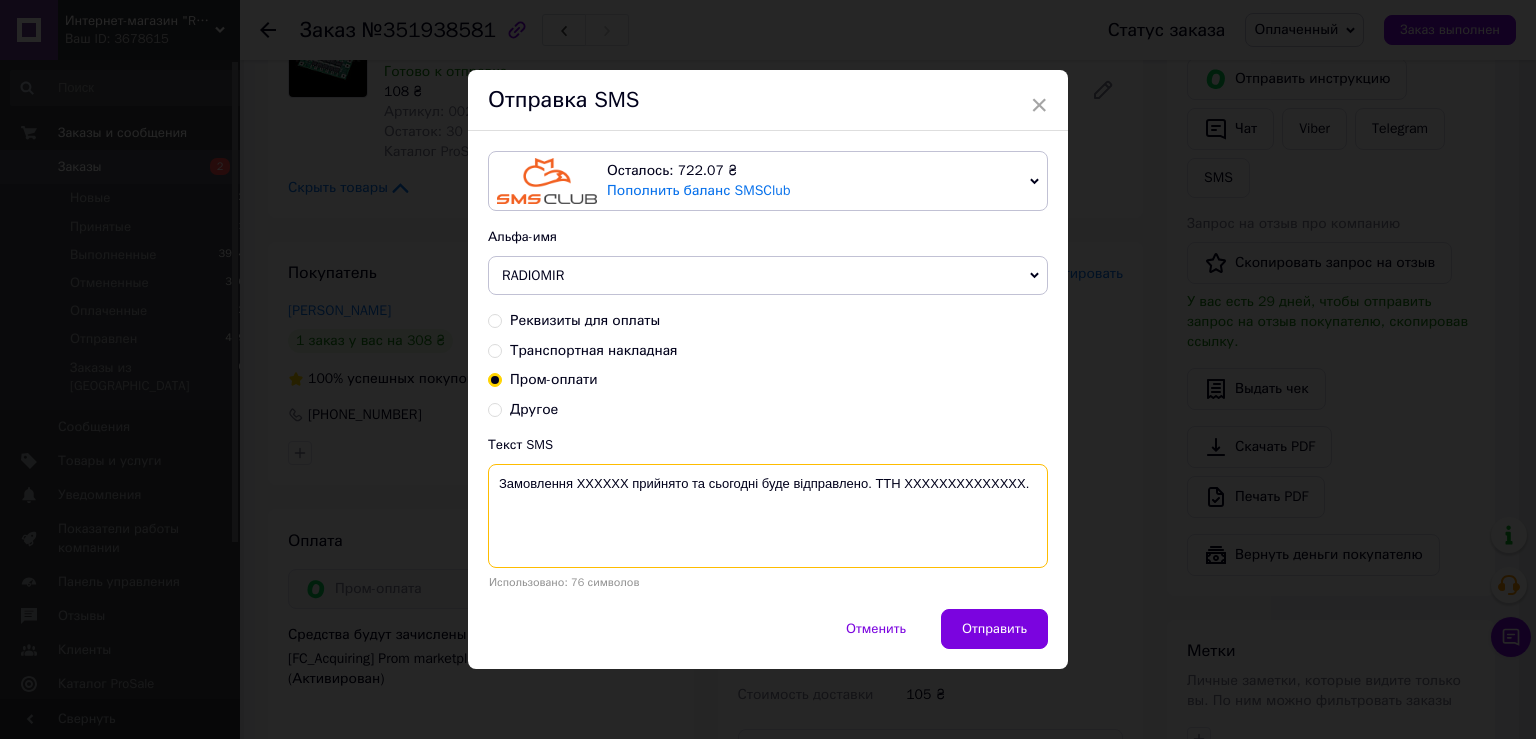 paste on "20451202745300" 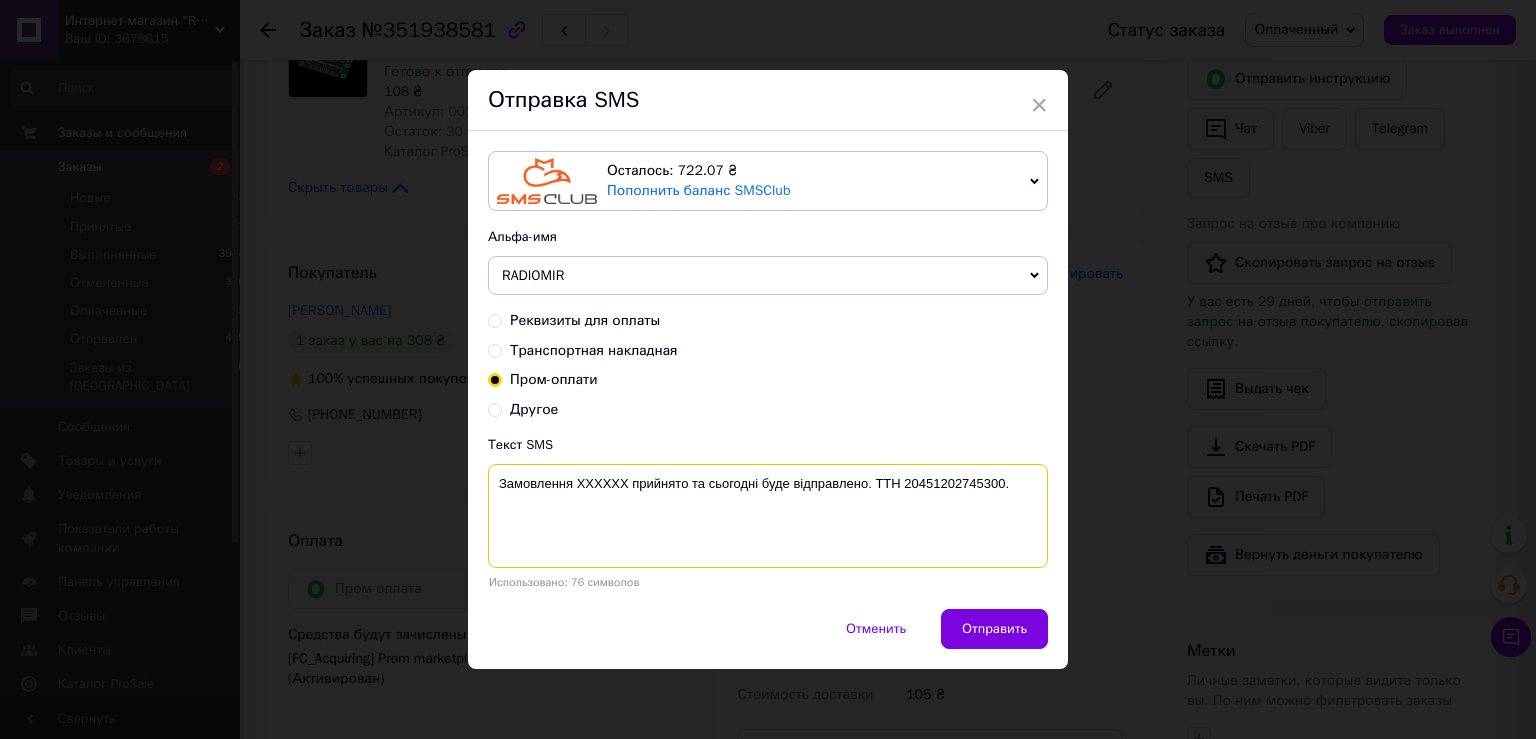 click on "Замовлення ХХХХХХ прийнято та сьогодні буде відправлено. ТТН 20451202745300." at bounding box center [768, 516] 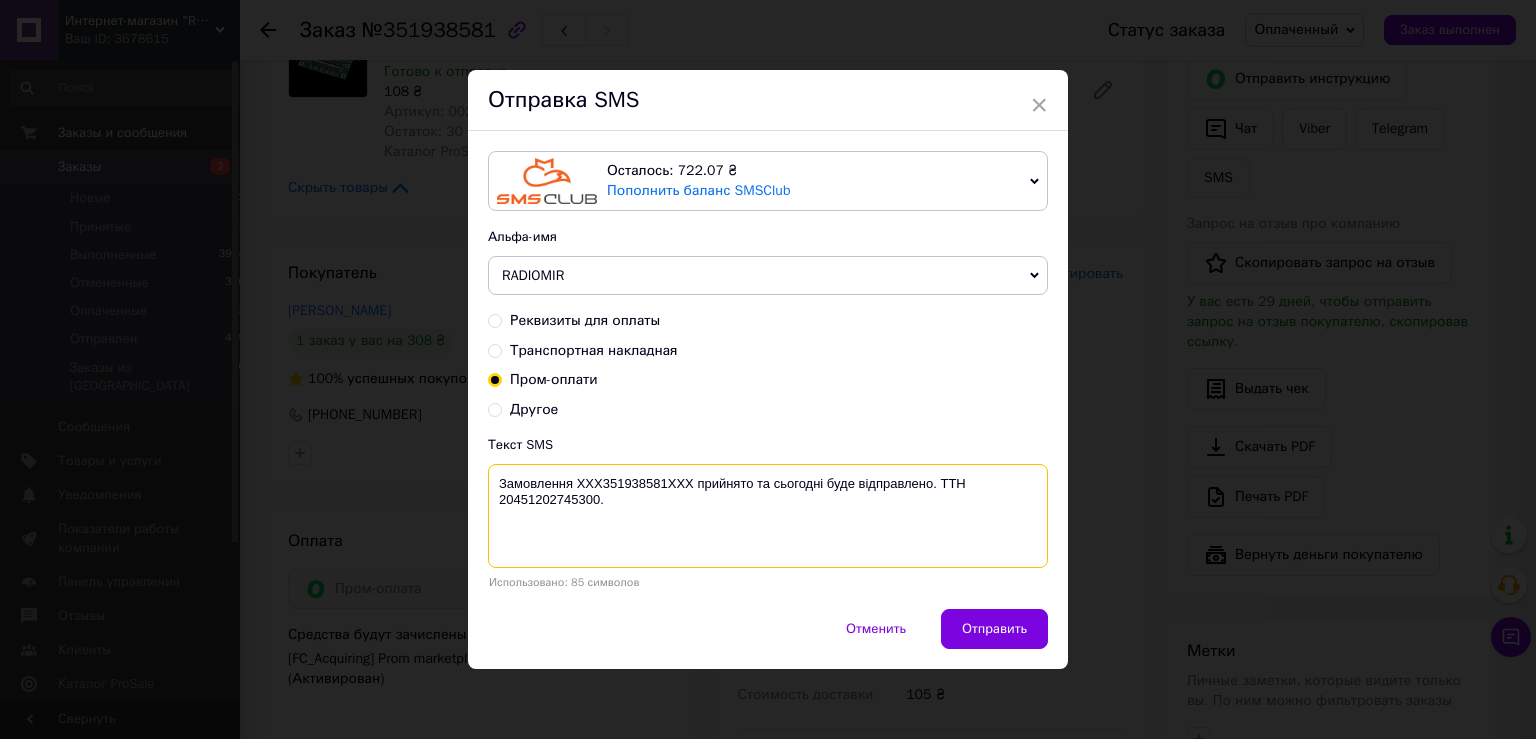 drag, startPoint x: 570, startPoint y: 478, endPoint x: 685, endPoint y: 485, distance: 115.212845 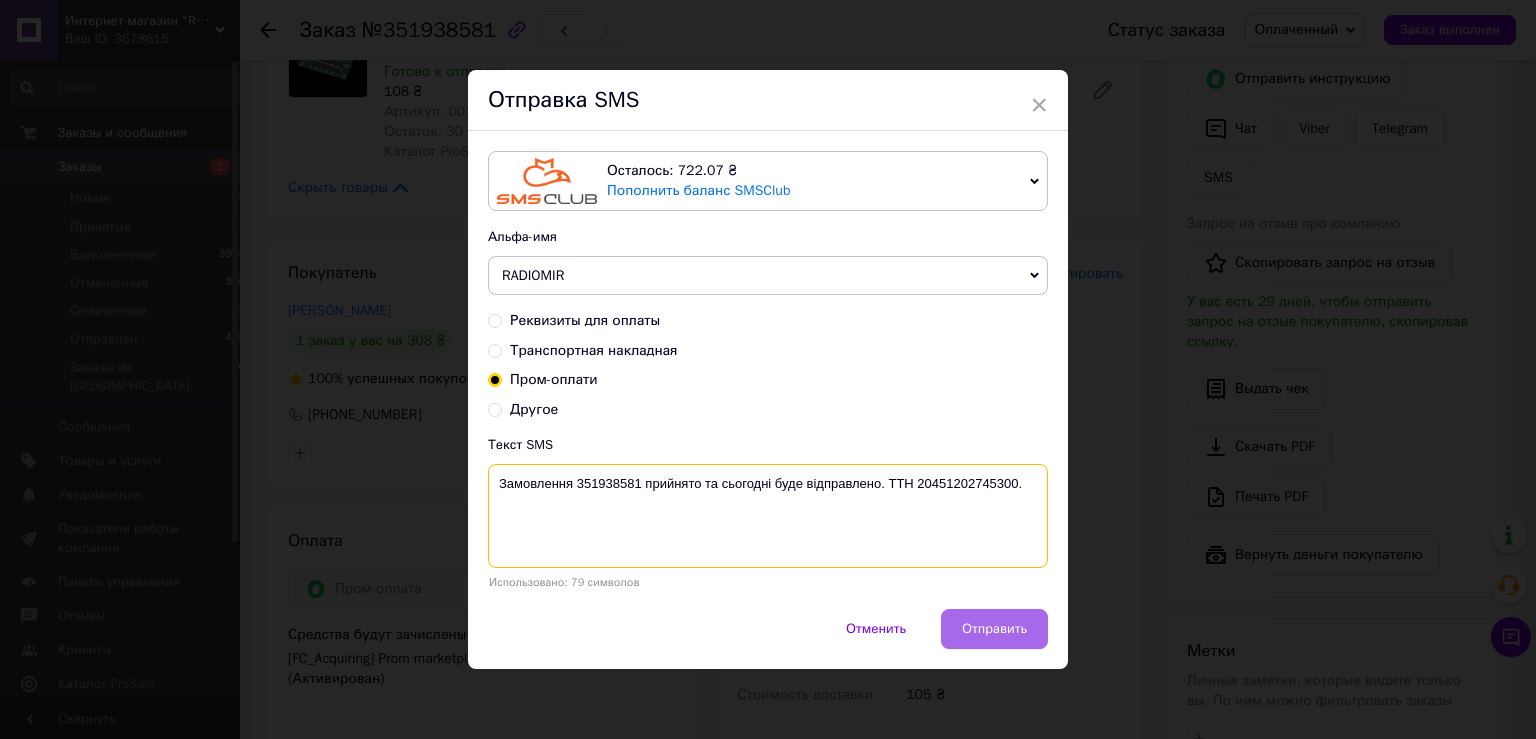 type on "Замовлення 351938581 прийнято та сьогодні буде відправлено. ТТН 20451202745300." 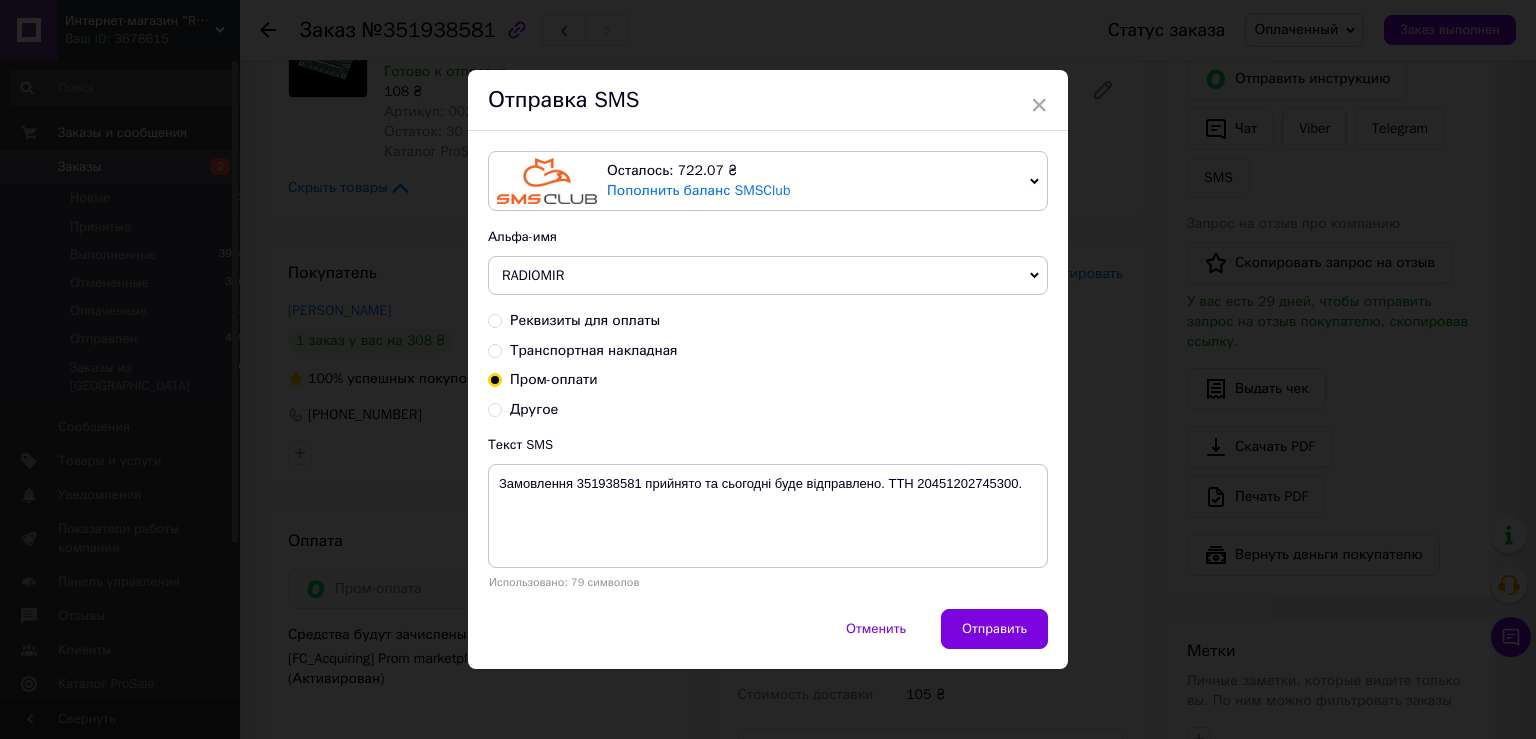 click on "Отправить" at bounding box center (994, 629) 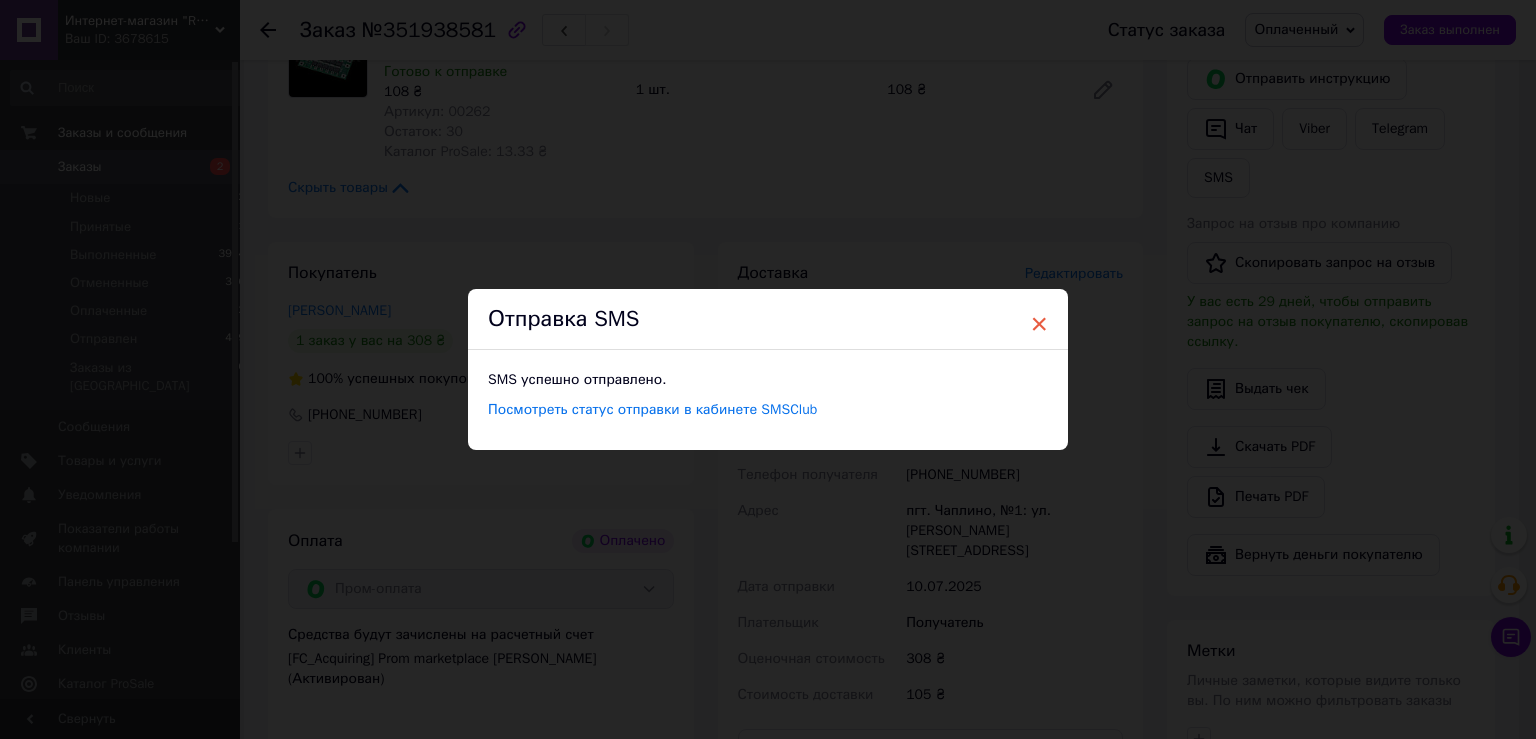click on "×" at bounding box center (1039, 324) 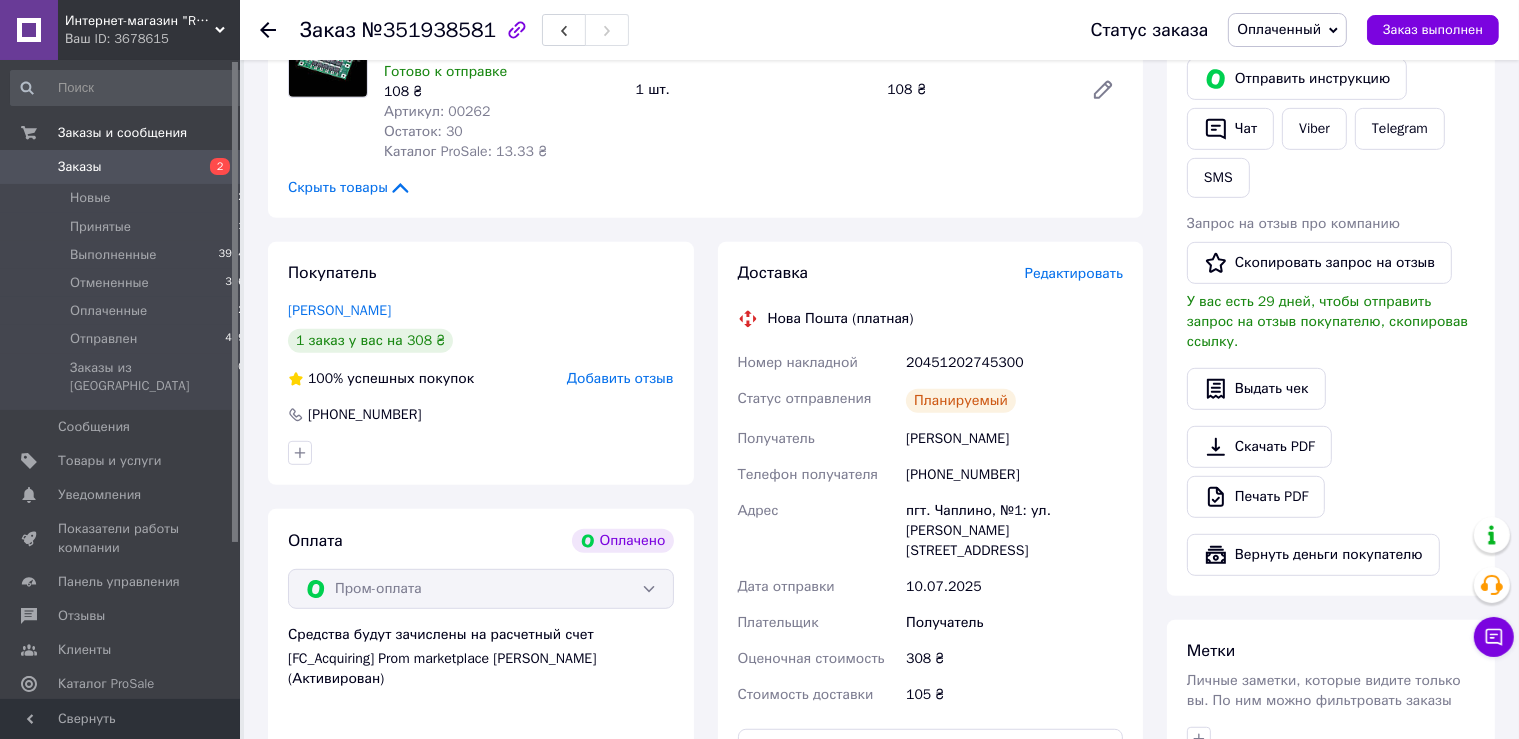 click 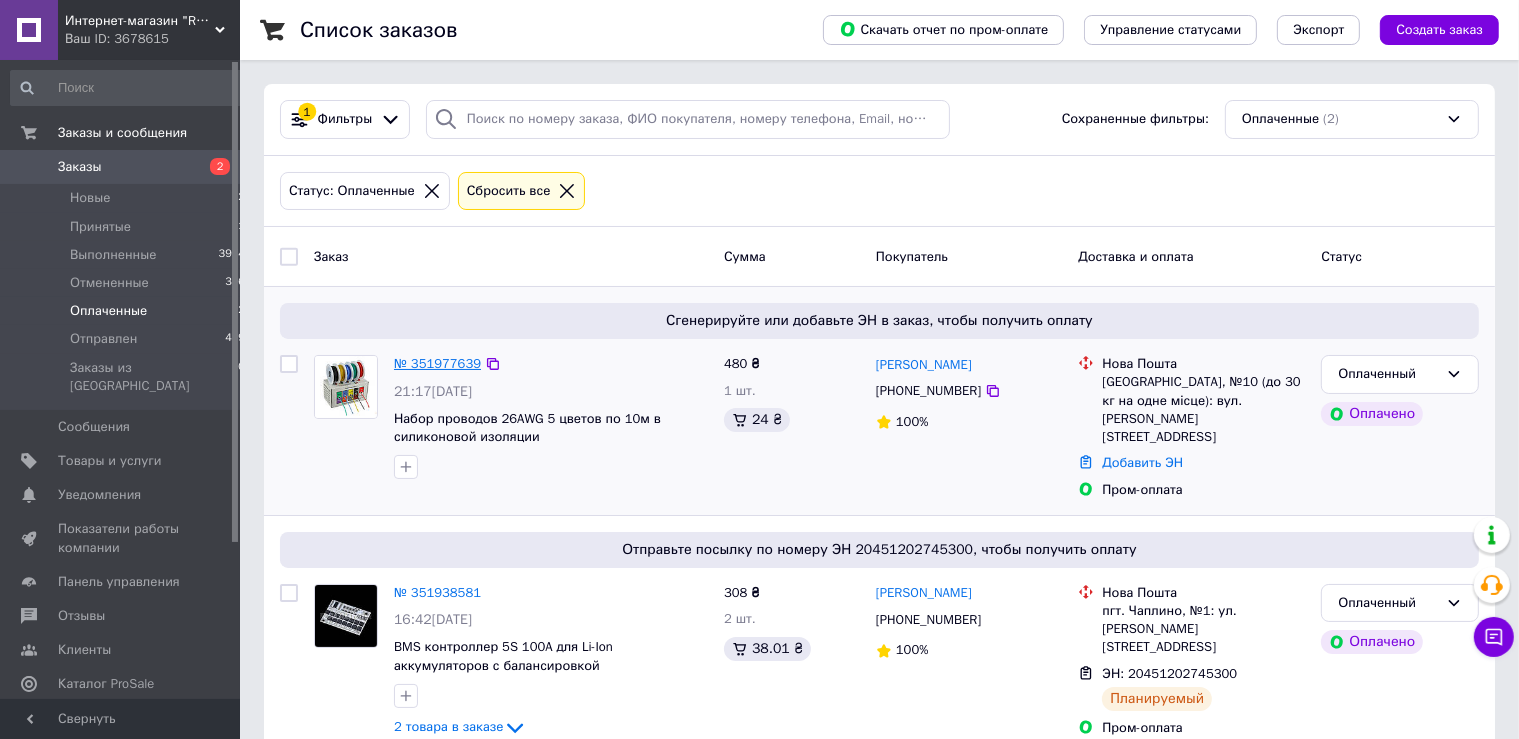 click on "№ 351977639" at bounding box center [437, 363] 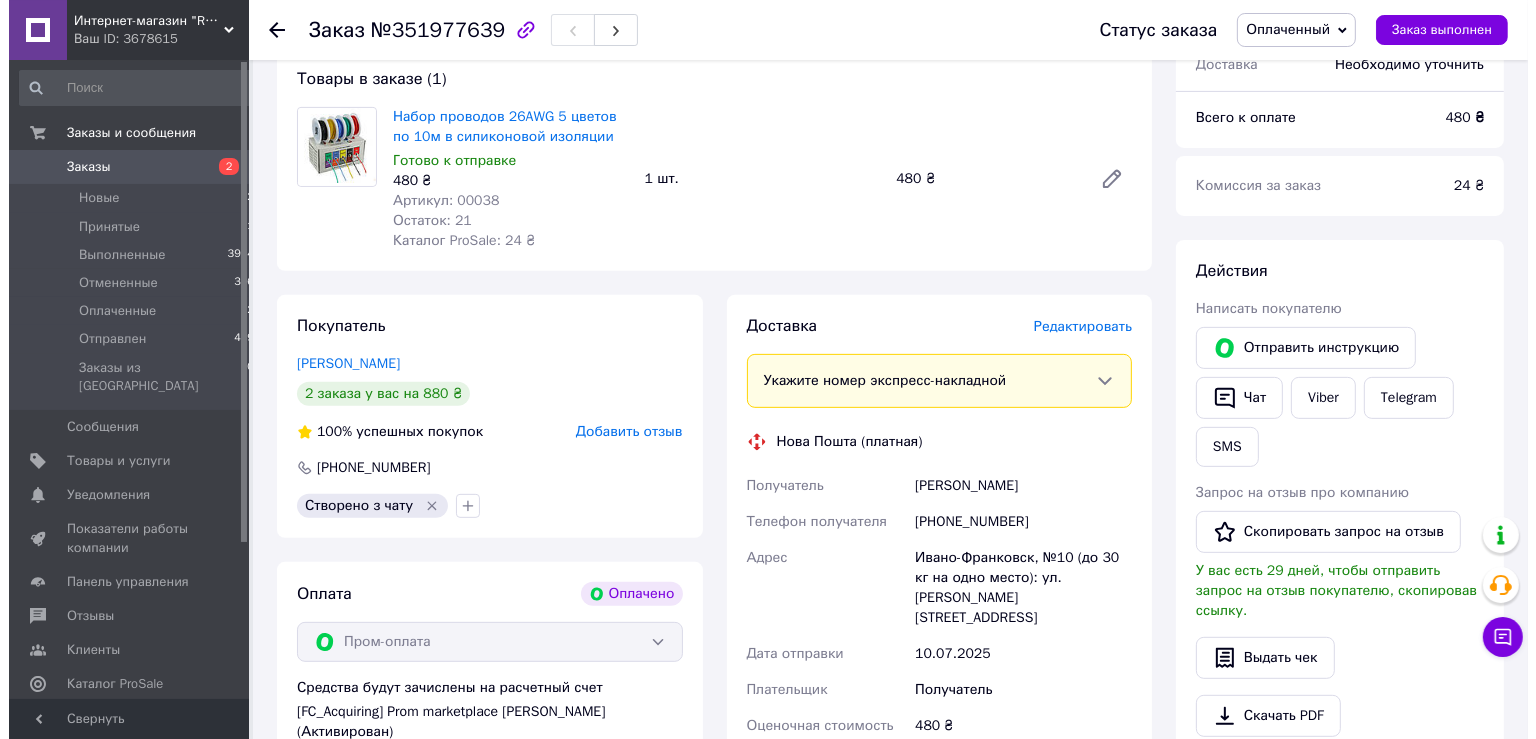 scroll, scrollTop: 483, scrollLeft: 0, axis: vertical 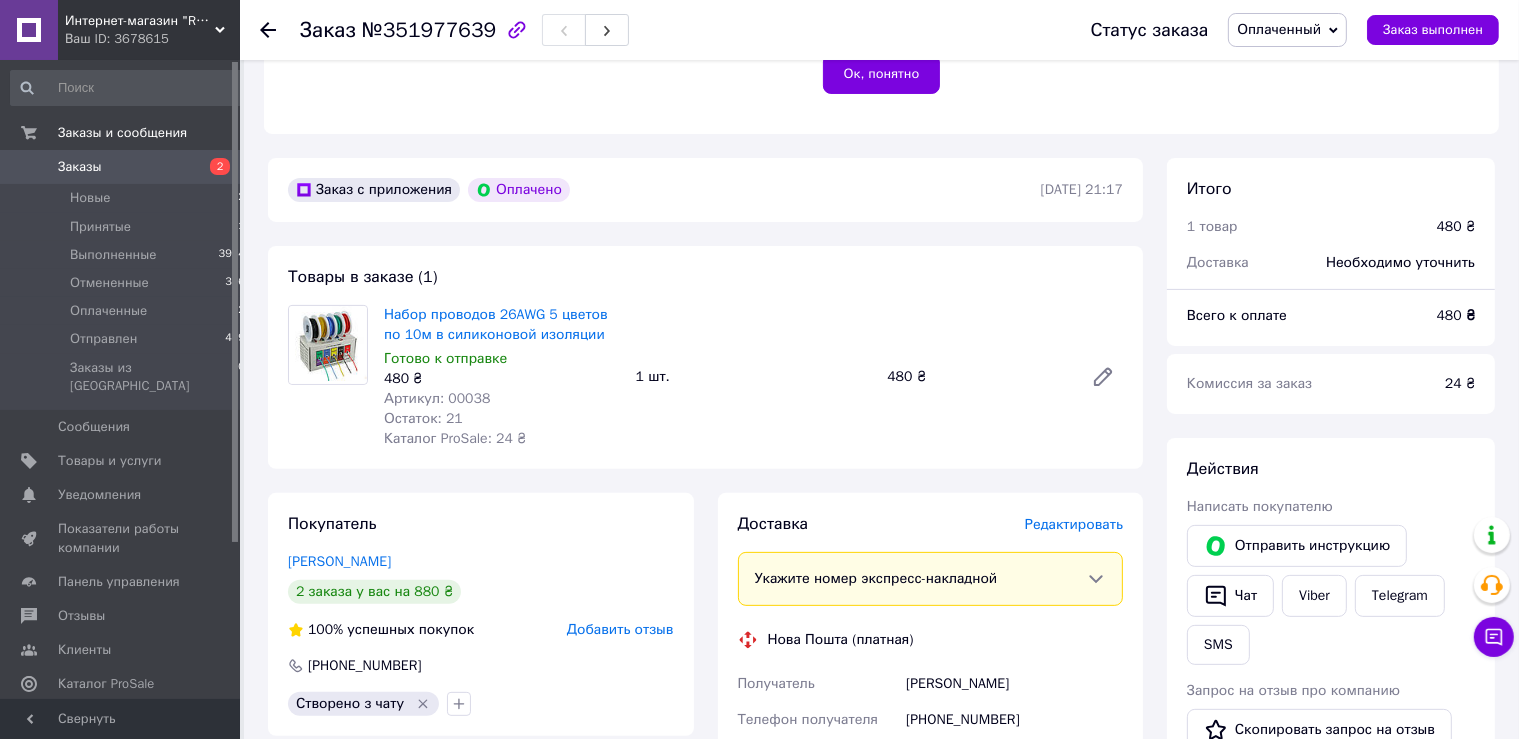 click on "Редактировать" at bounding box center [1074, 524] 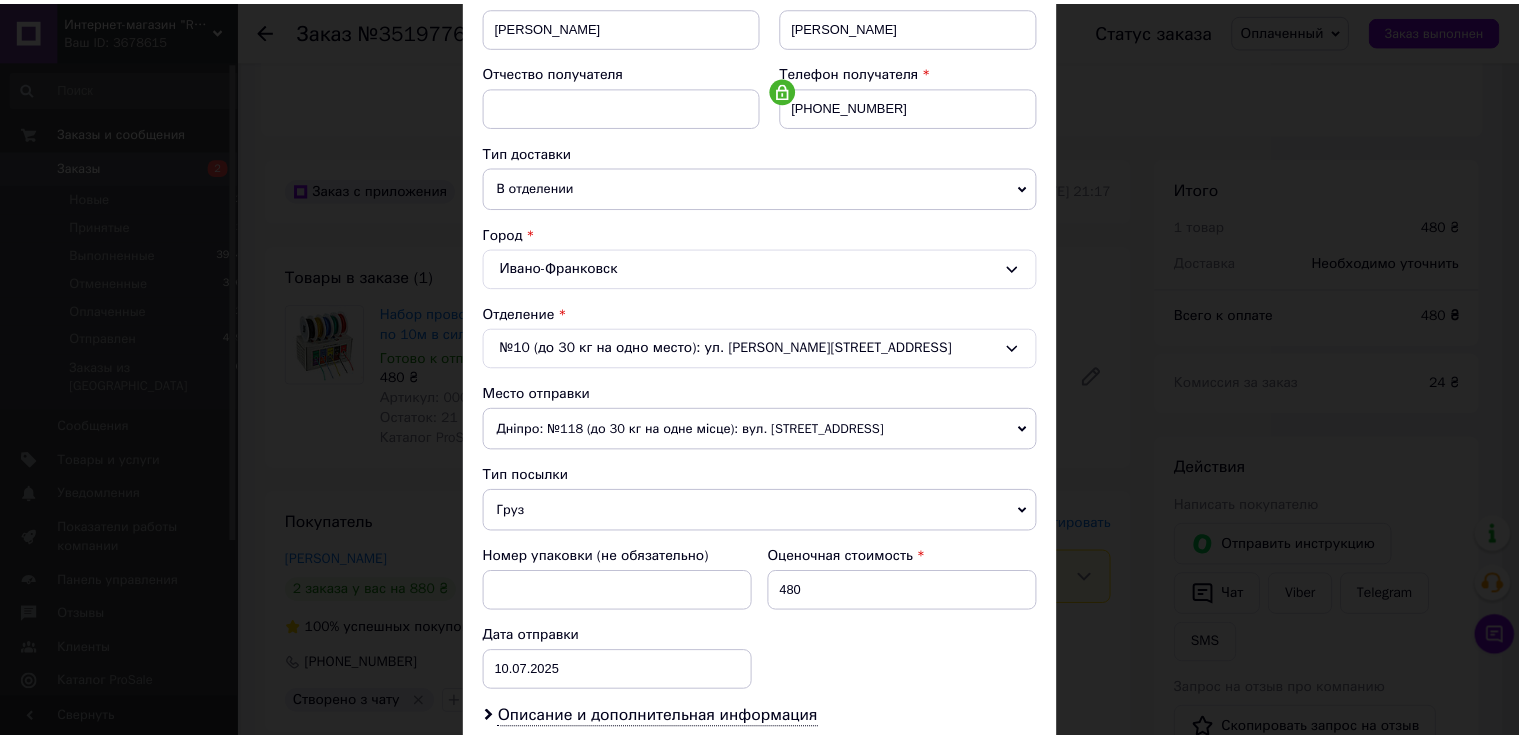 scroll, scrollTop: 583, scrollLeft: 0, axis: vertical 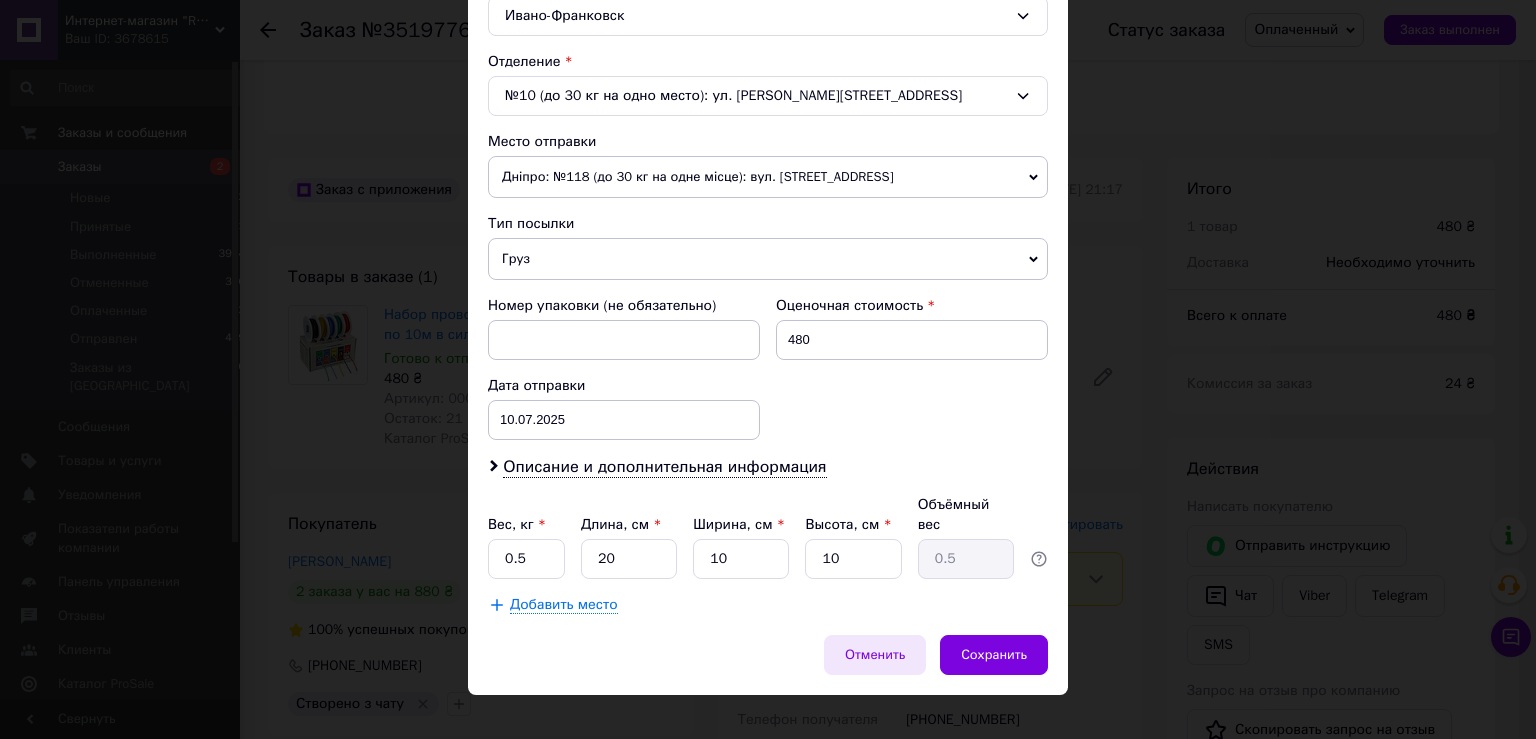 click on "Отменить" at bounding box center [875, 655] 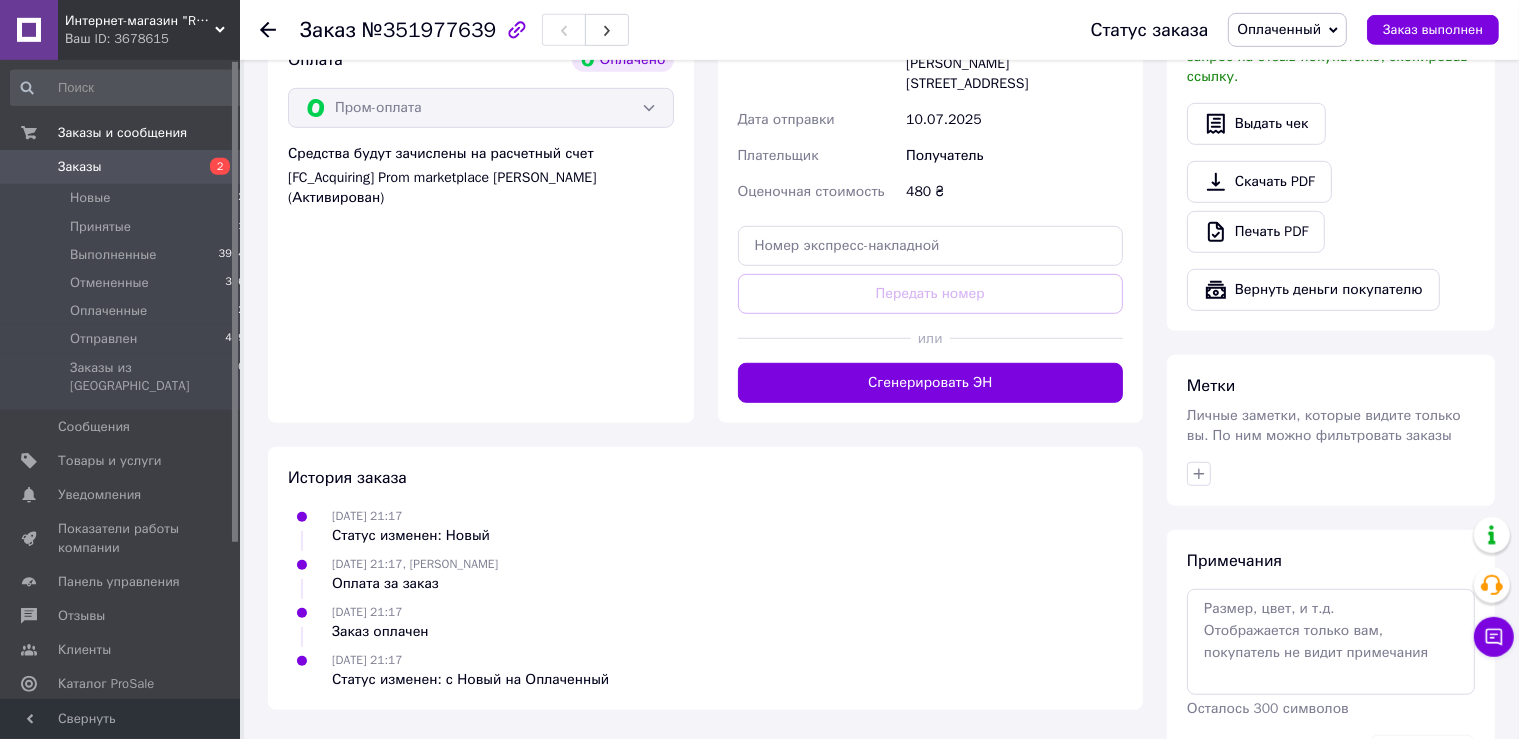 scroll, scrollTop: 1222, scrollLeft: 0, axis: vertical 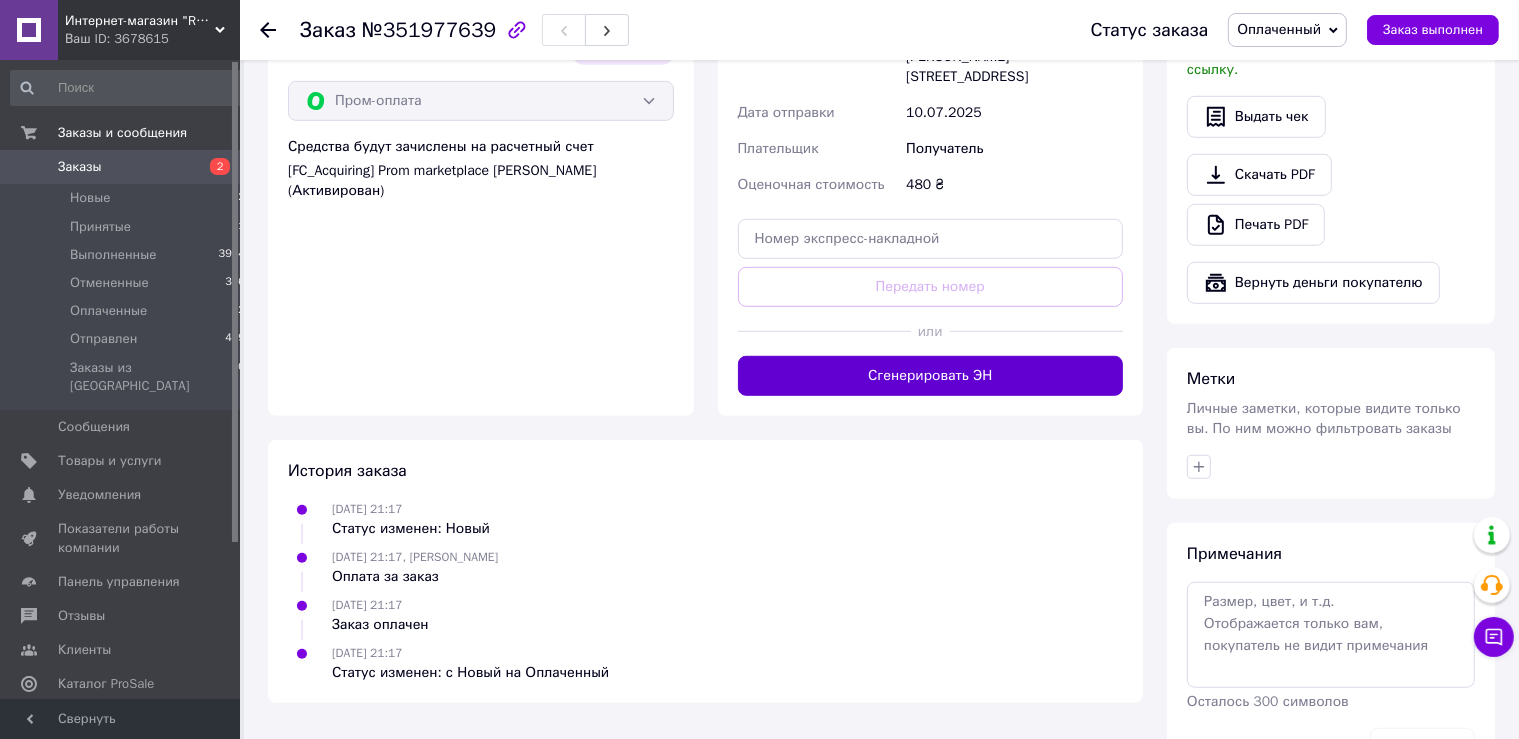 click on "Сгенерировать ЭН" at bounding box center (931, 376) 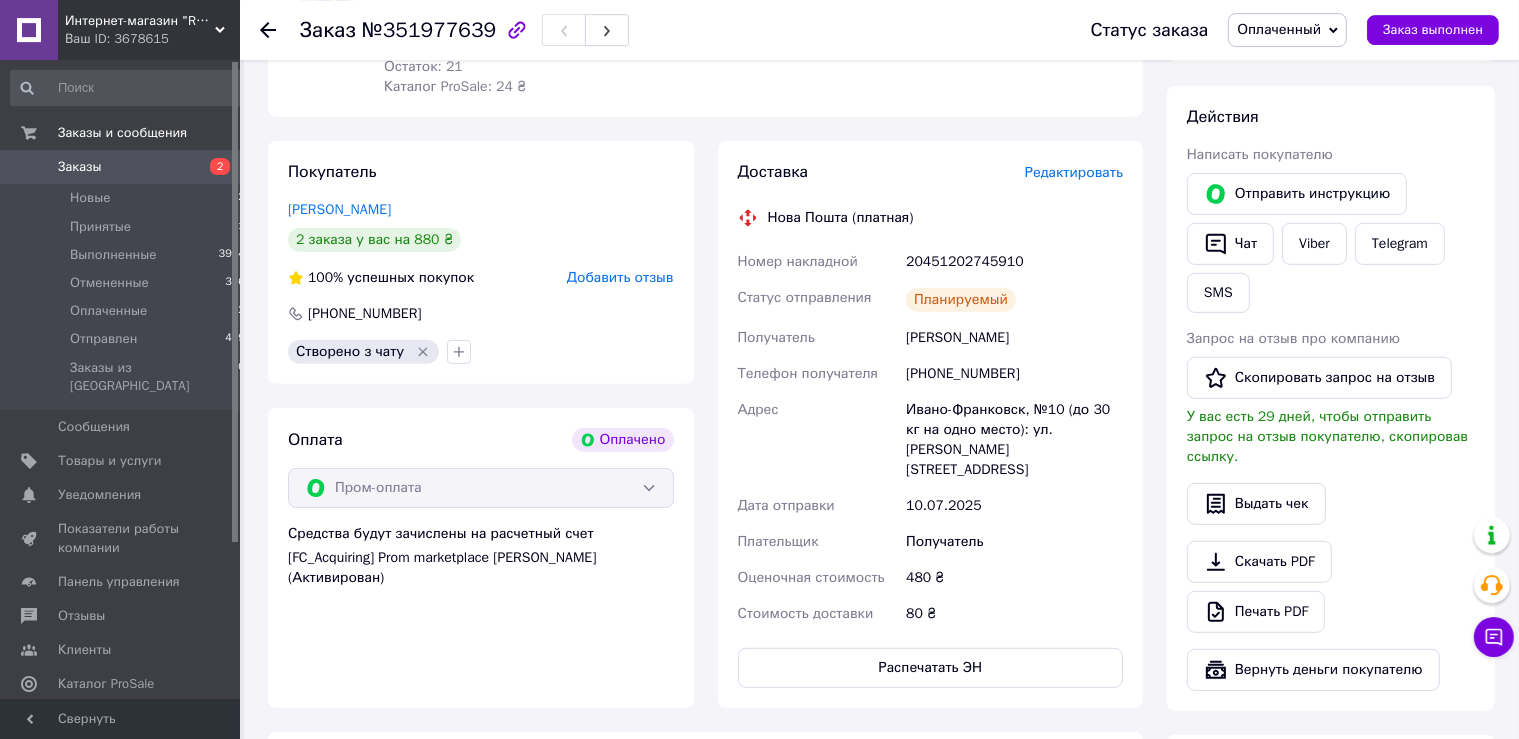 scroll, scrollTop: 799, scrollLeft: 0, axis: vertical 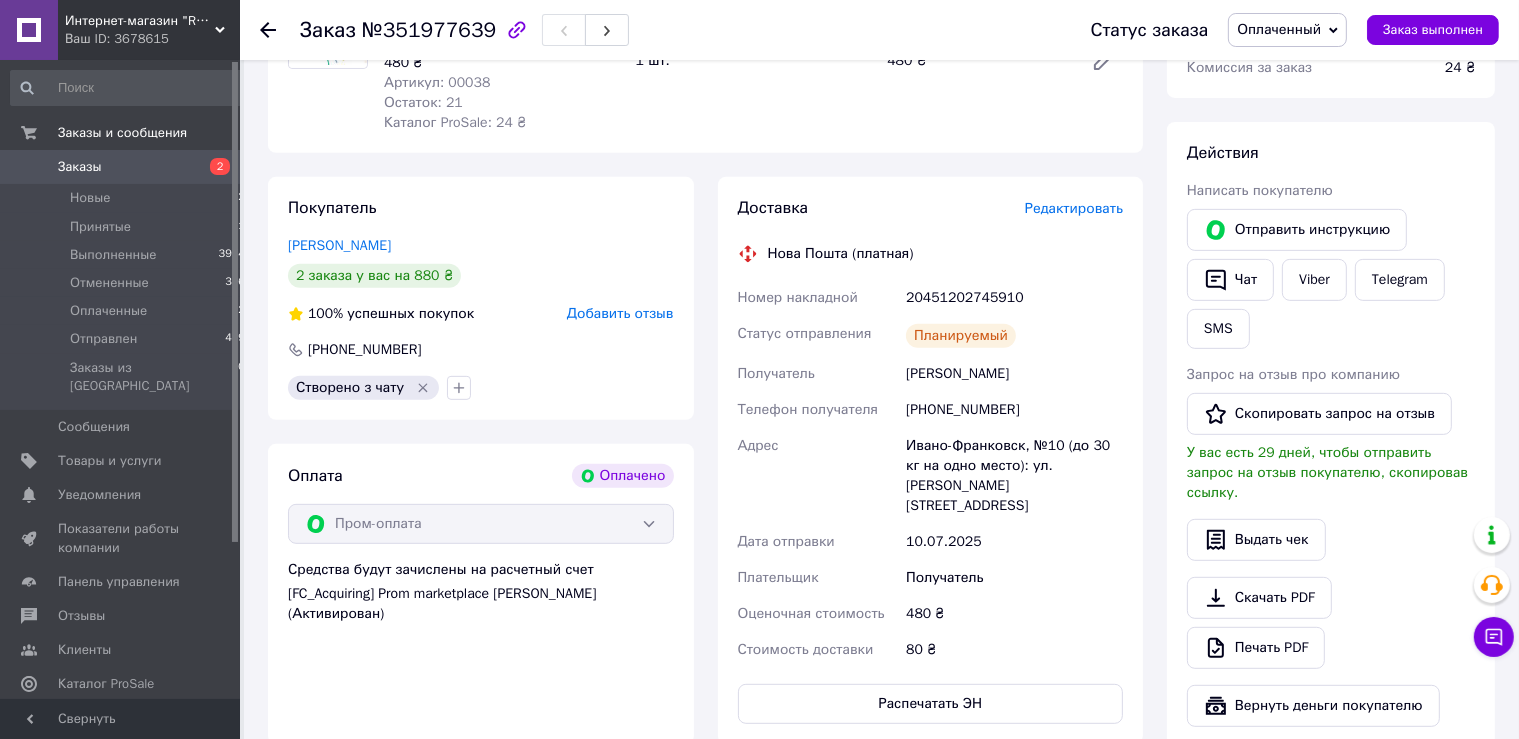 click on "20451202745910" at bounding box center [1014, 298] 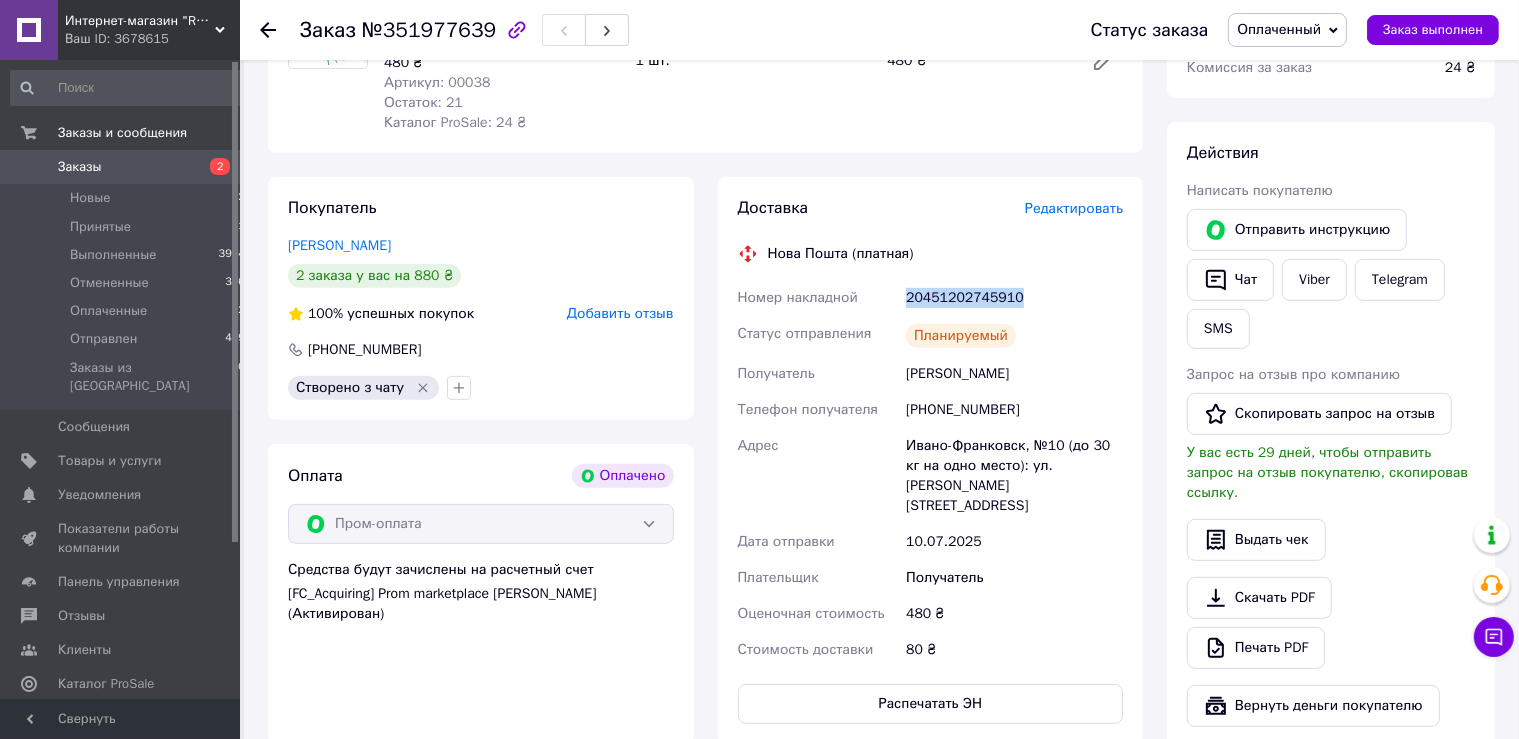 click on "20451202745910" at bounding box center [1014, 298] 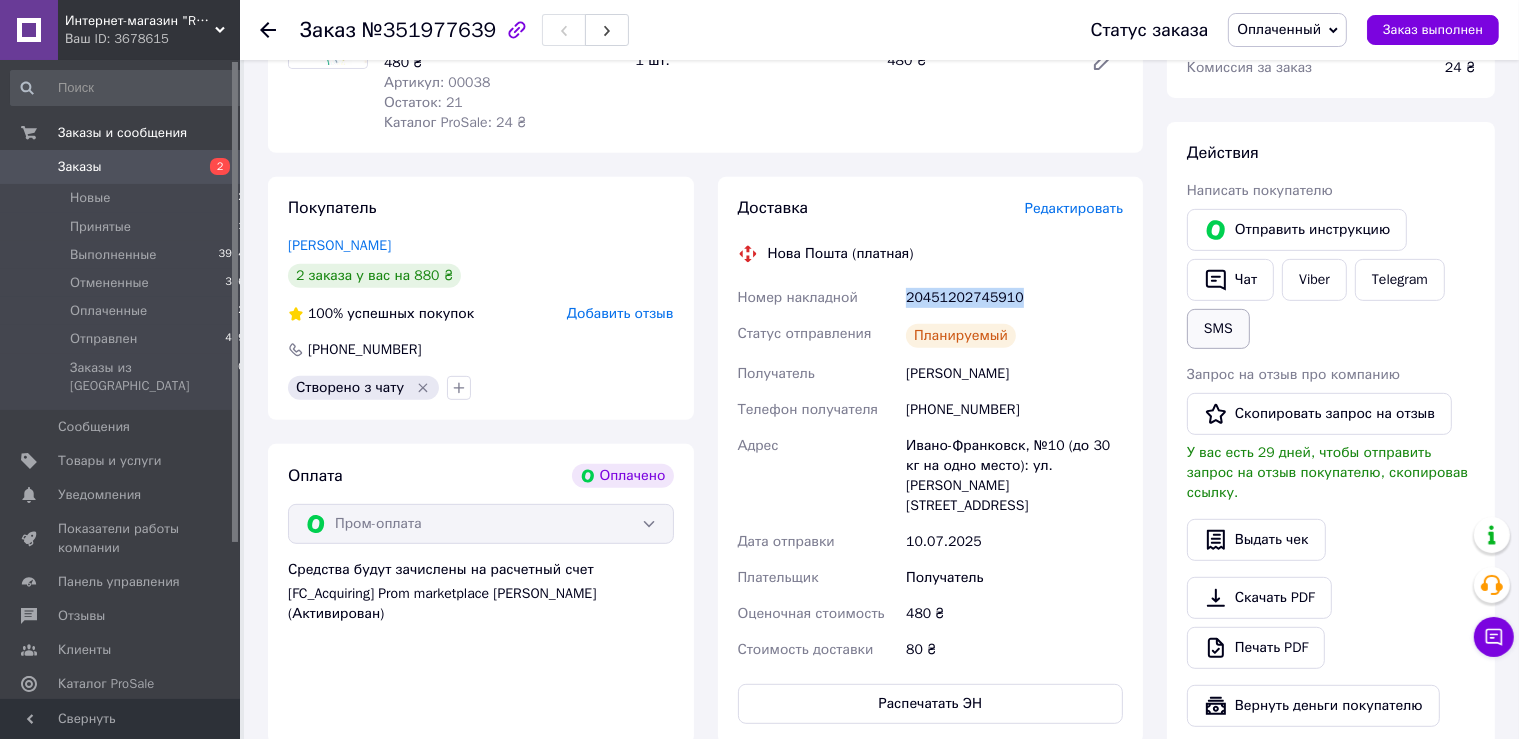 click on "SMS" at bounding box center (1218, 329) 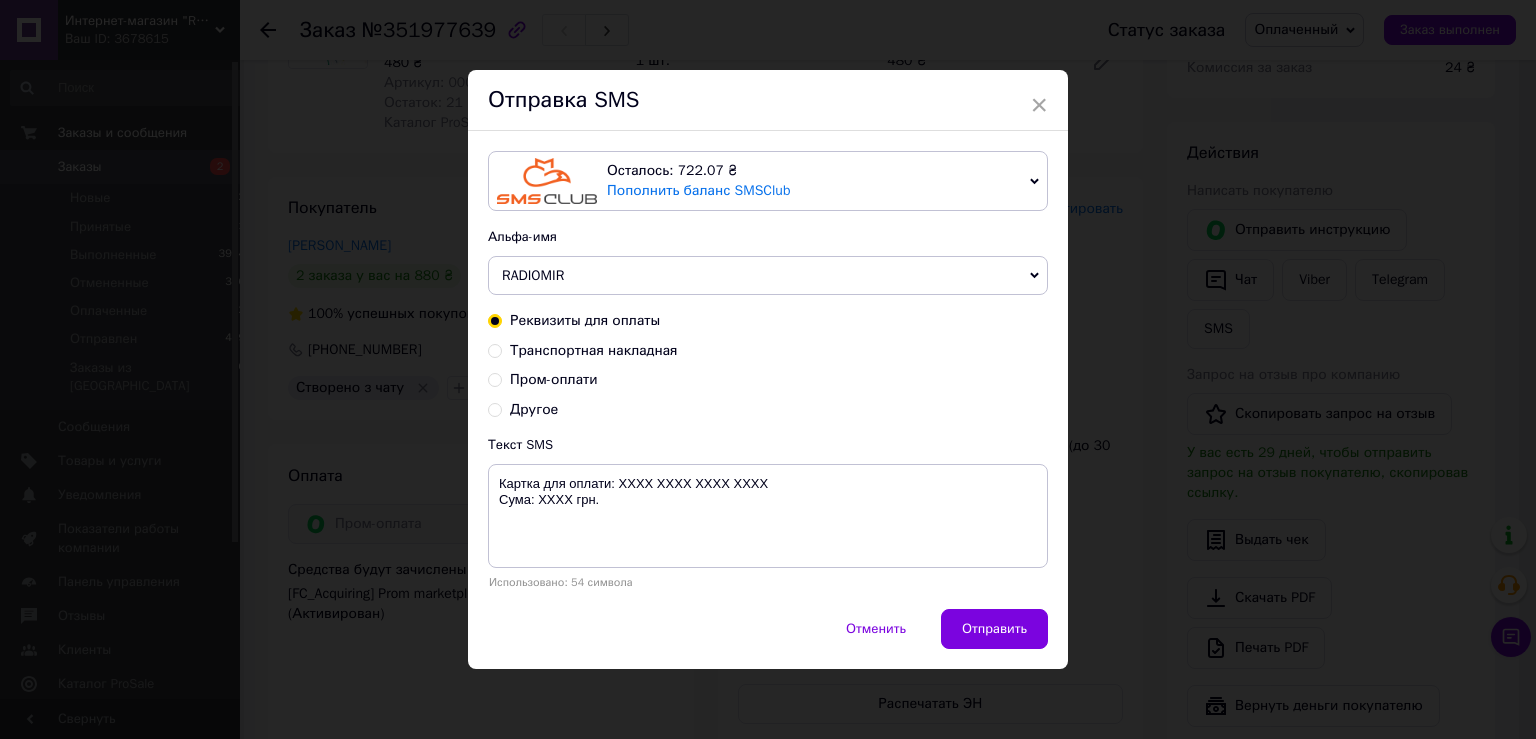 click on "Пром-оплати" at bounding box center (554, 379) 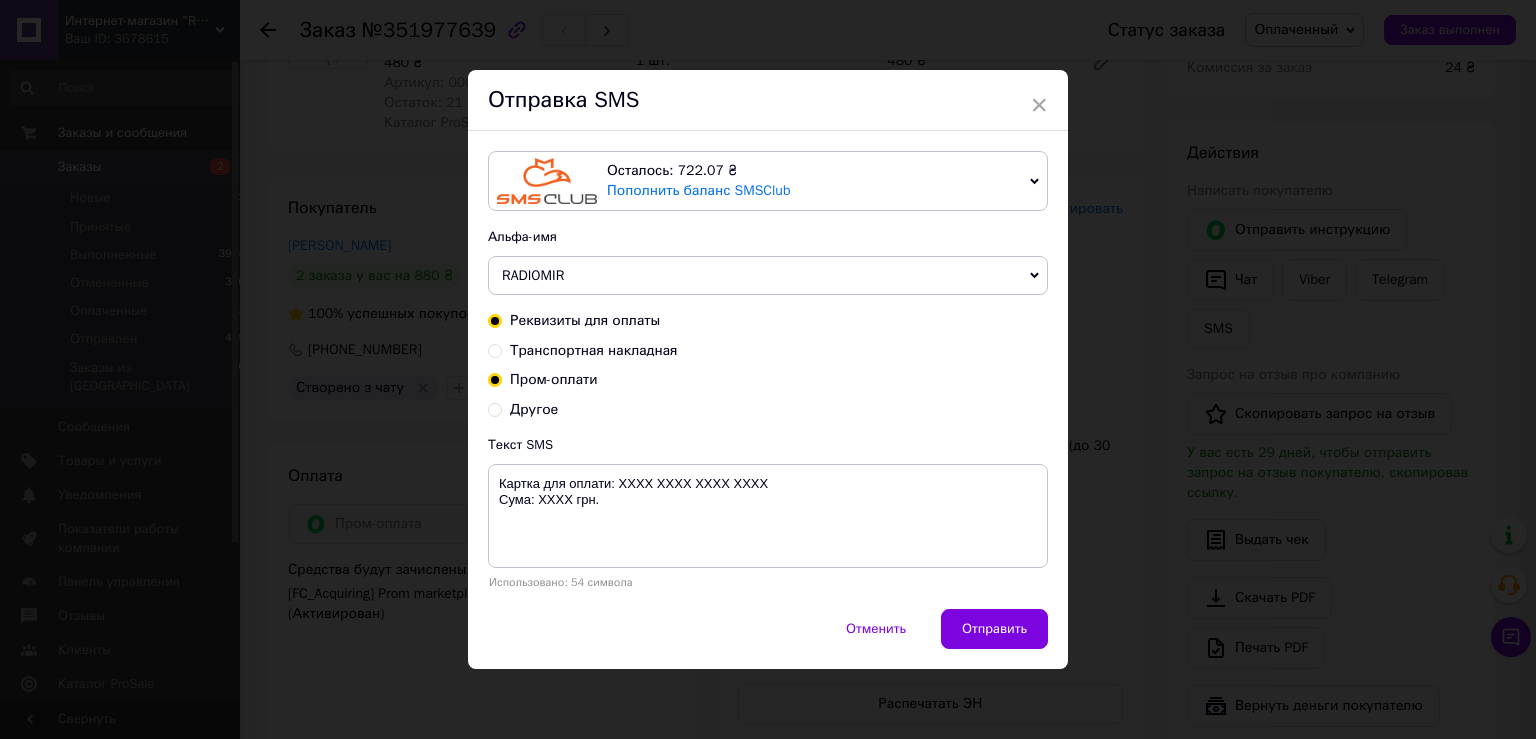 radio on "true" 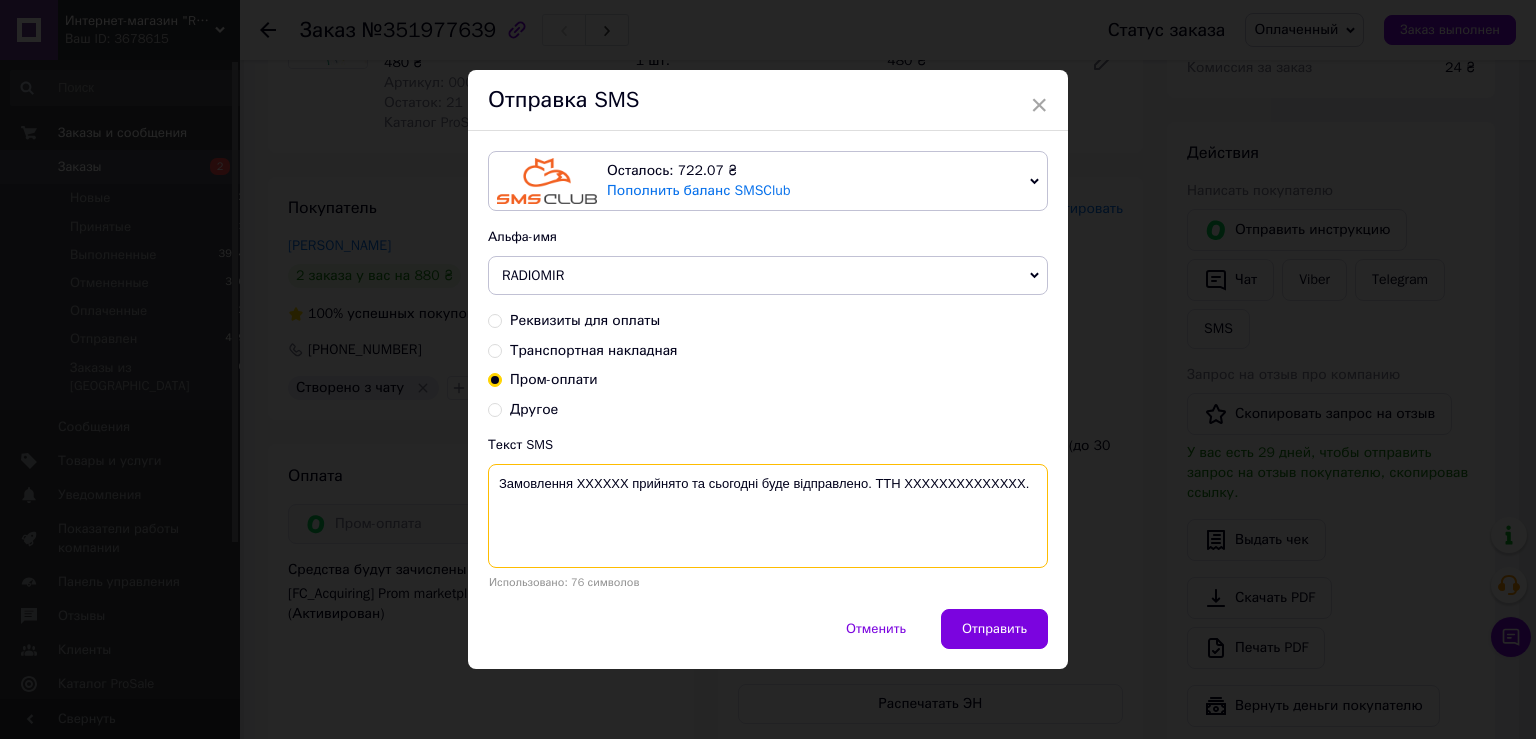click on "Замовлення ХХХХХХ прийнято та сьогодні буде відправлено. ТТН XXXXXXXXXXXXXX." at bounding box center [768, 516] 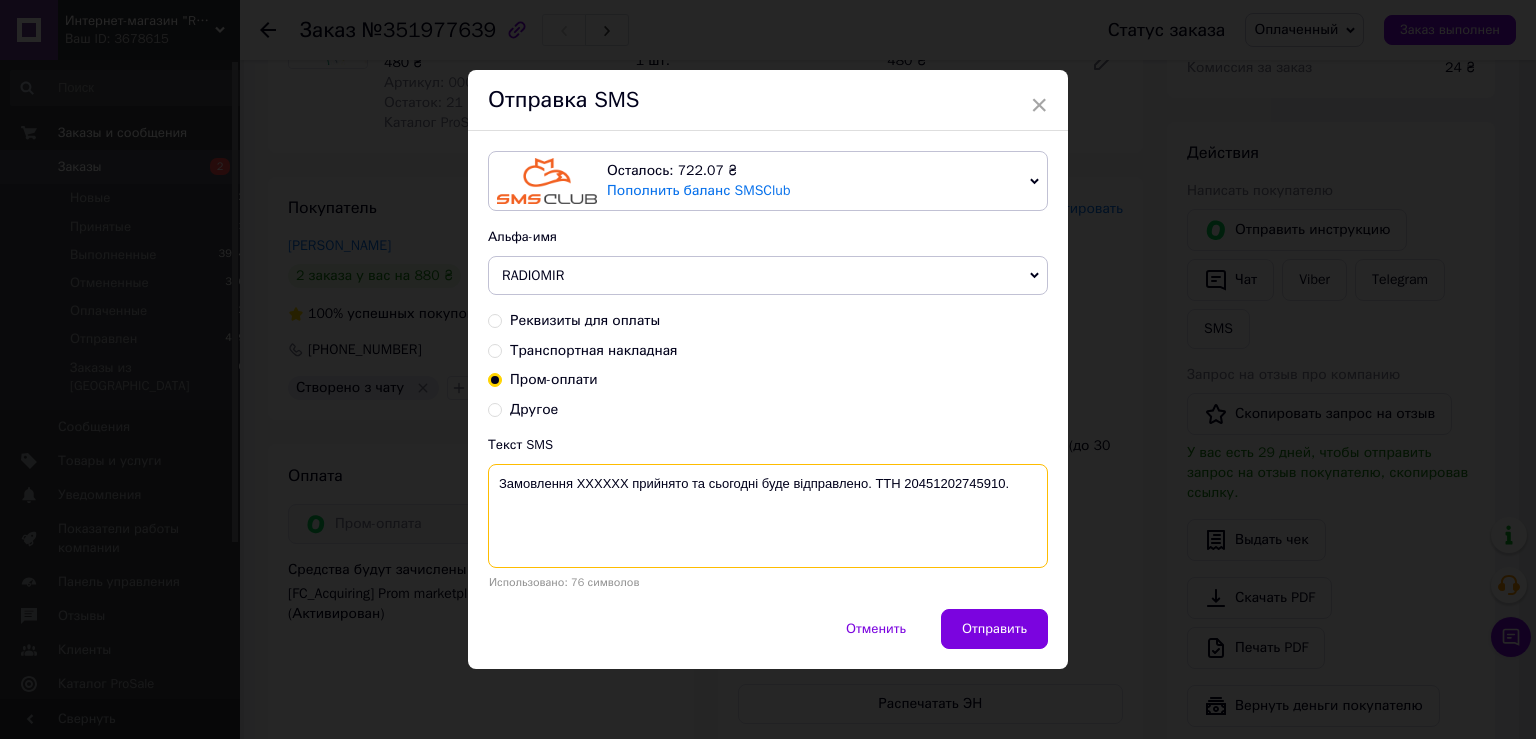 click on "Замовлення ХХХХХХ прийнято та сьогодні буде відправлено. ТТН 20451202745910." at bounding box center [768, 516] 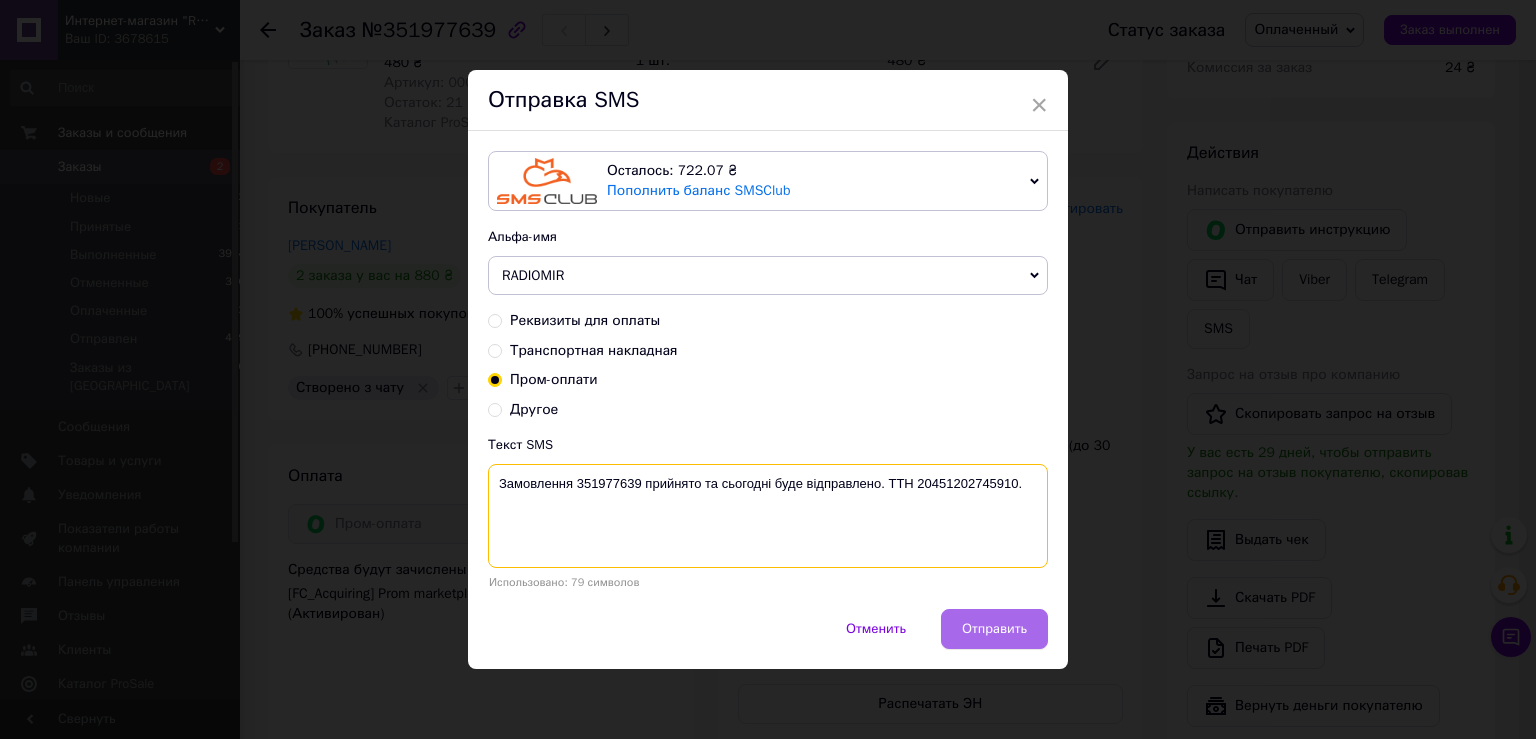 type on "Замовлення 351977639 прийнято та сьогодні буде відправлено. ТТН 20451202745910." 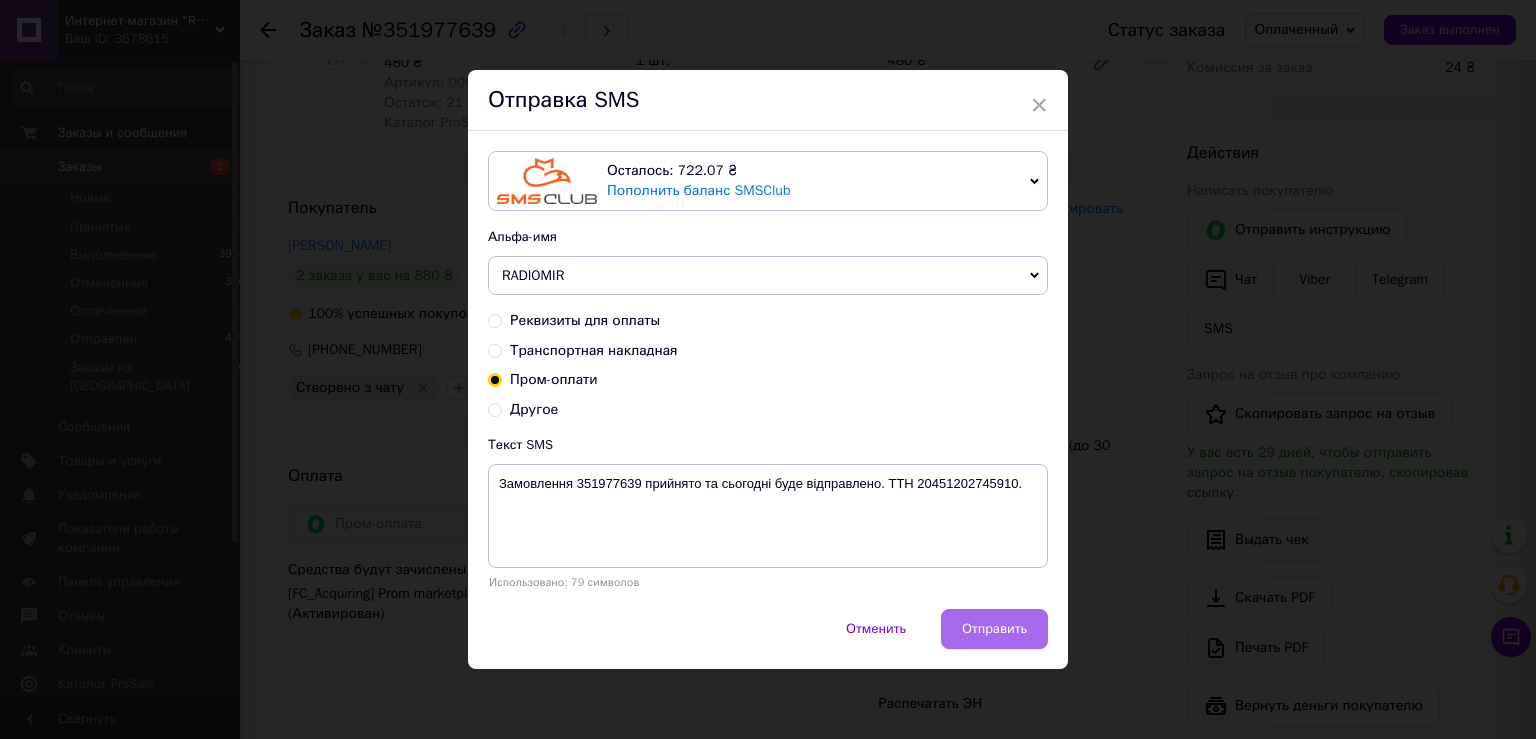 drag, startPoint x: 965, startPoint y: 626, endPoint x: 1024, endPoint y: 632, distance: 59.3043 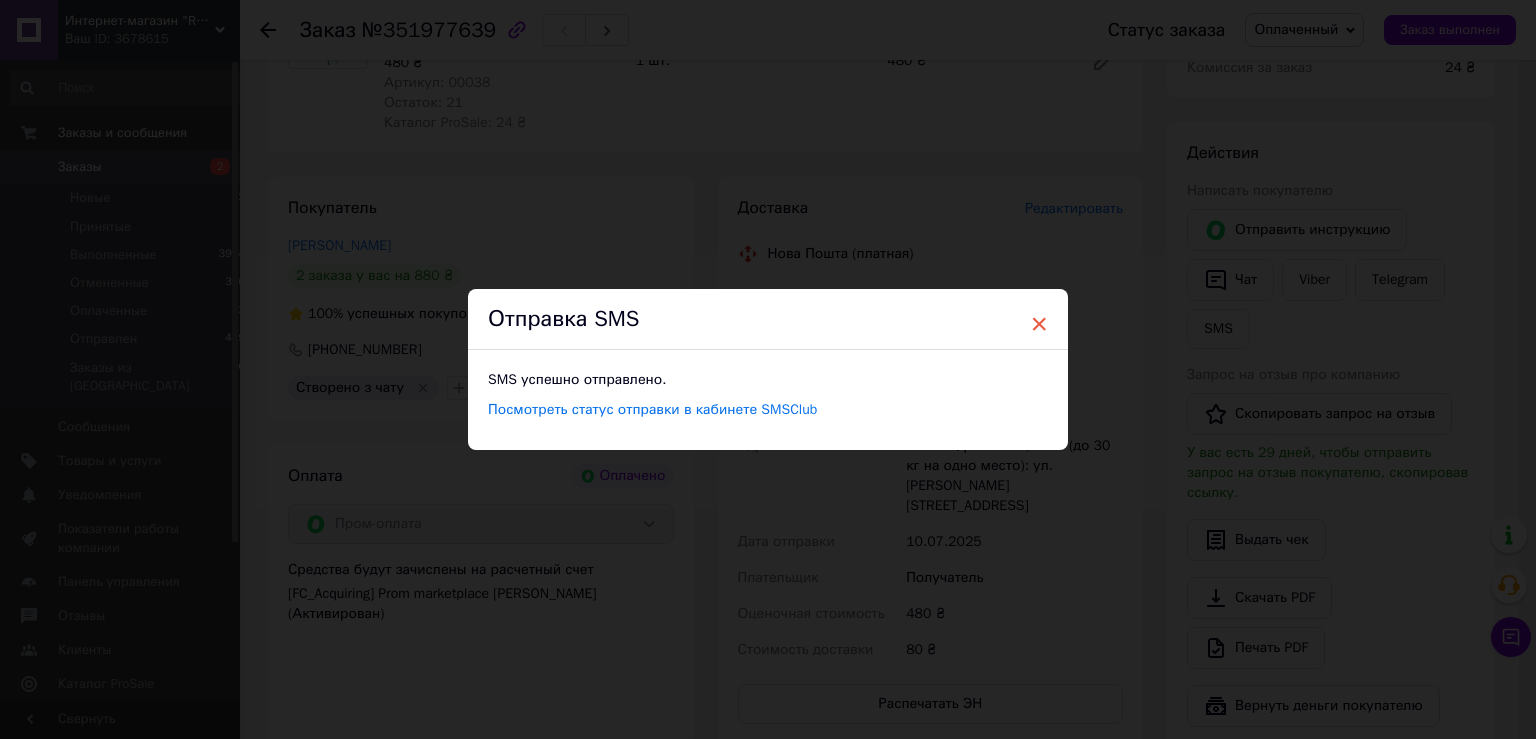 click on "×" at bounding box center (1039, 324) 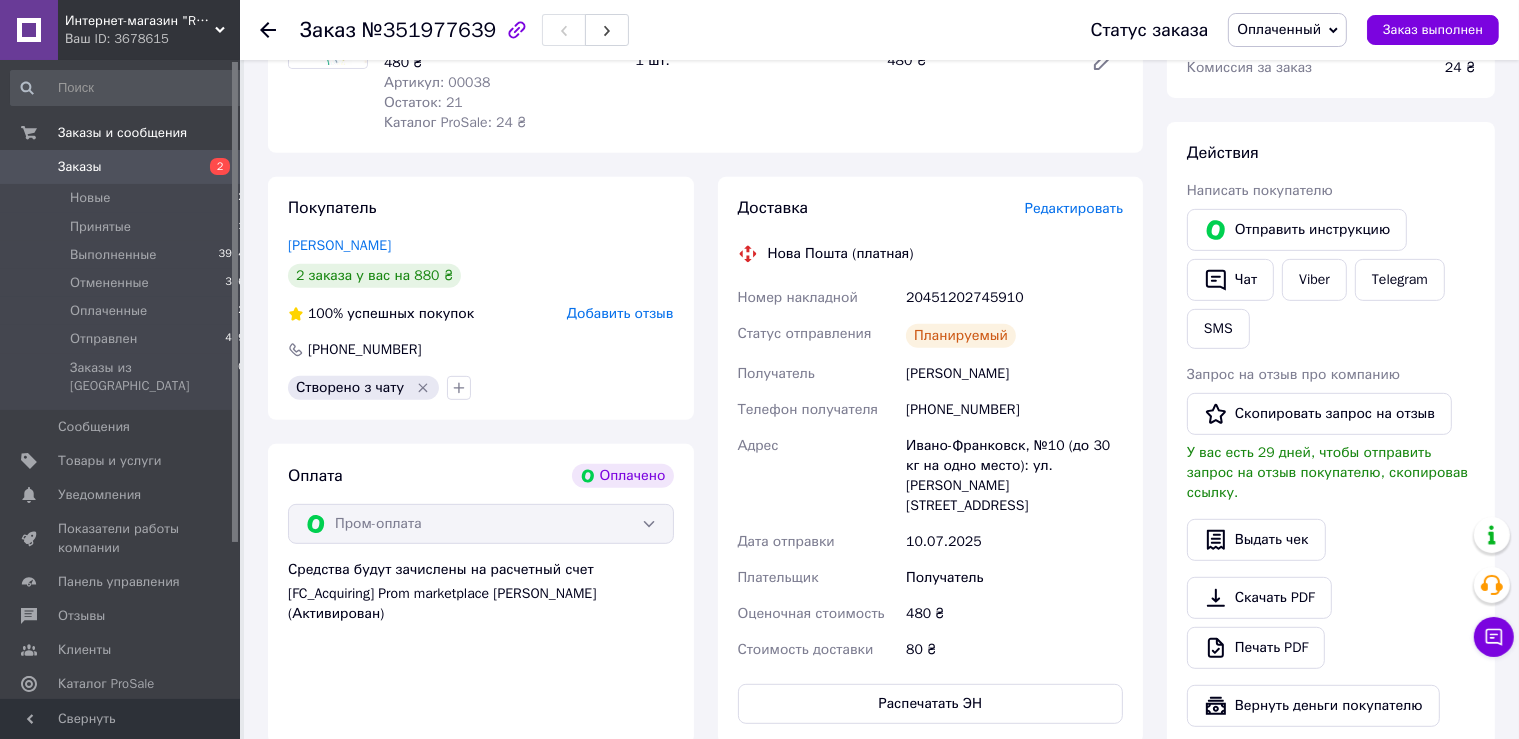 click 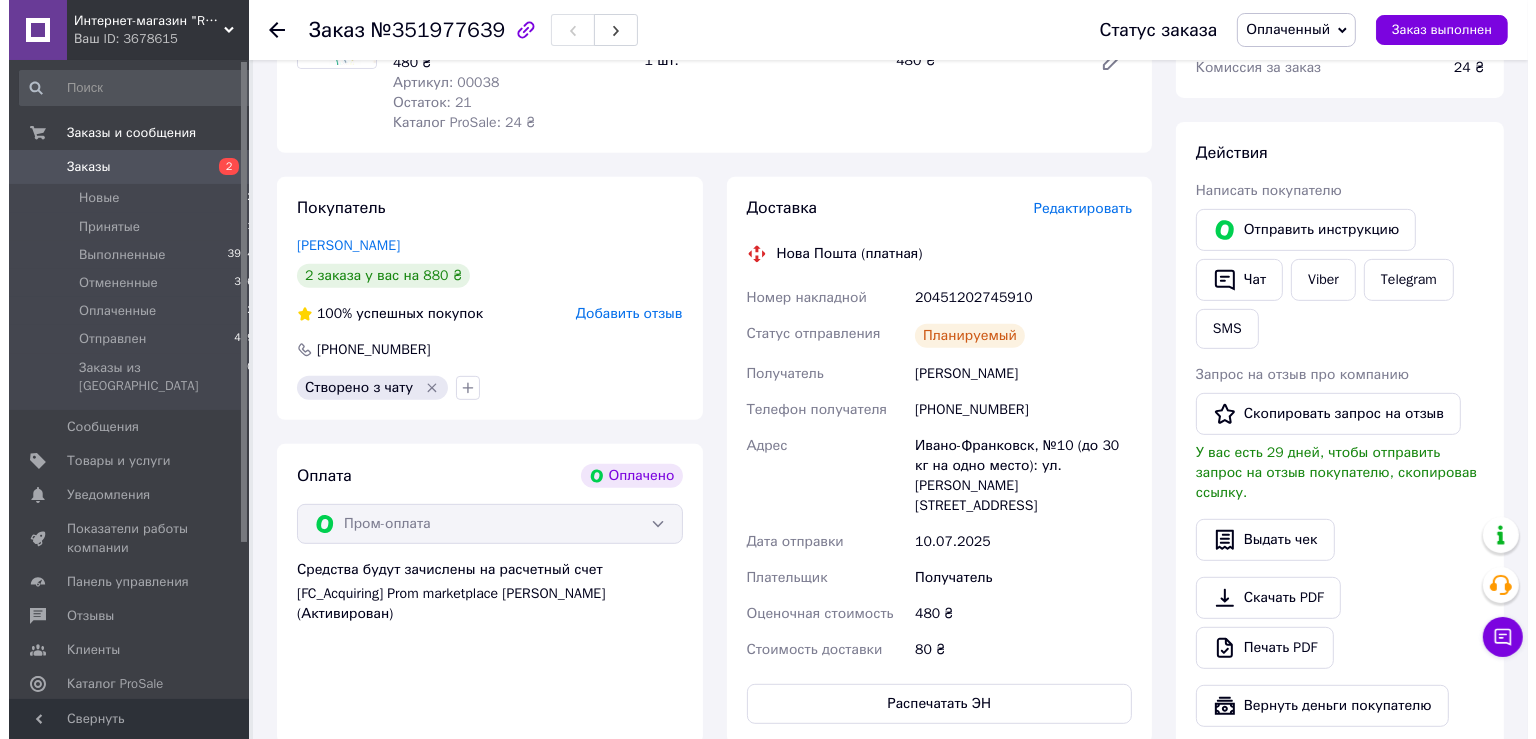 scroll, scrollTop: 0, scrollLeft: 0, axis: both 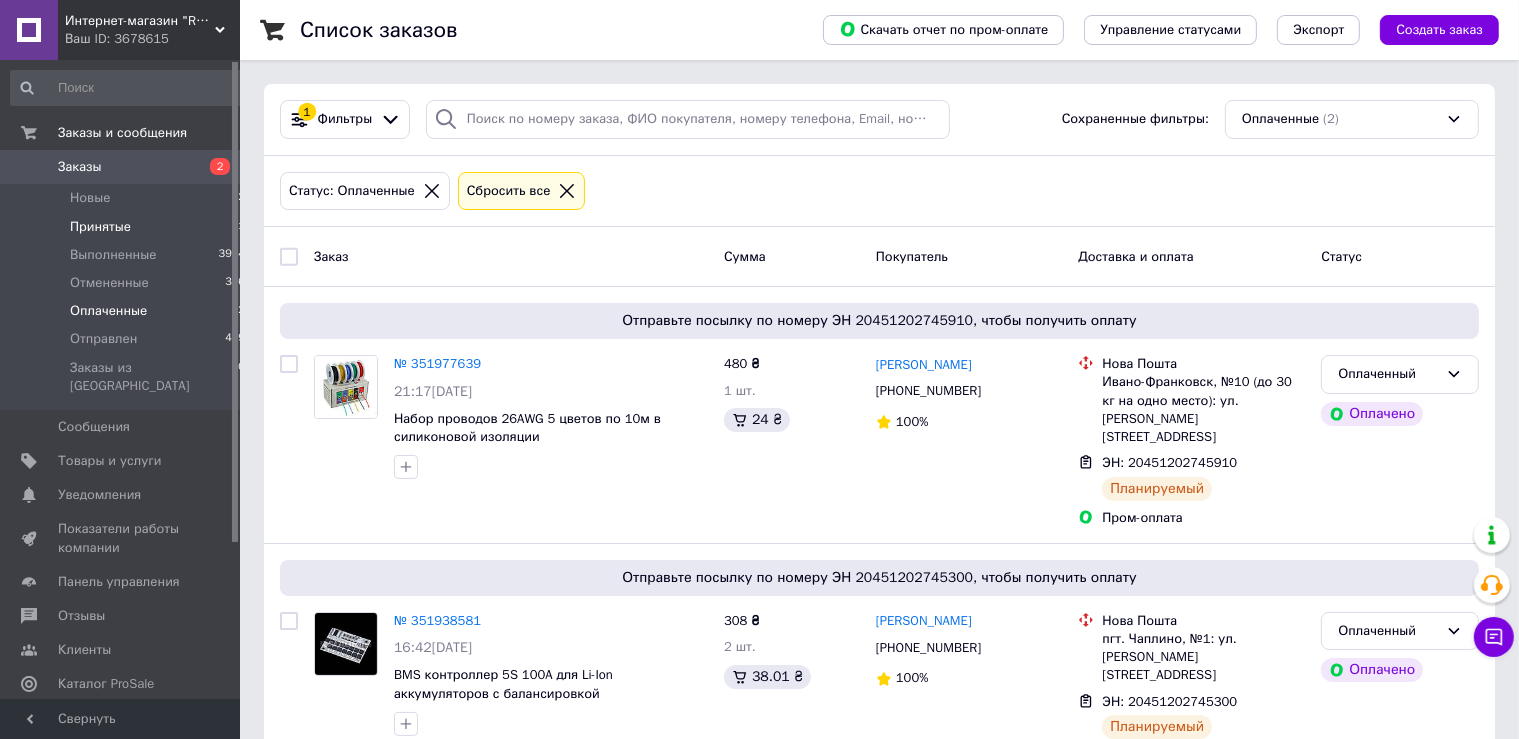 click on "Принятые 1" at bounding box center (128, 227) 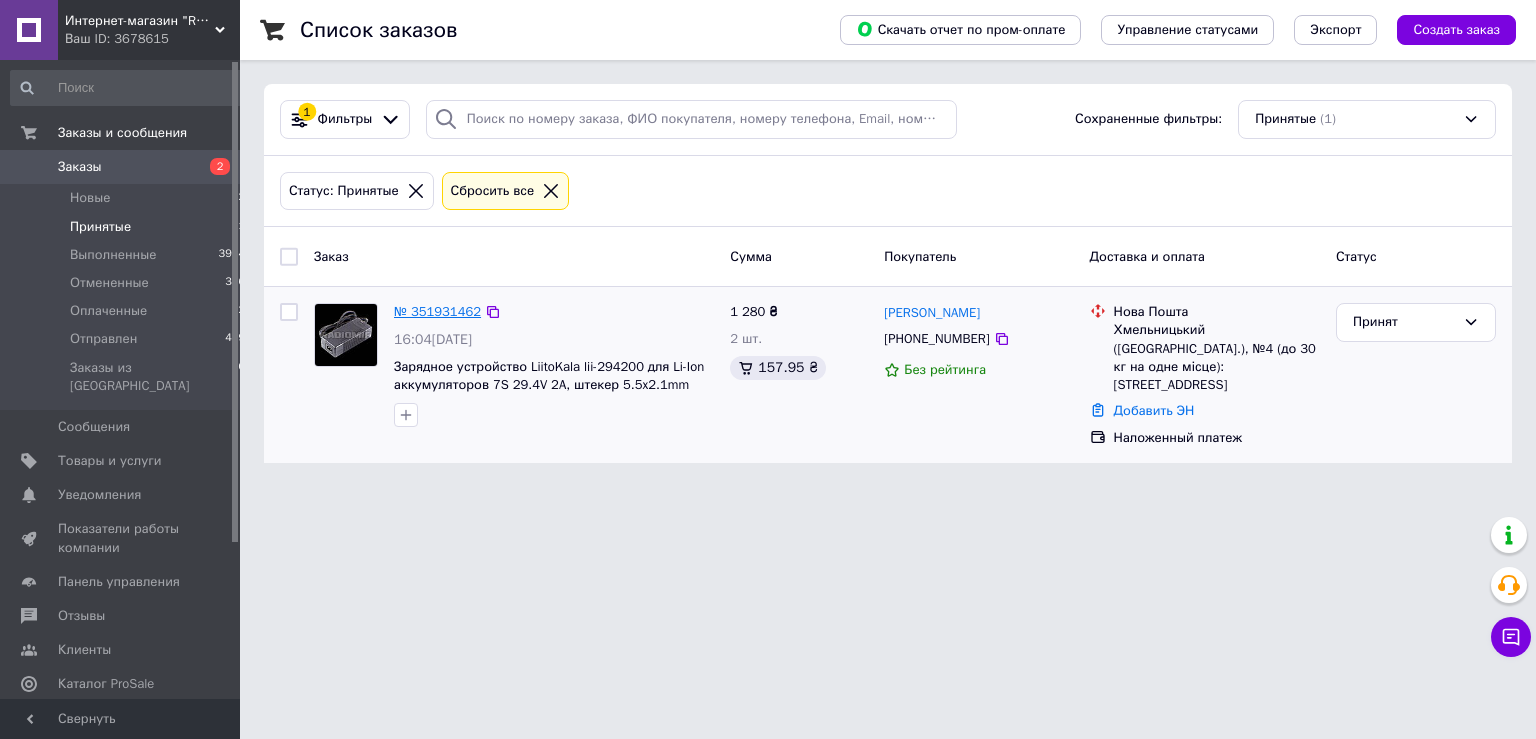 click on "№ 351931462" at bounding box center (437, 311) 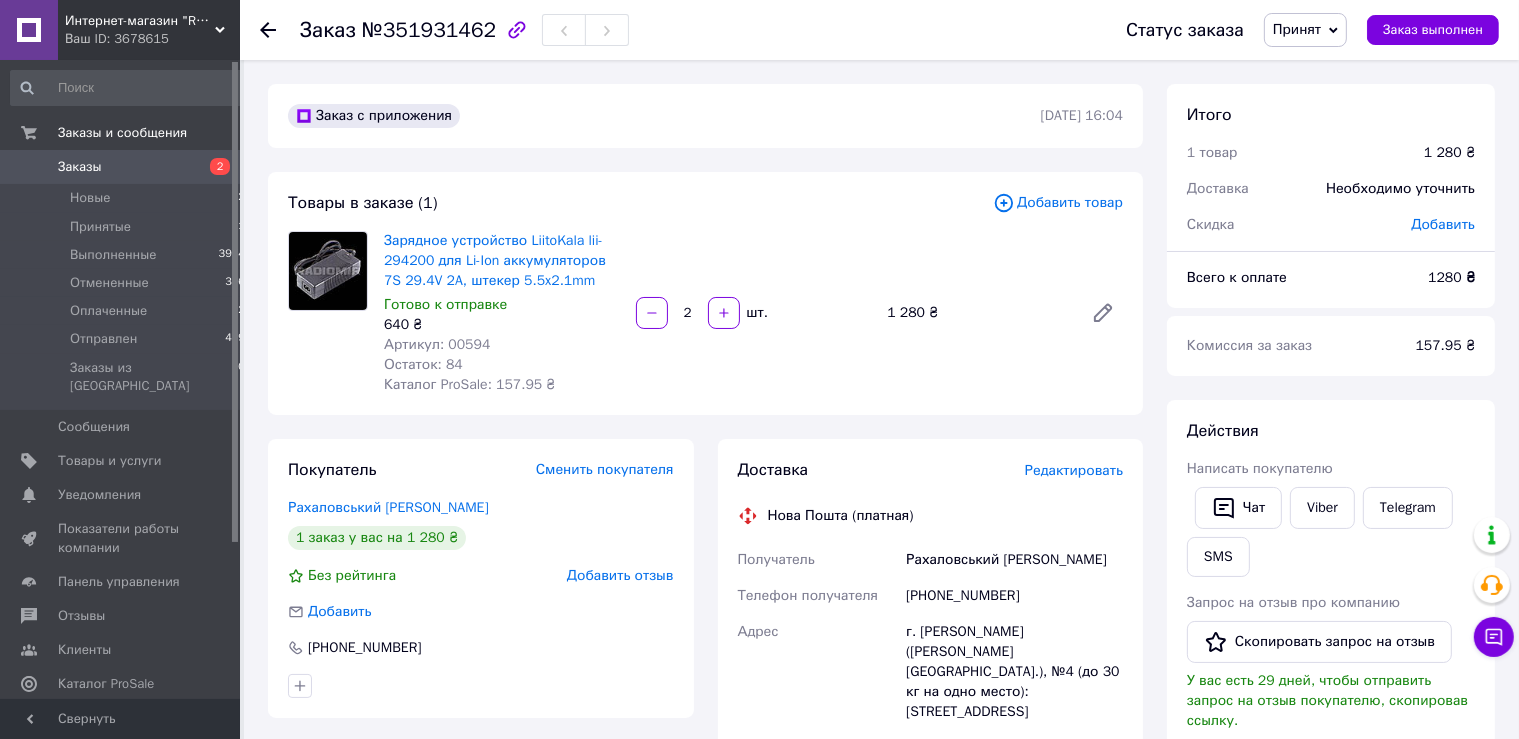 click on "Редактировать" at bounding box center [1074, 470] 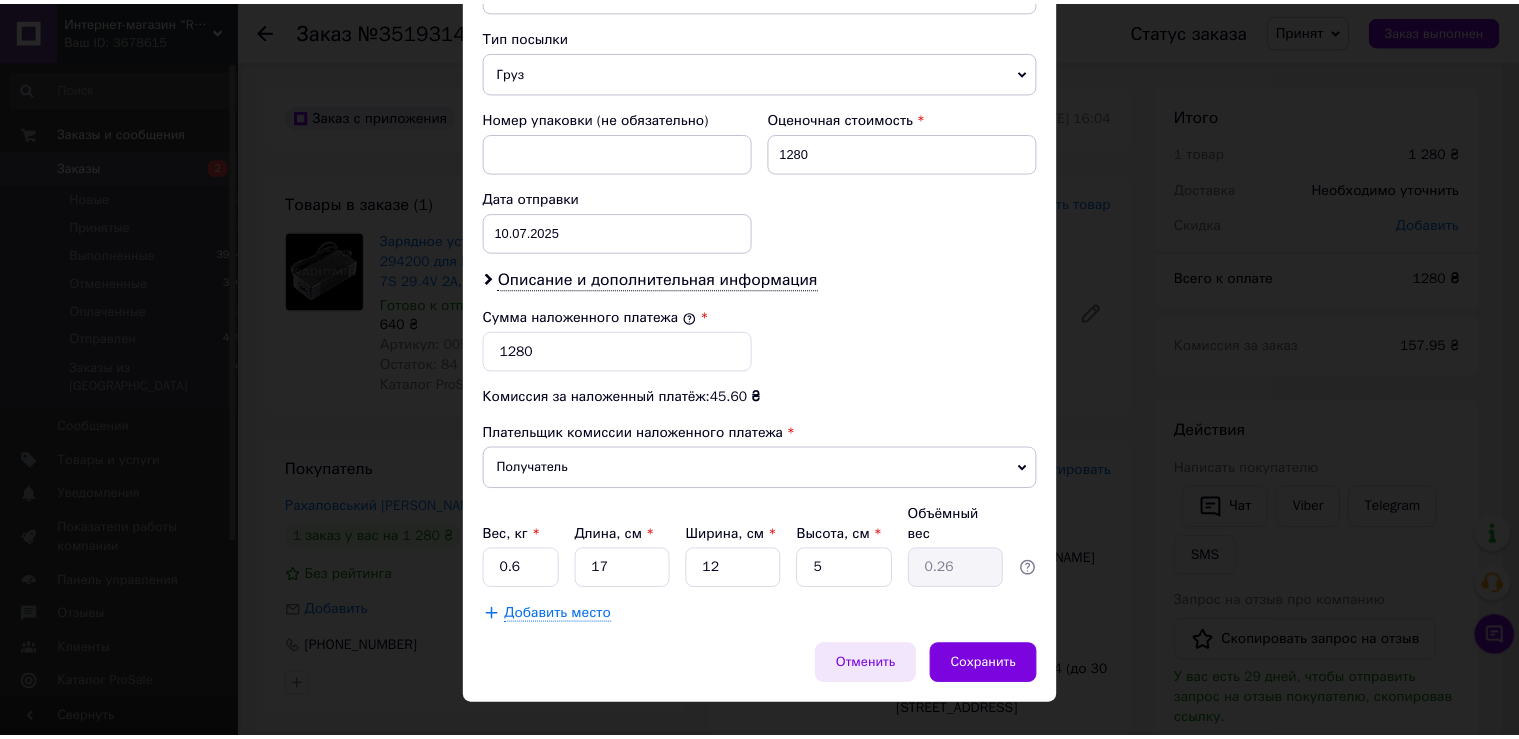 scroll, scrollTop: 773, scrollLeft: 0, axis: vertical 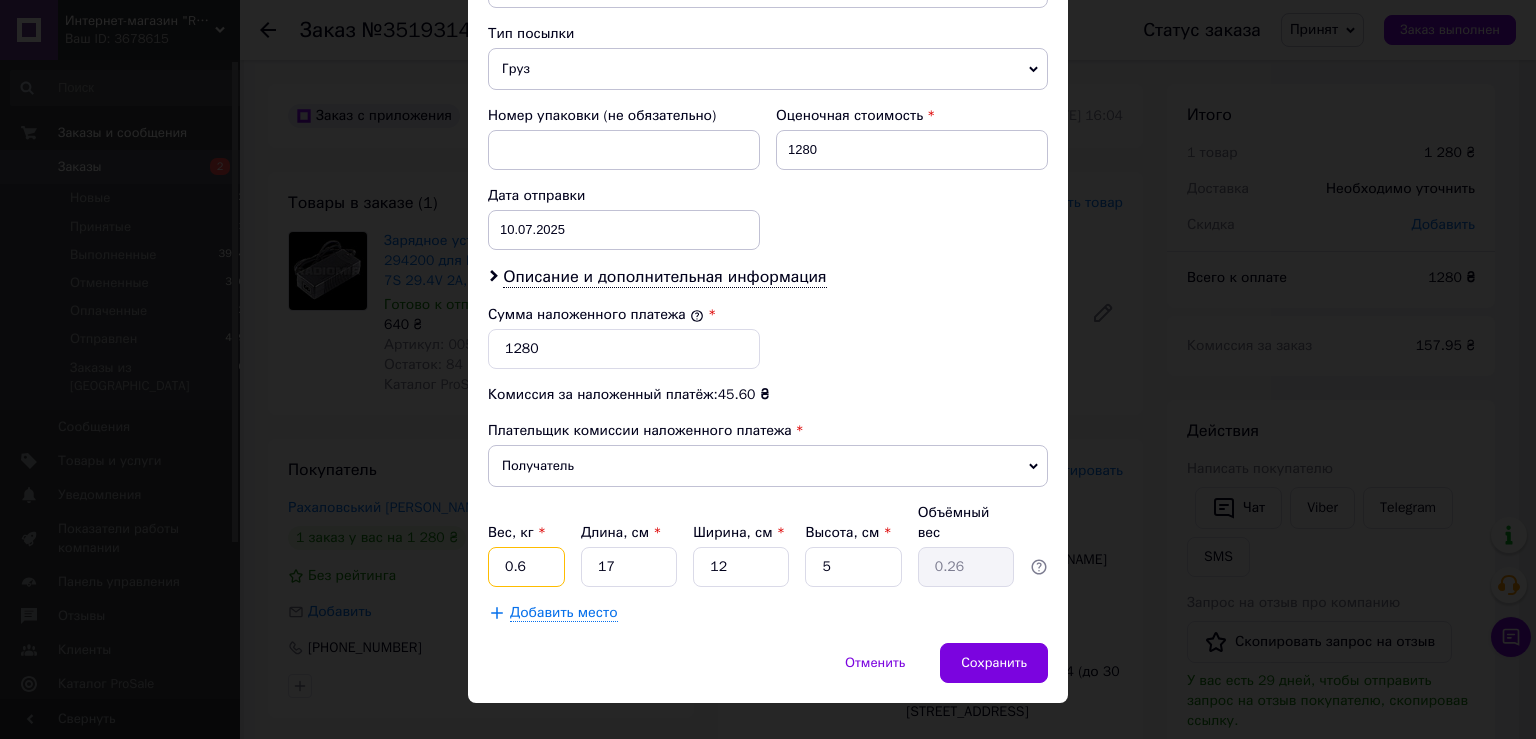 drag, startPoint x: 506, startPoint y: 546, endPoint x: 534, endPoint y: 550, distance: 28.284271 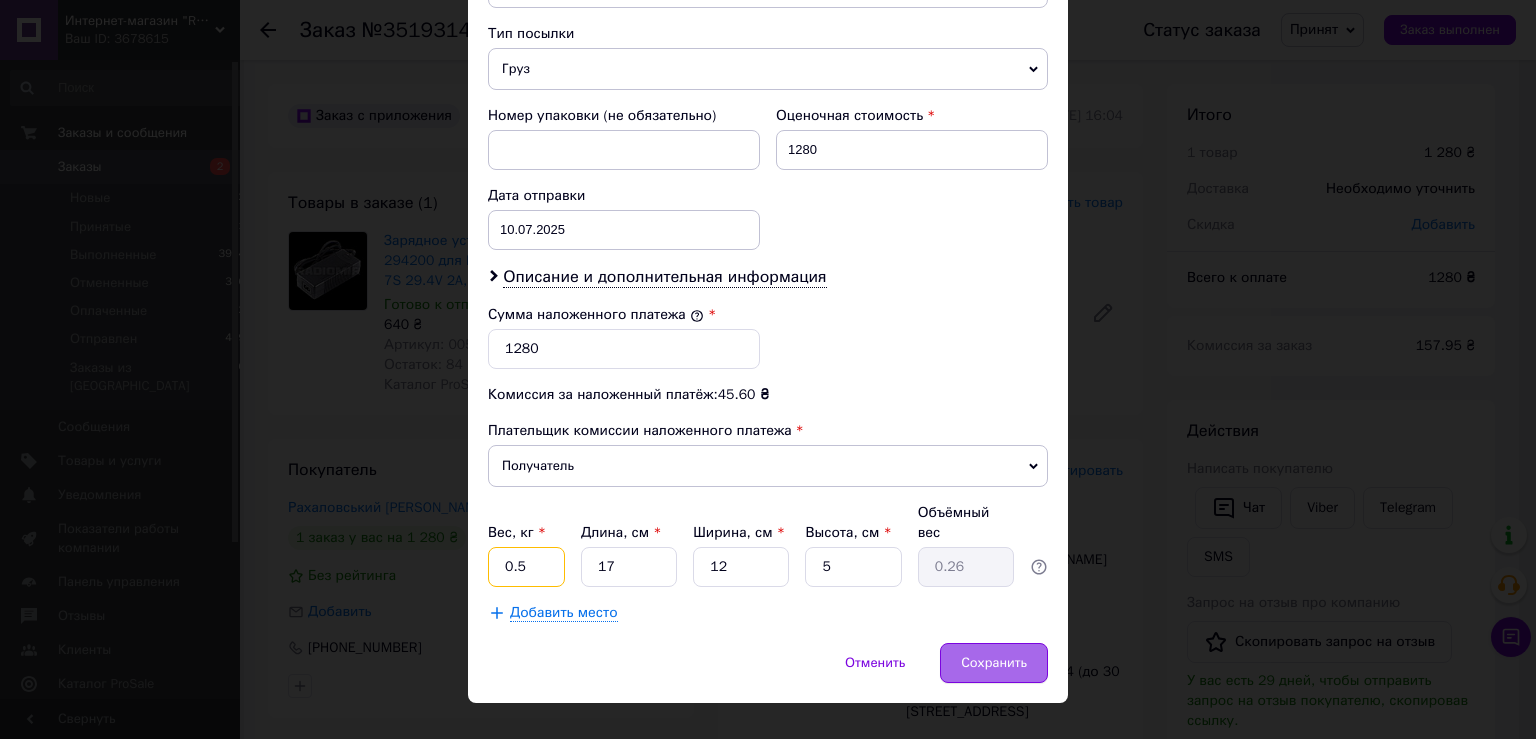type on "0.5" 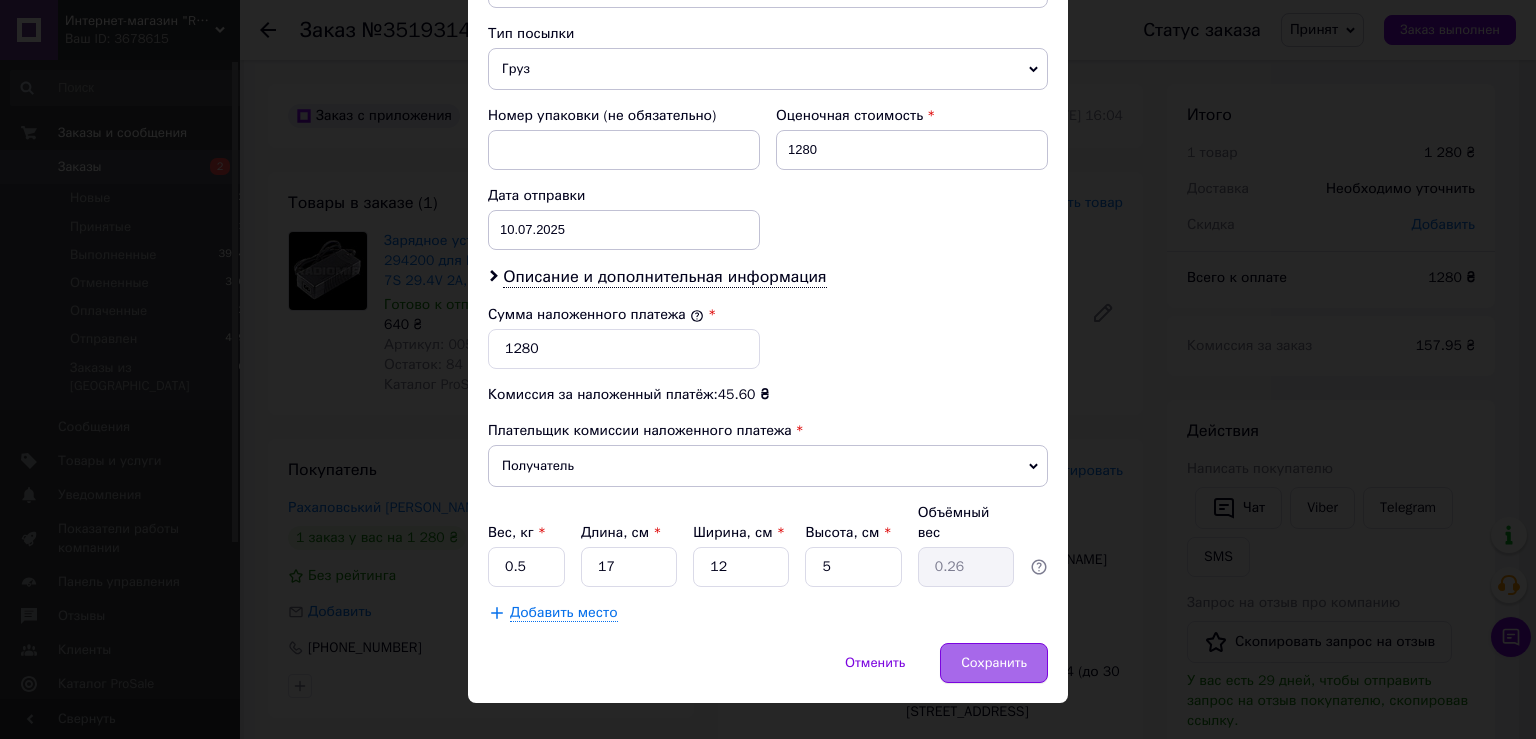 click on "Сохранить" at bounding box center [994, 663] 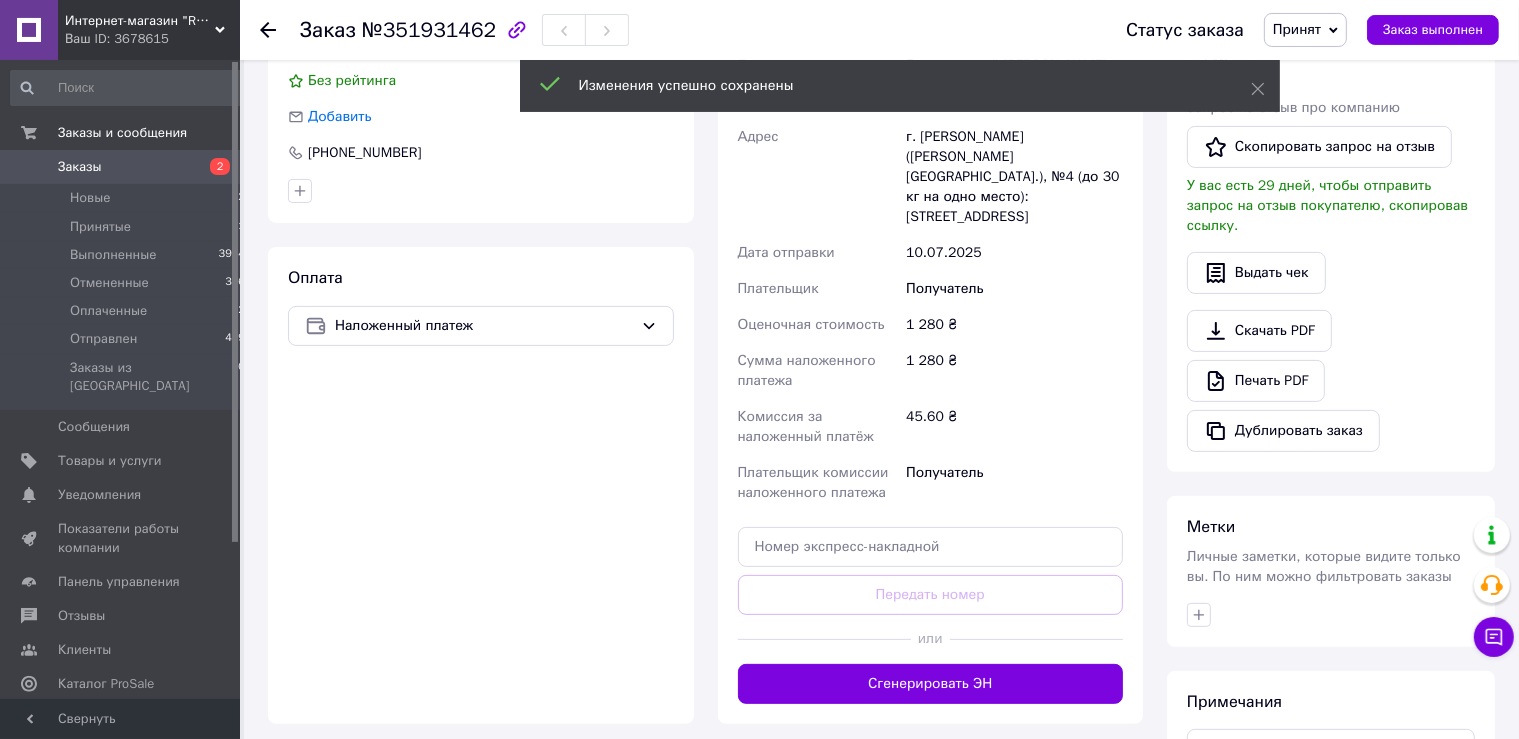 scroll, scrollTop: 528, scrollLeft: 0, axis: vertical 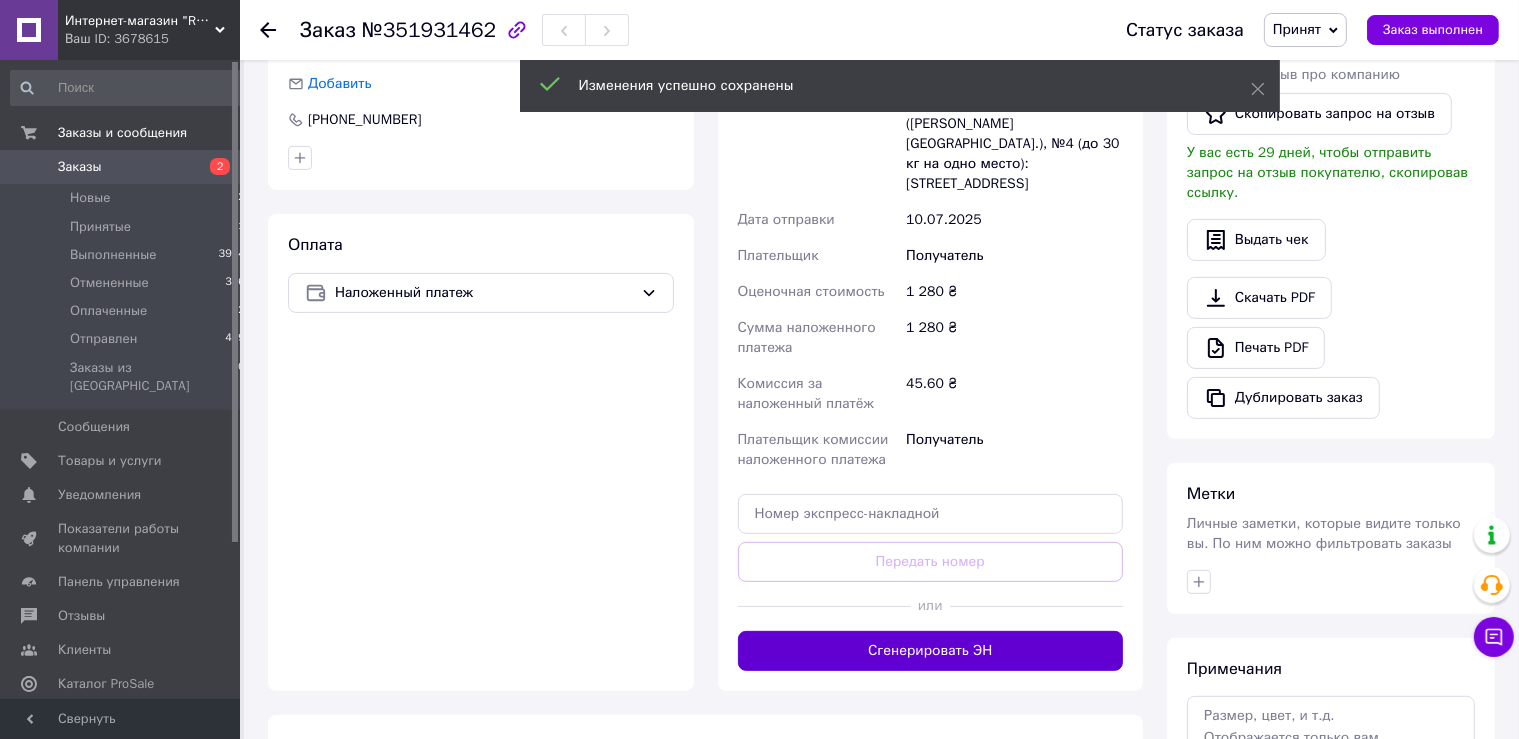 click on "Сгенерировать ЭН" at bounding box center [931, 651] 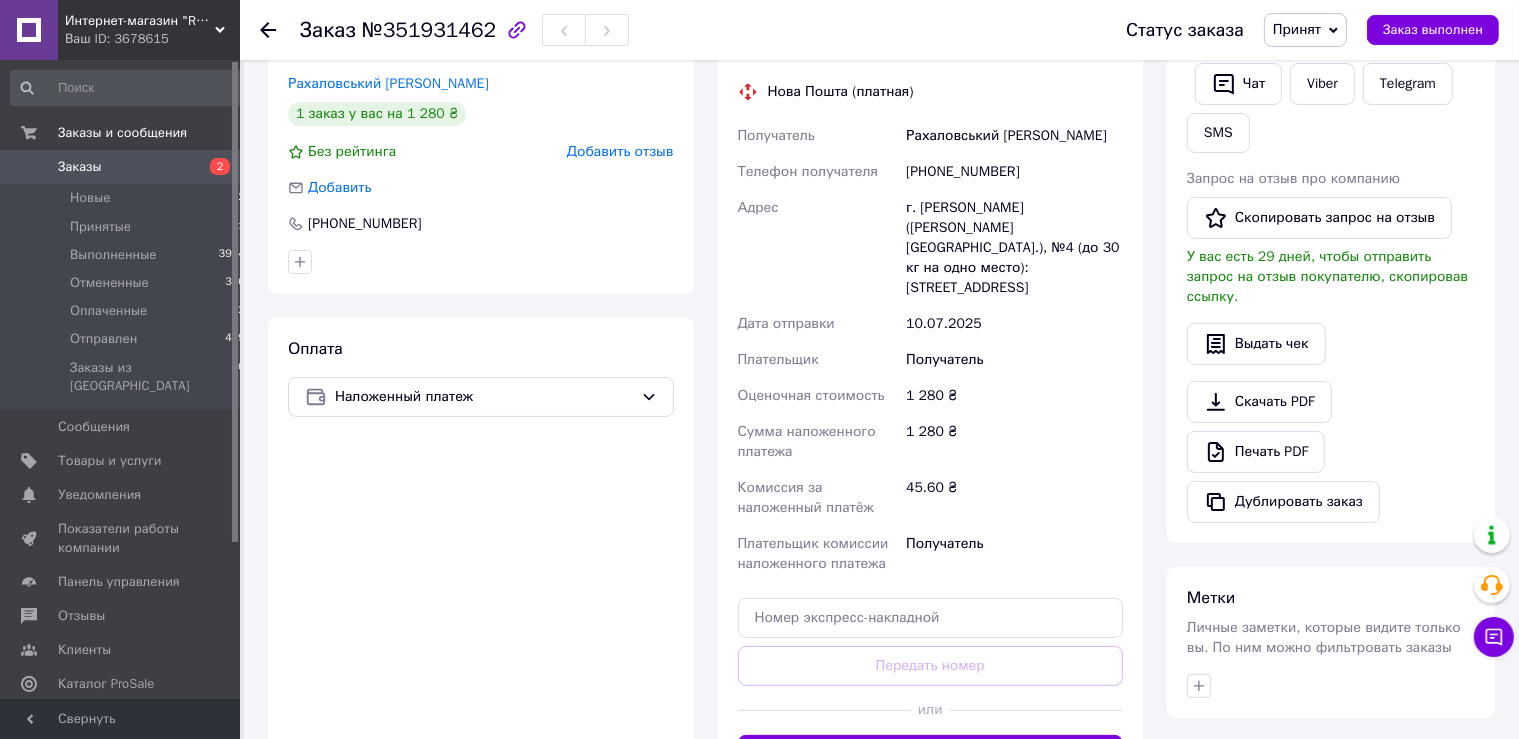 scroll, scrollTop: 316, scrollLeft: 0, axis: vertical 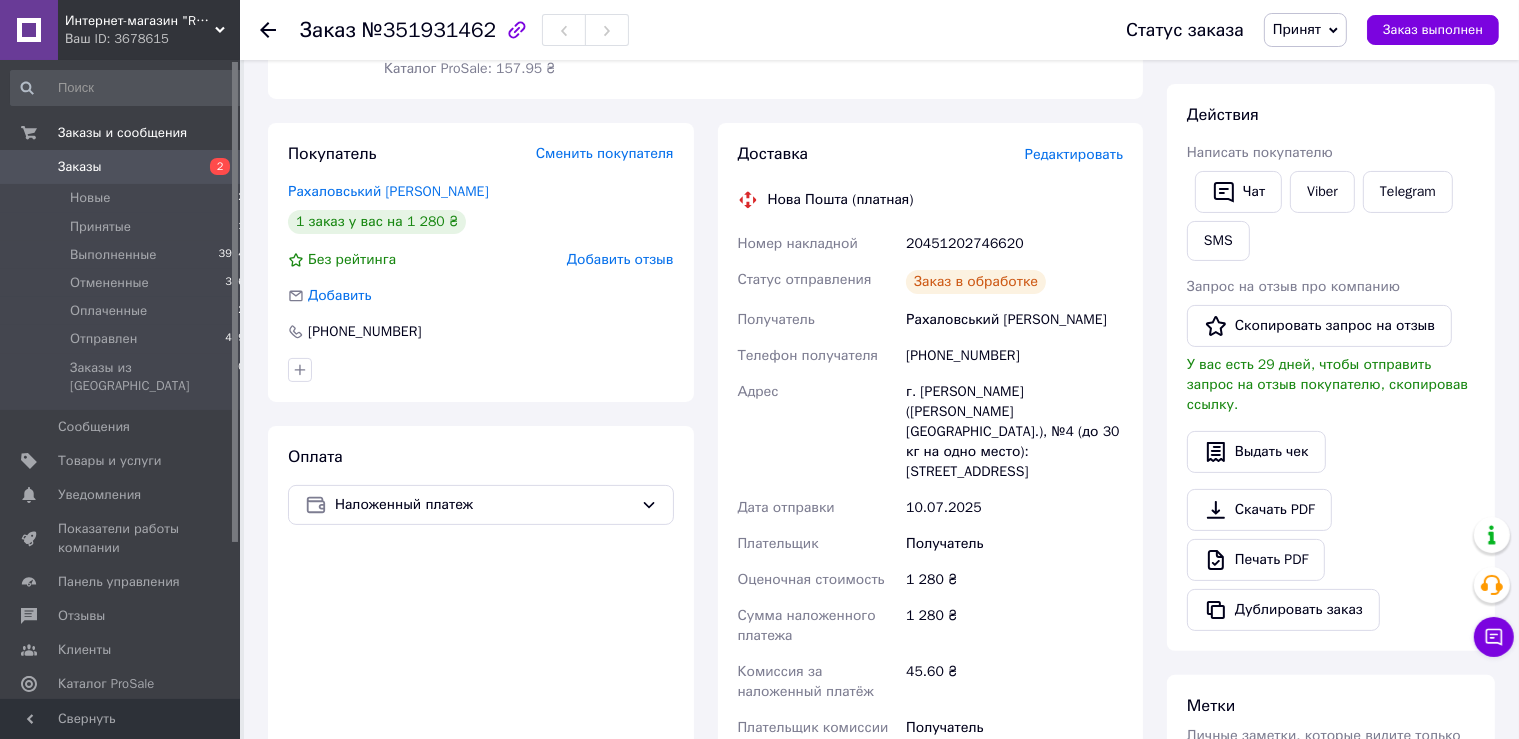 click on "20451202746620" at bounding box center (1014, 244) 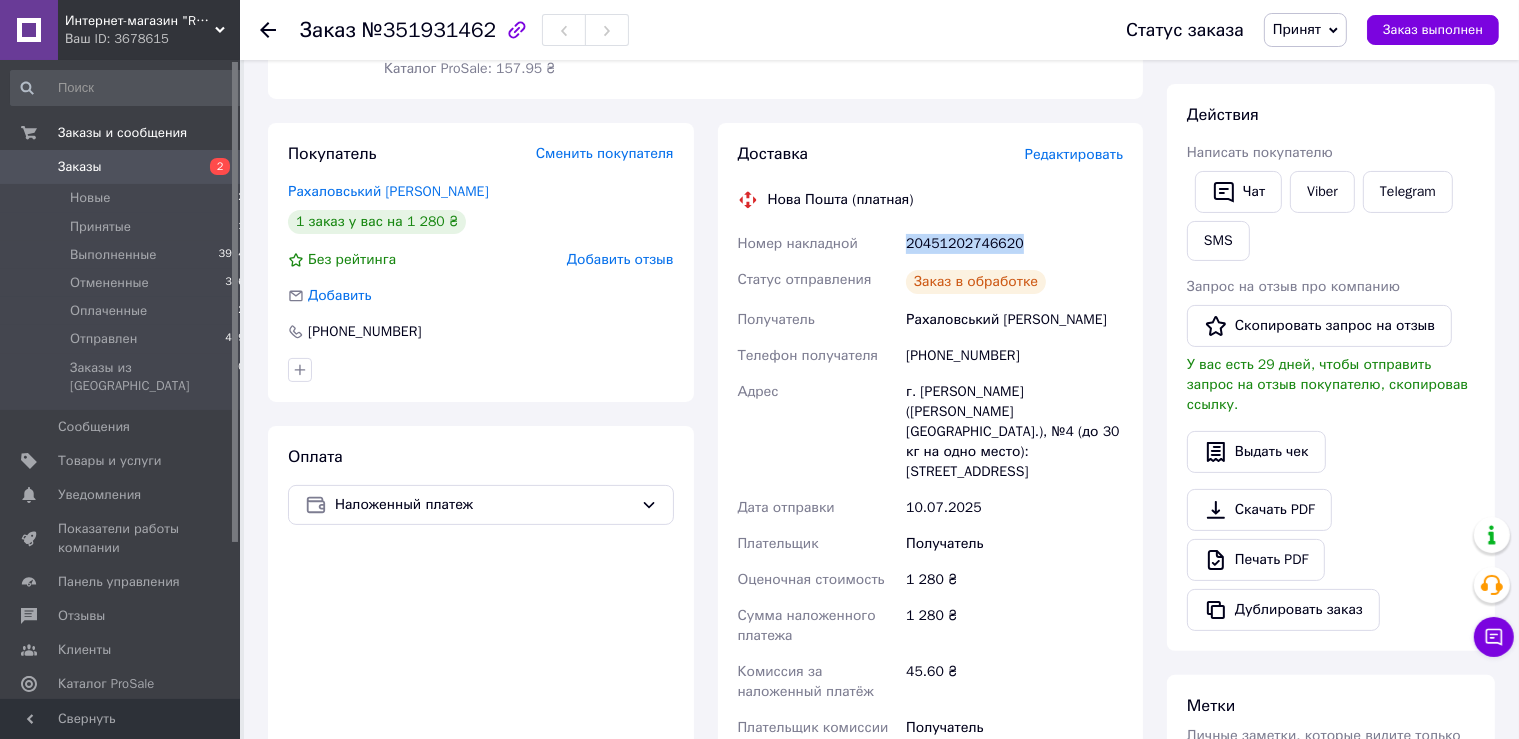 click on "20451202746620" at bounding box center (1014, 244) 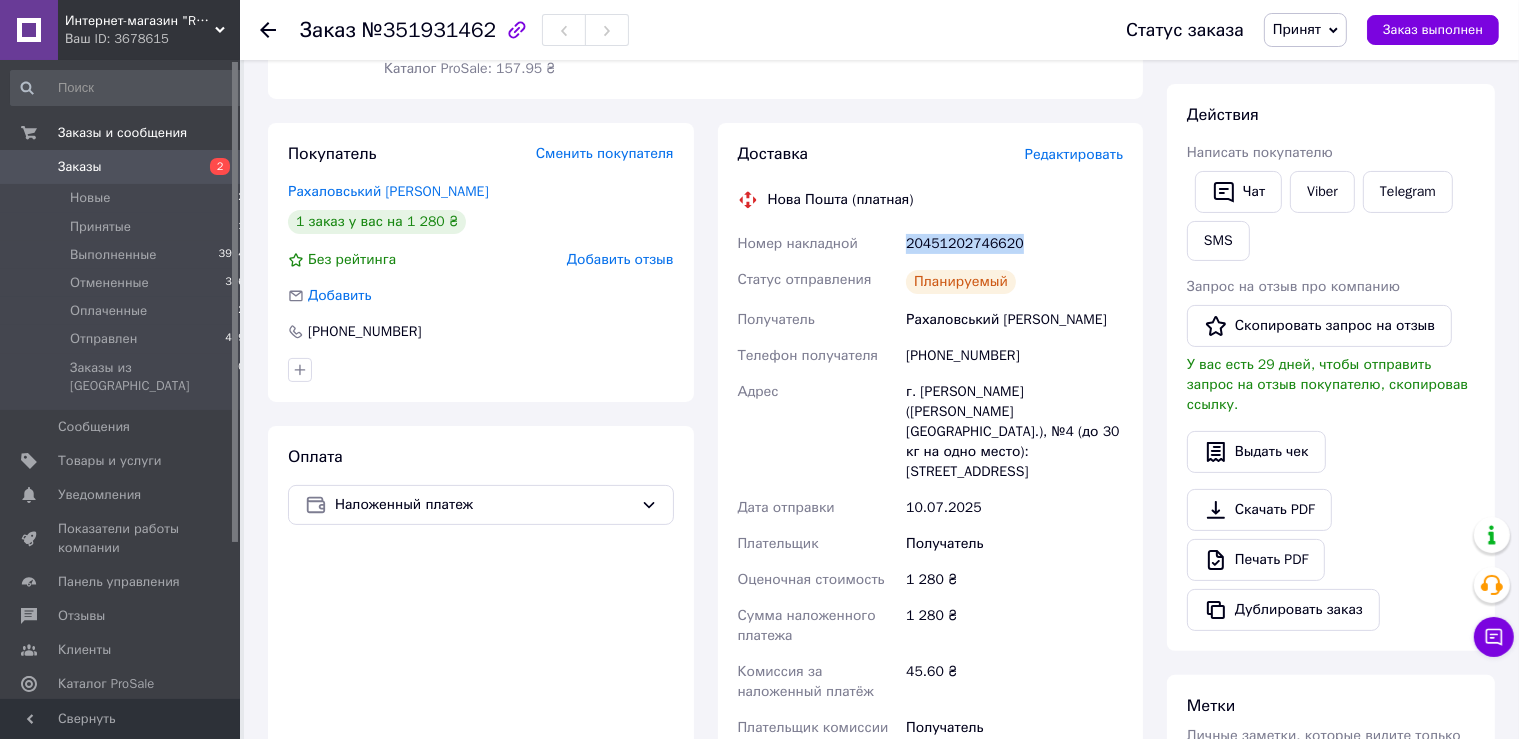 copy on "20451202746620" 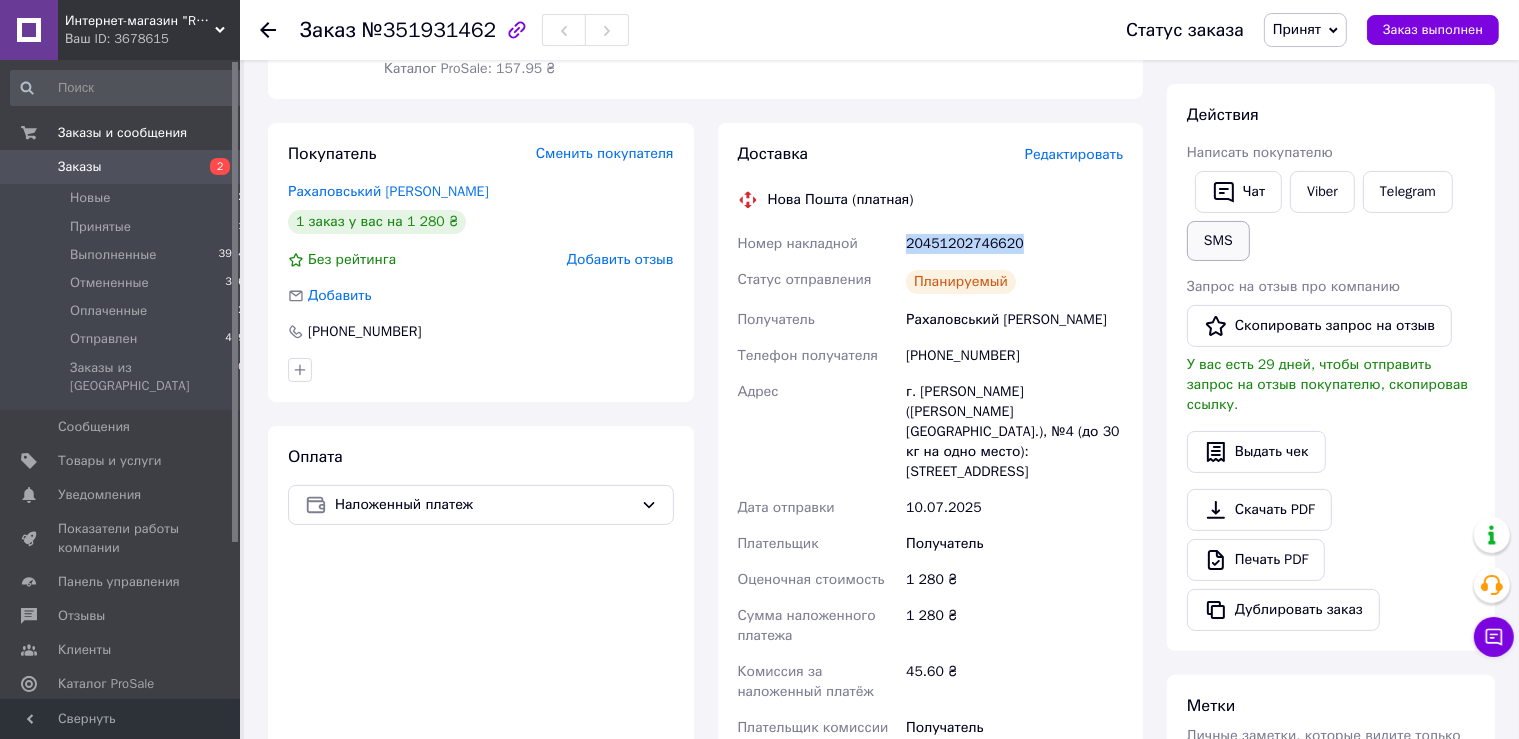 click on "SMS" at bounding box center (1218, 241) 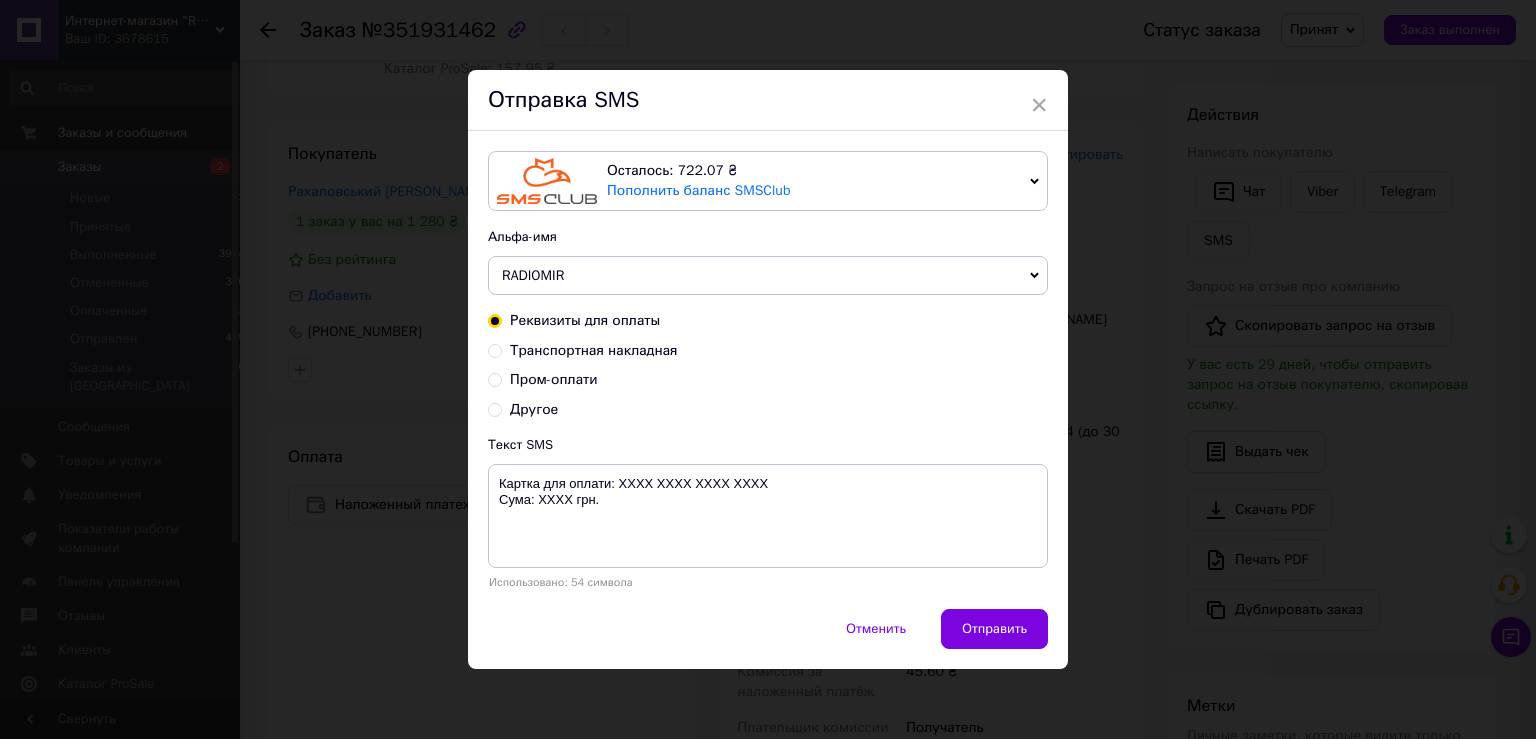 drag, startPoint x: 530, startPoint y: 382, endPoint x: 550, endPoint y: 390, distance: 21.540659 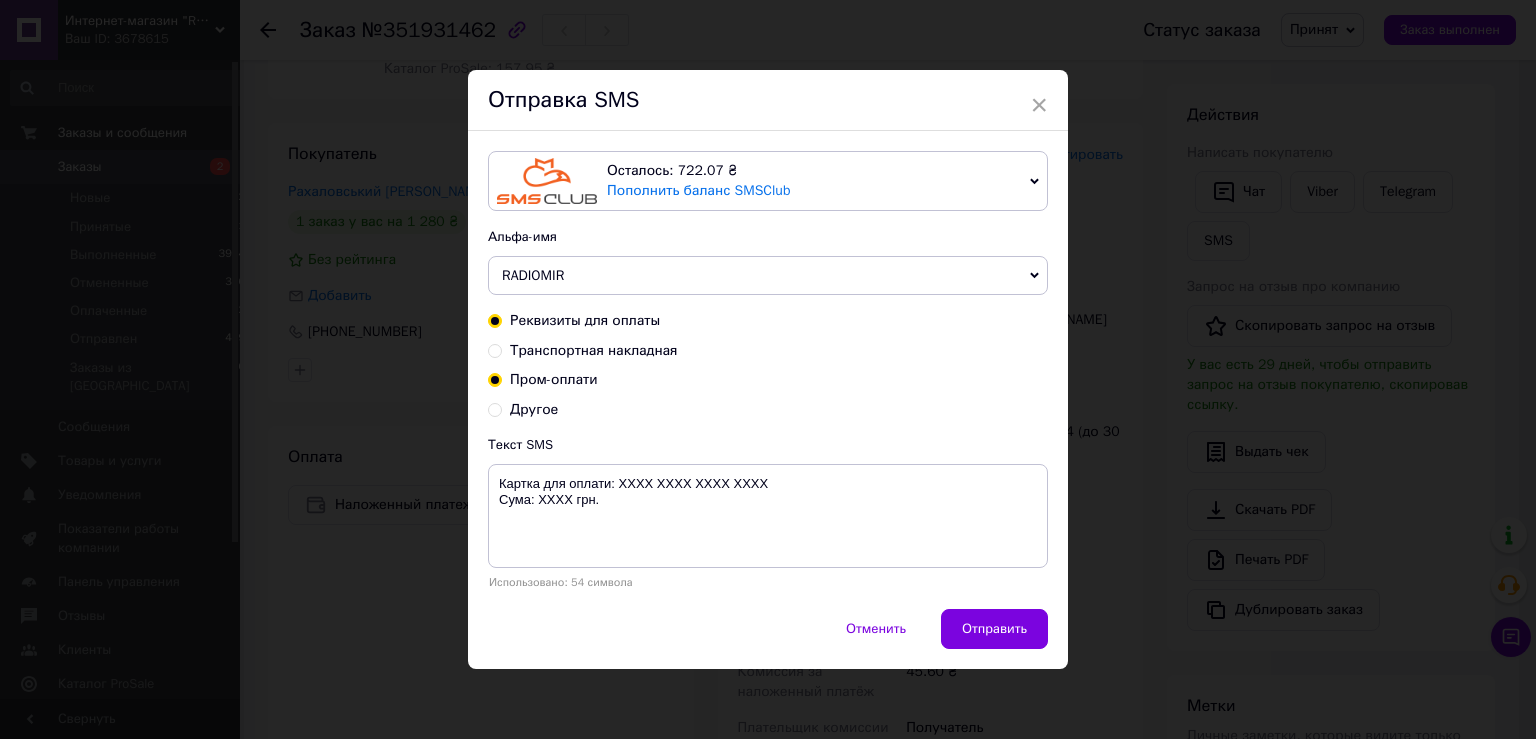 radio on "true" 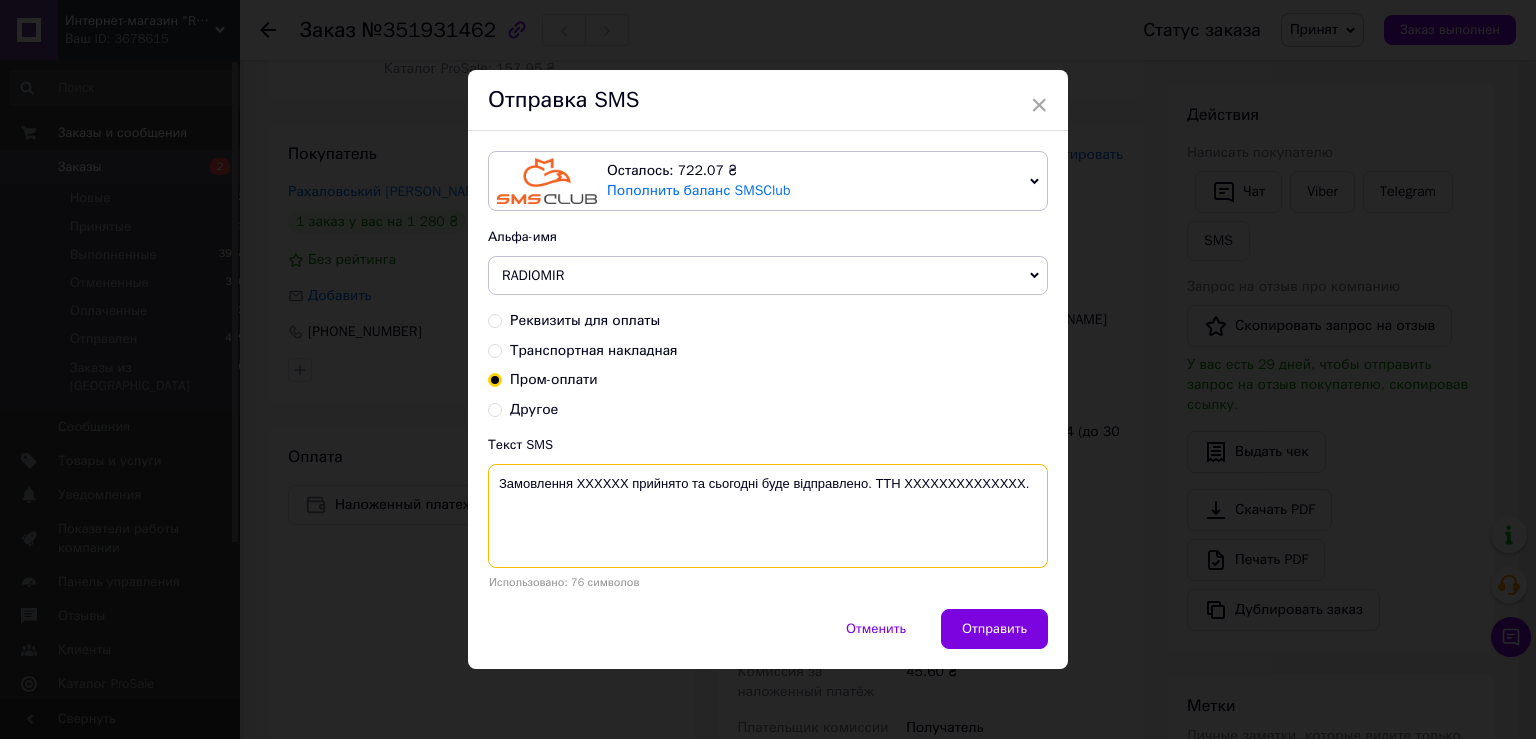 click on "Замовлення ХХХХХХ прийнято та сьогодні буде відправлено. ТТН XXXXXXXXXXXXXX." at bounding box center (768, 516) 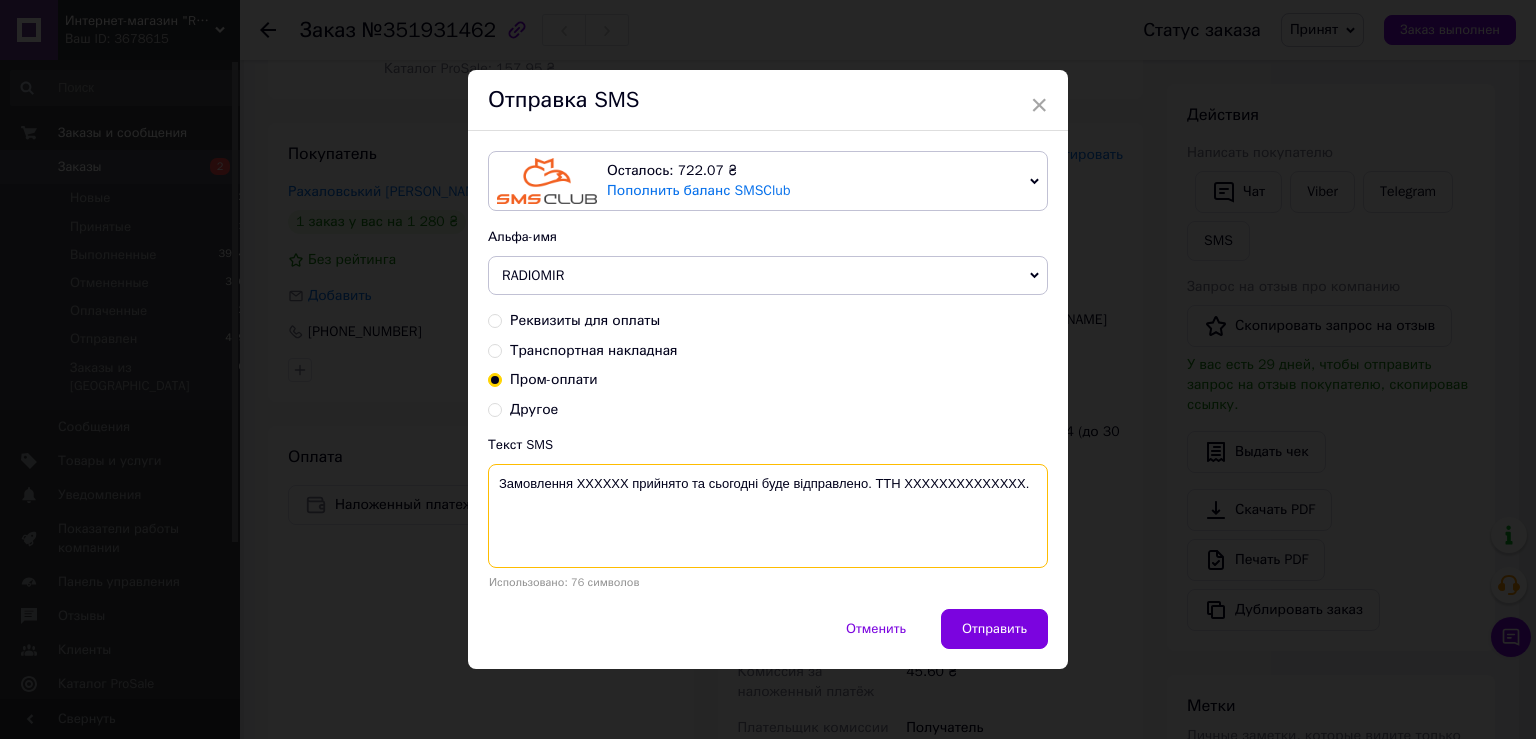 paste on "20451202746620" 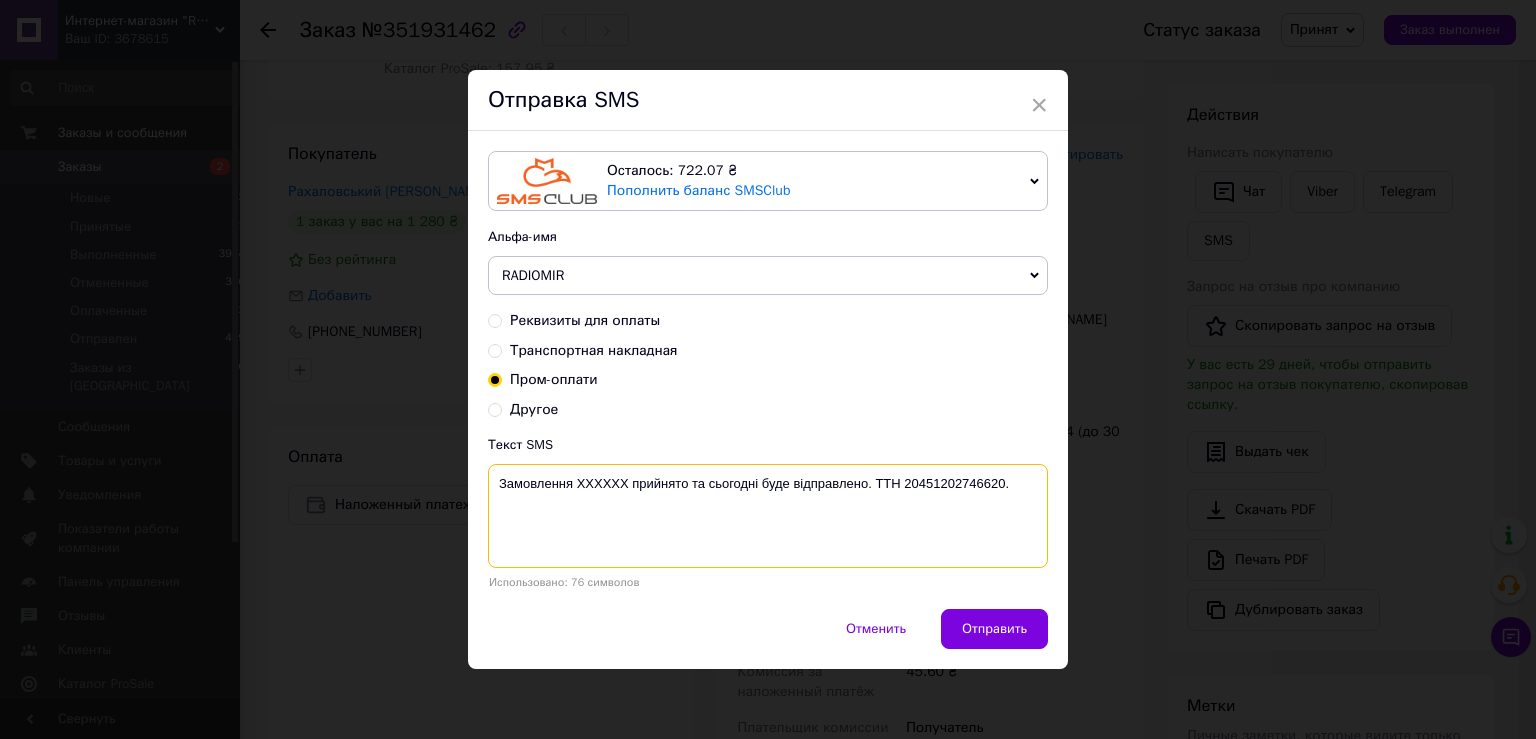 click on "Замовлення ХХХХХХ прийнято та сьогодні буде відправлено. ТТН 20451202746620." at bounding box center [768, 516] 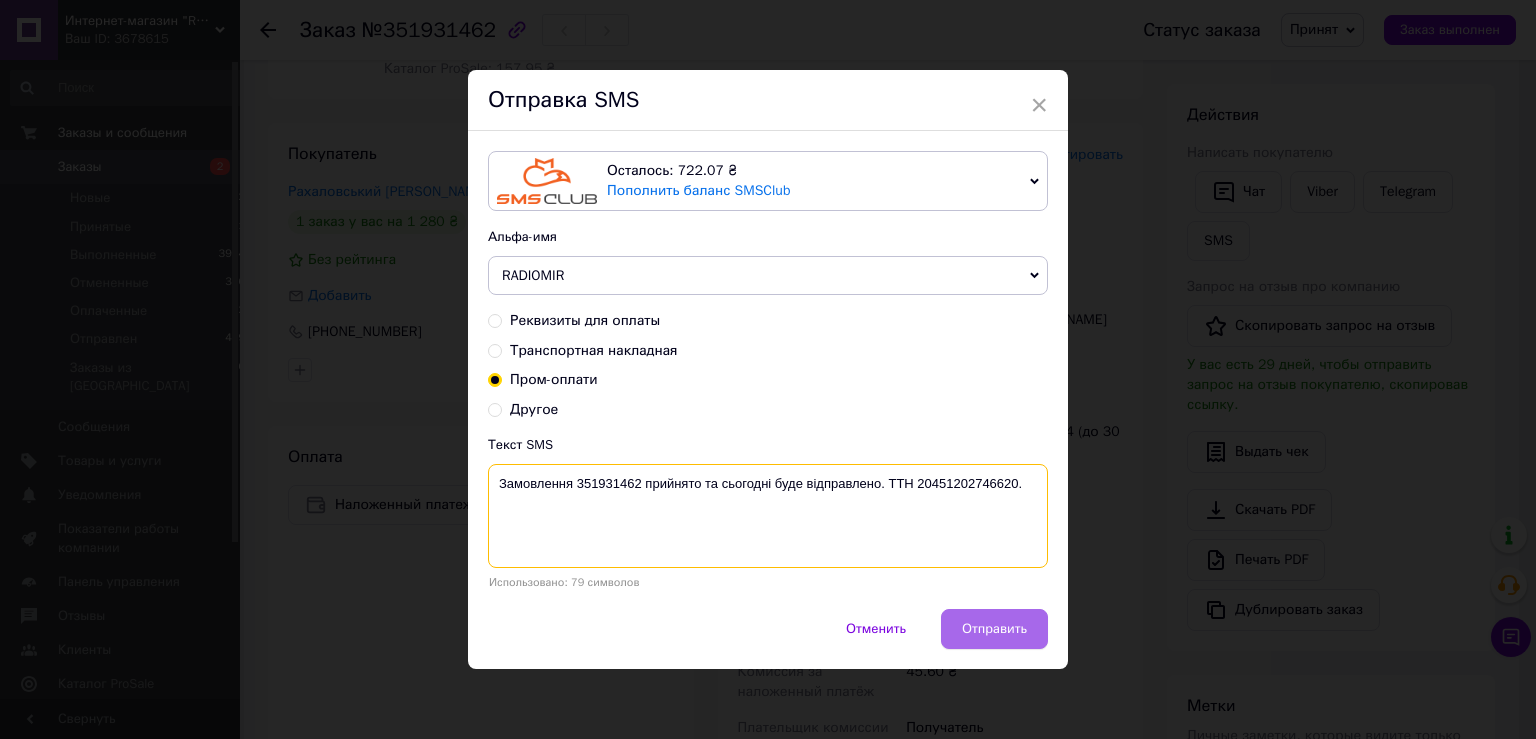 type on "Замовлення 351931462 прийнято та сьогодні буде відправлено. ТТН 20451202746620." 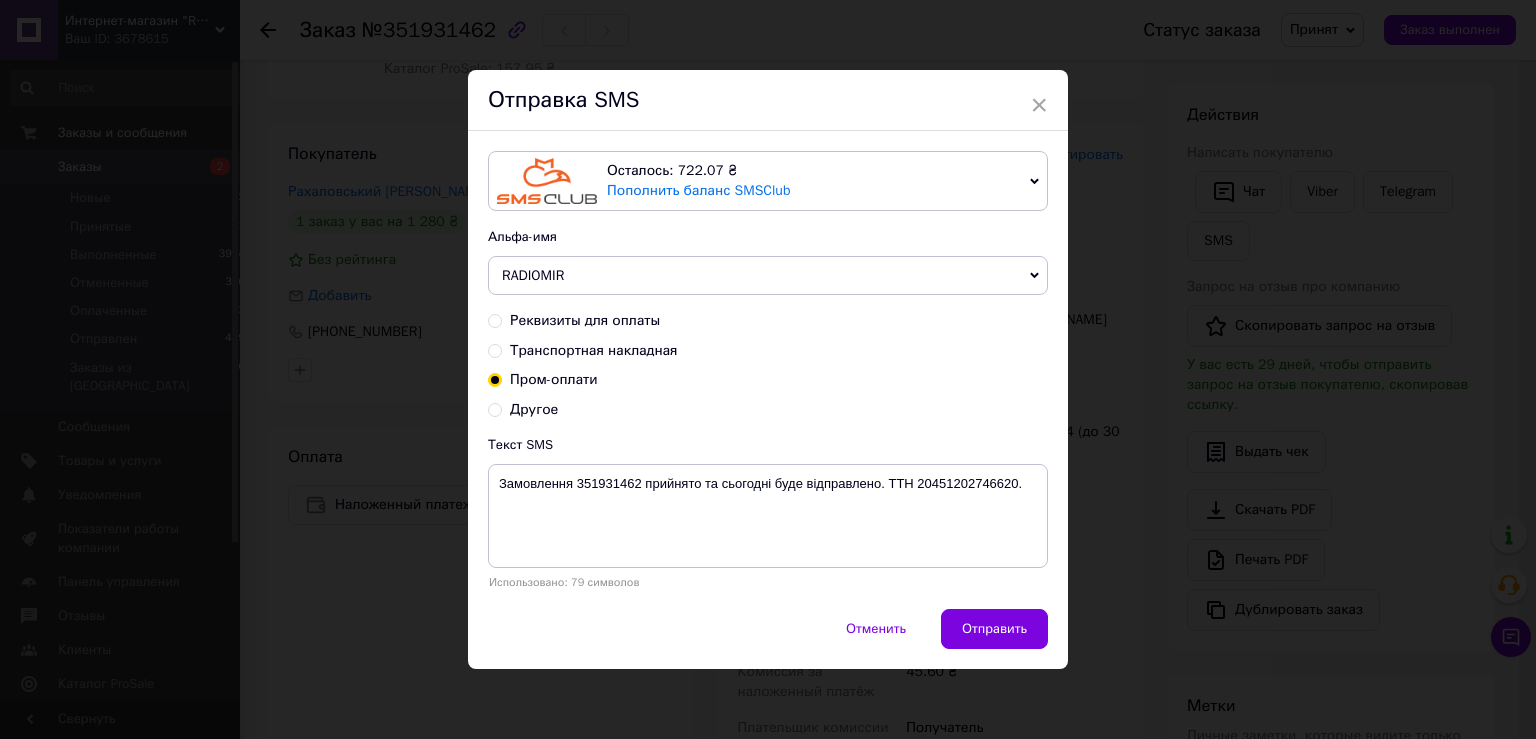 click on "Отправить" at bounding box center (994, 629) 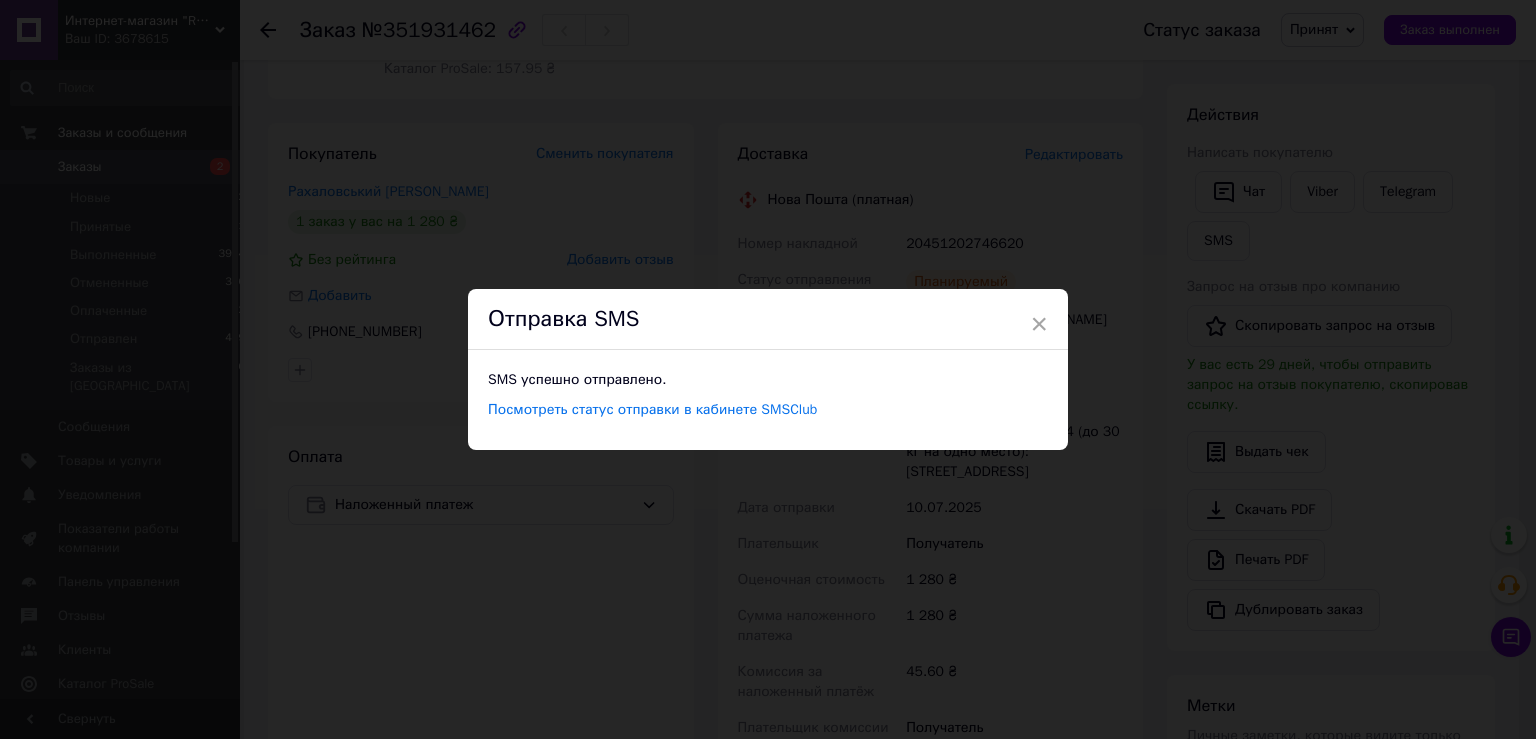 click on "×" at bounding box center [1039, 324] 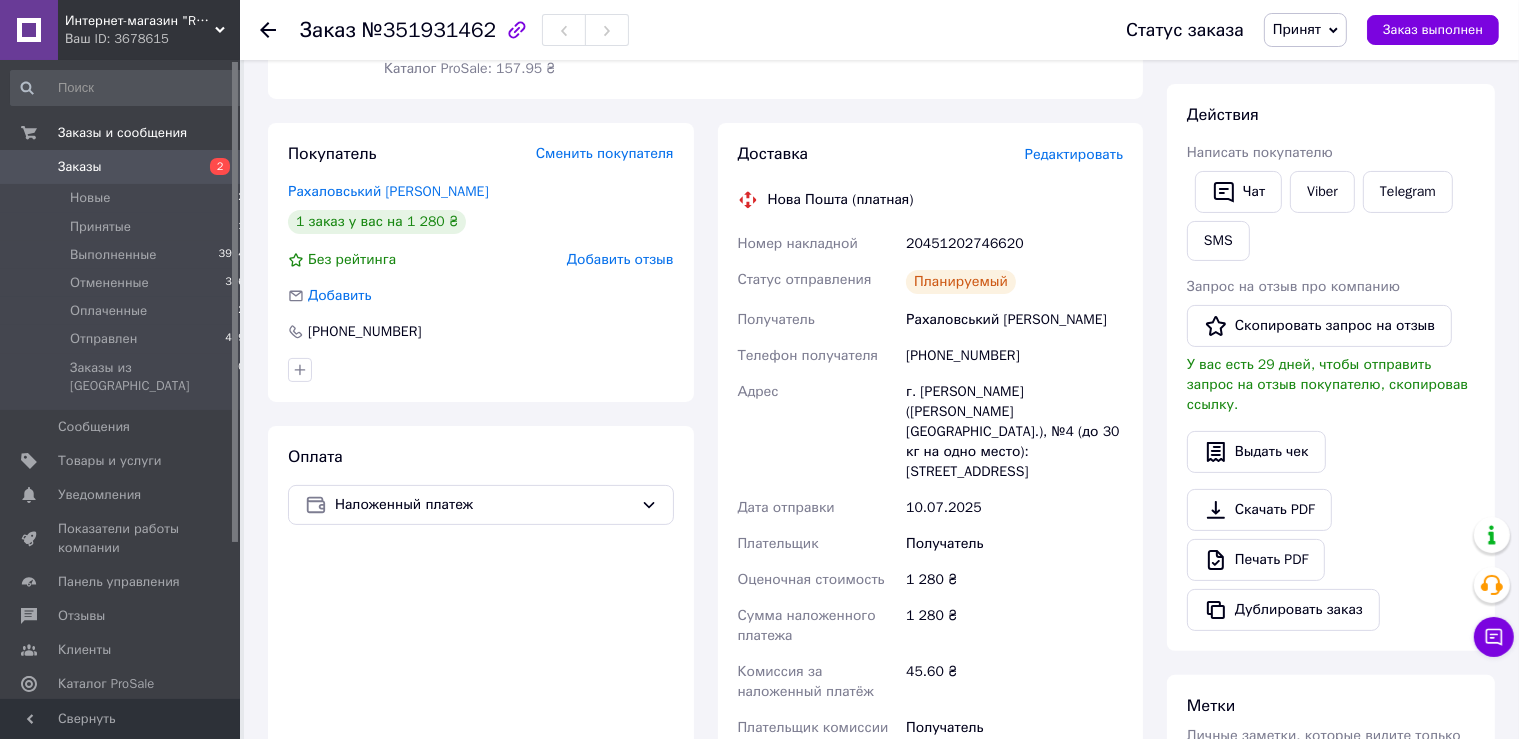 click at bounding box center [268, 30] 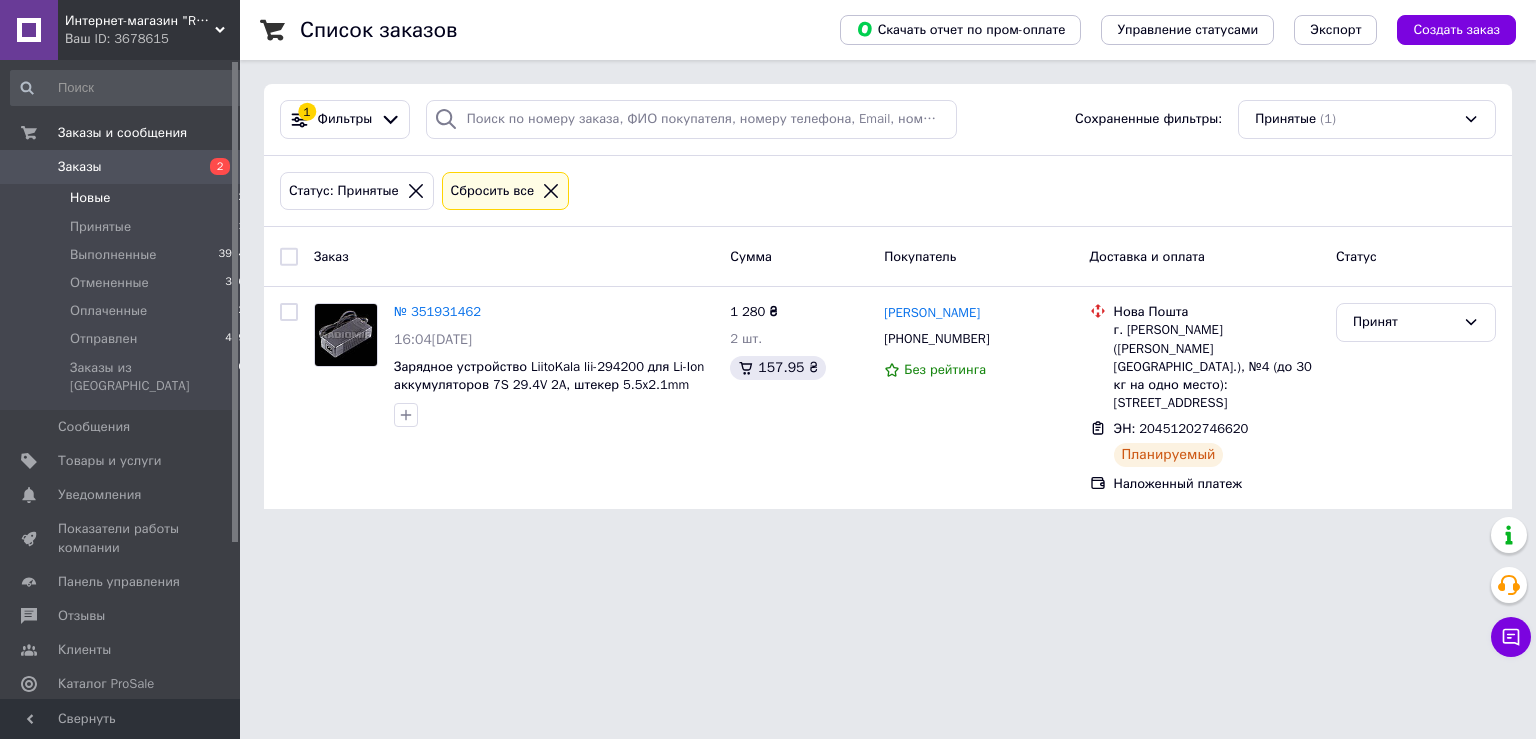 click on "Новые 2" at bounding box center (128, 198) 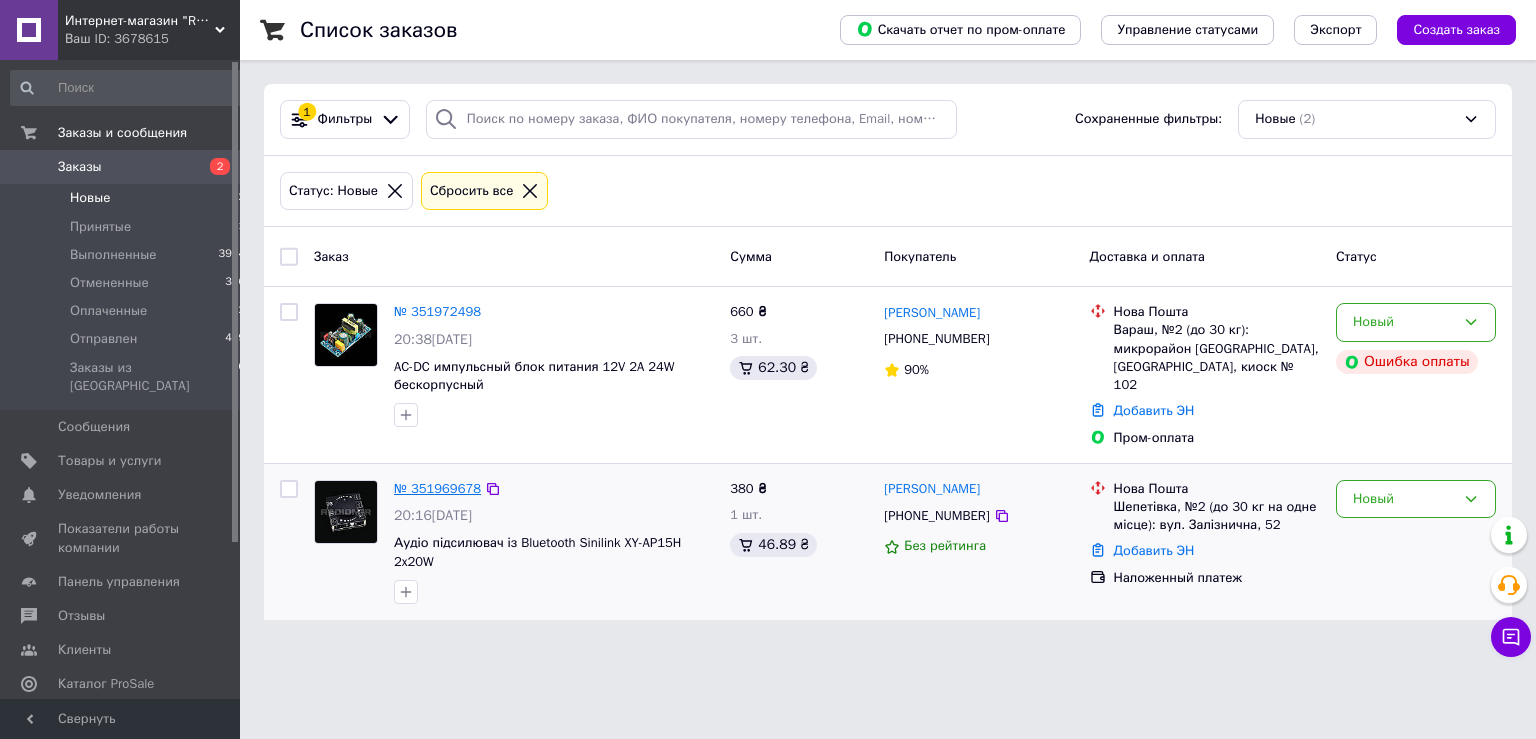 click on "№ 351969678" at bounding box center (437, 488) 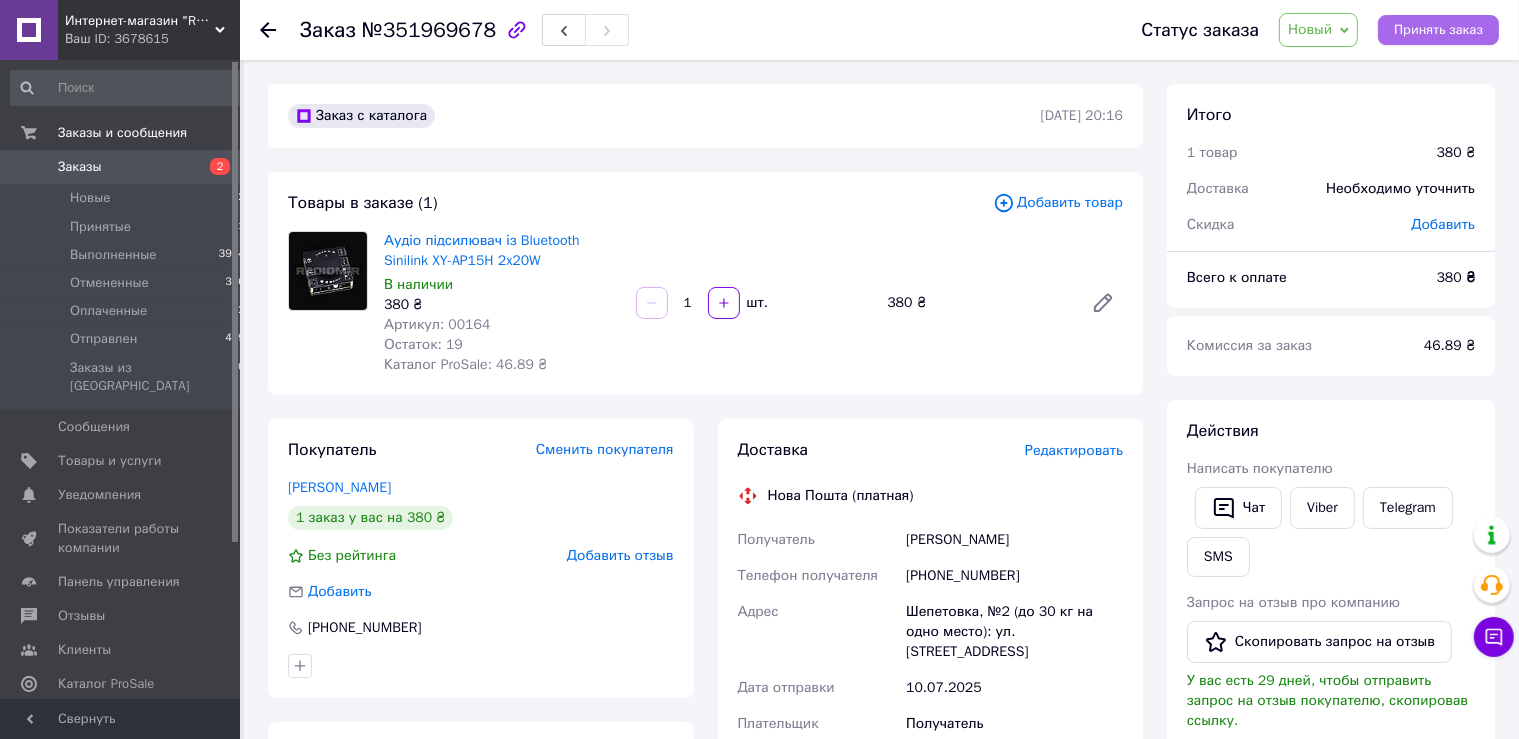 drag, startPoint x: 1431, startPoint y: 26, endPoint x: 1384, endPoint y: 35, distance: 47.853943 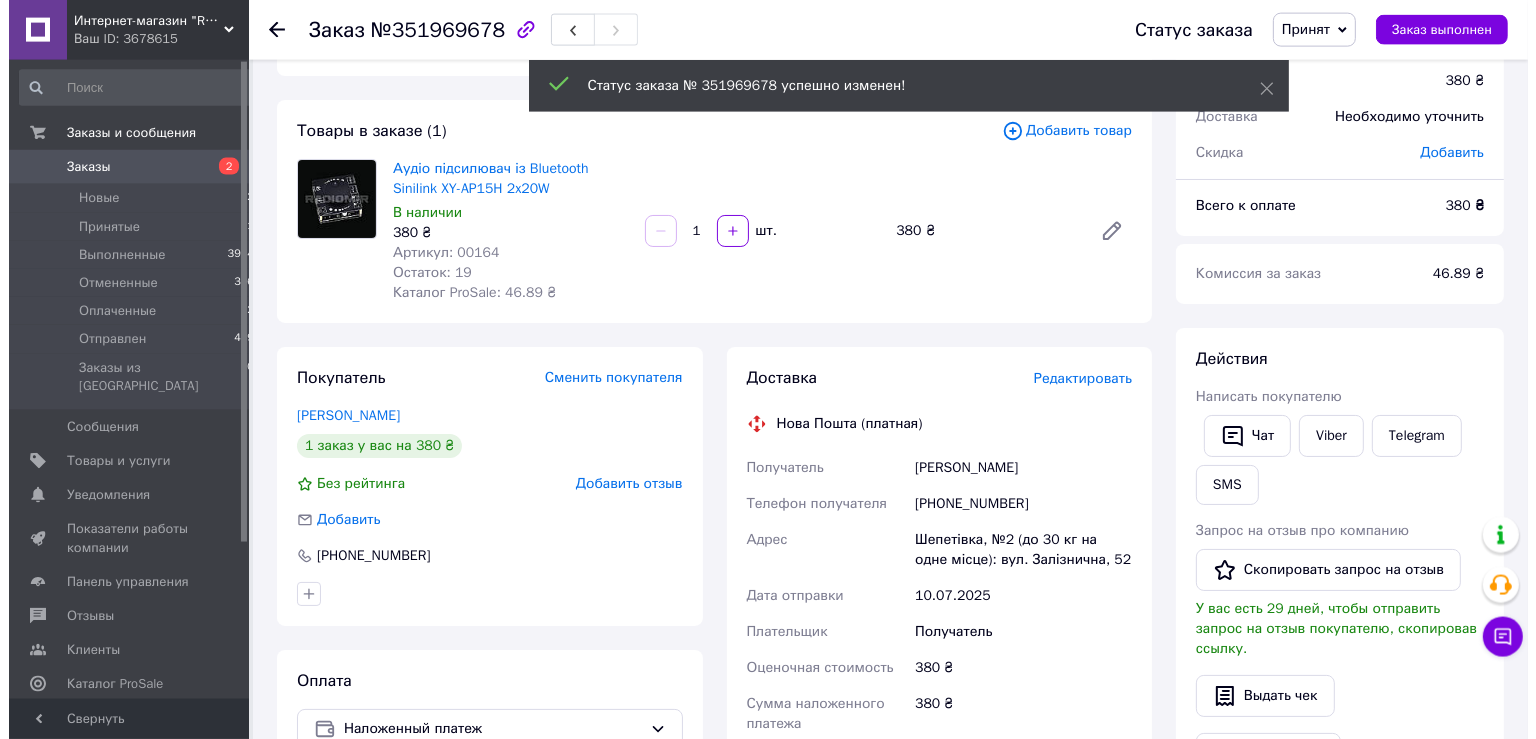 scroll, scrollTop: 211, scrollLeft: 0, axis: vertical 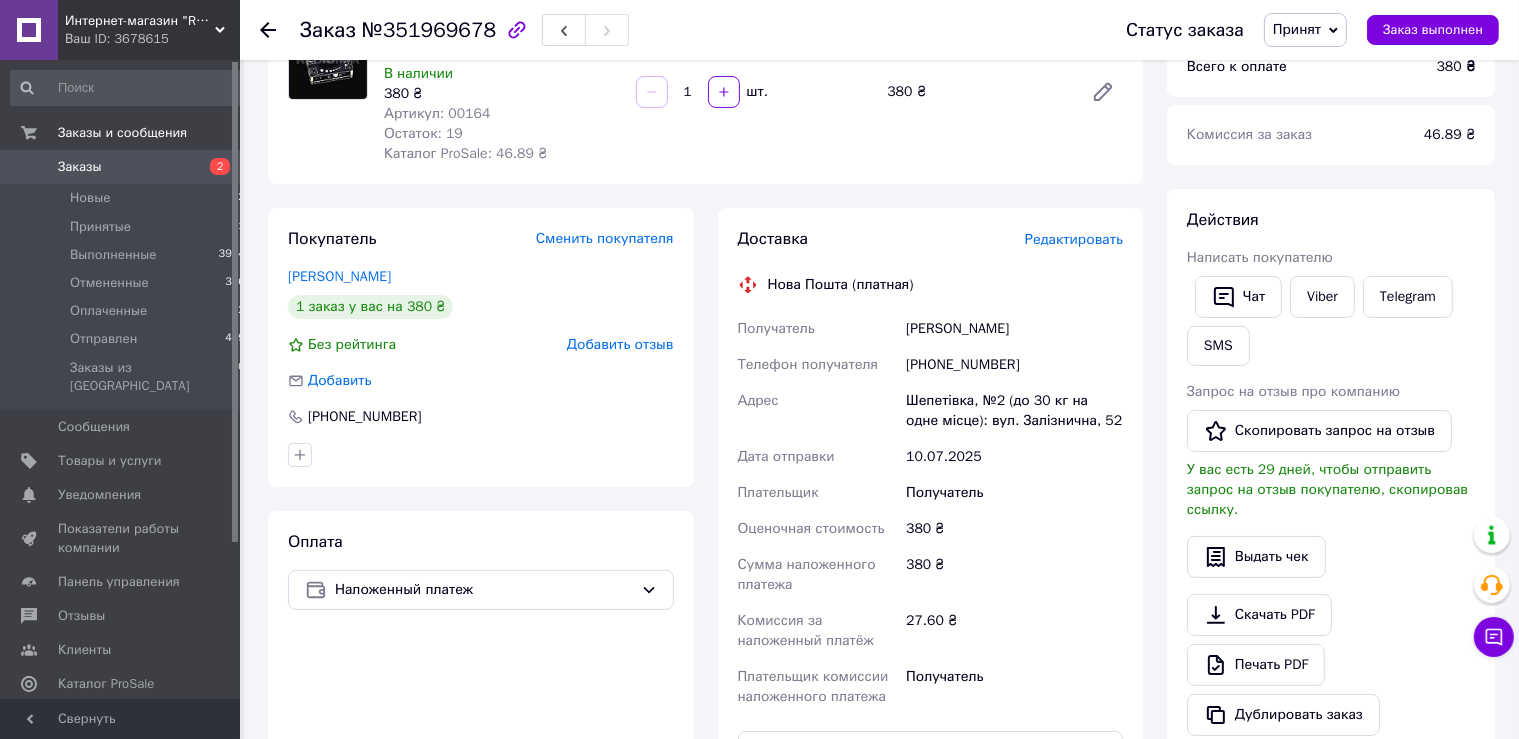 click on "Редактировать" at bounding box center (1074, 239) 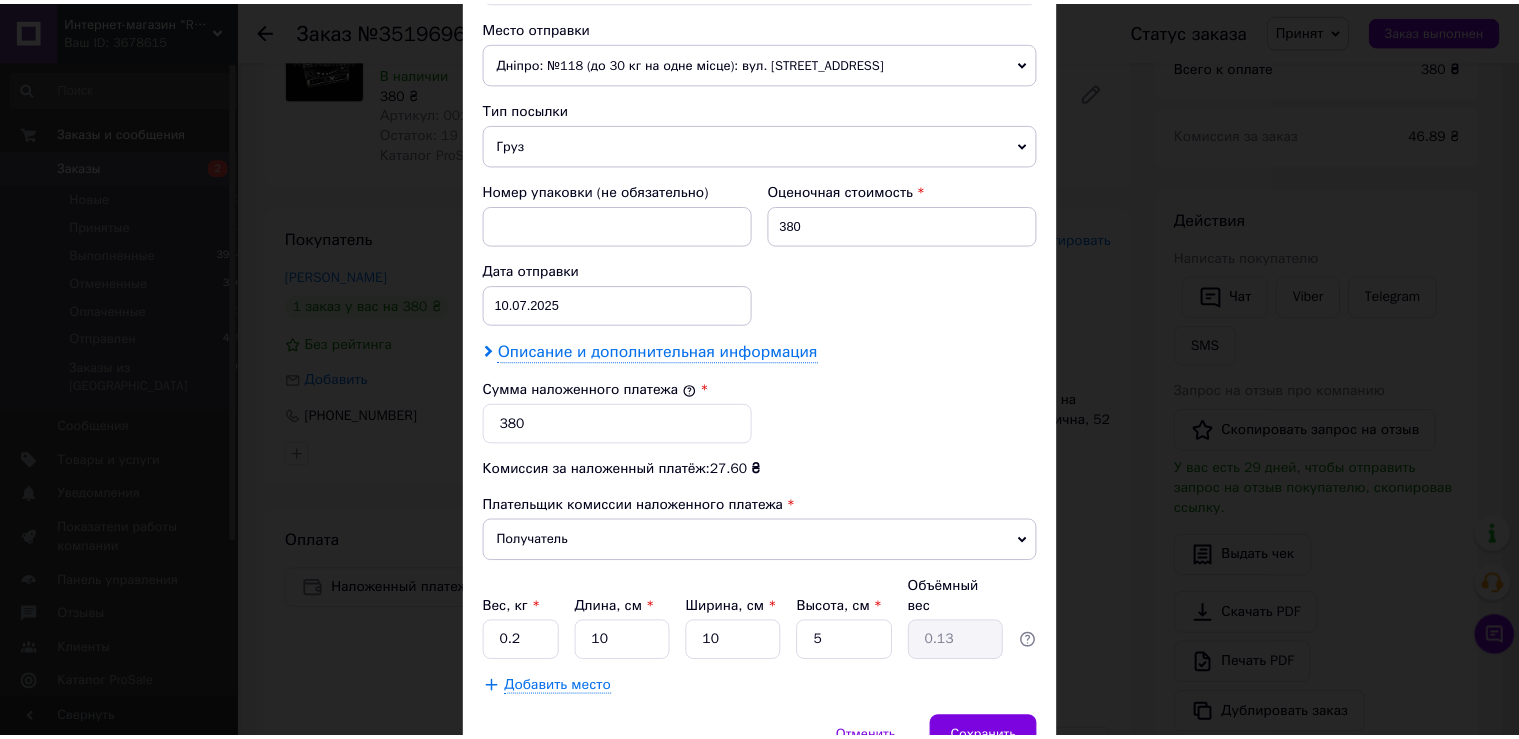 scroll, scrollTop: 781, scrollLeft: 0, axis: vertical 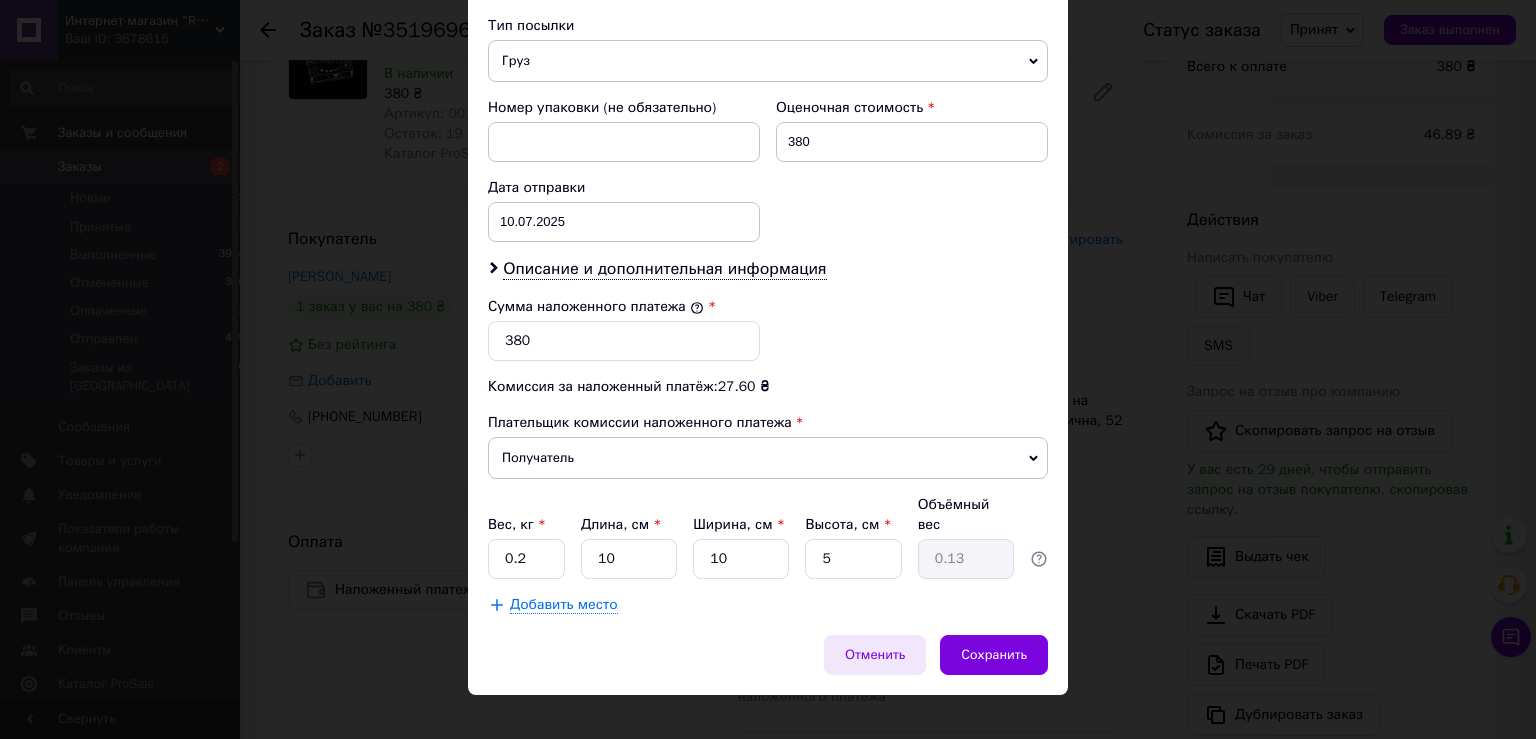 click on "Отменить" at bounding box center [875, 655] 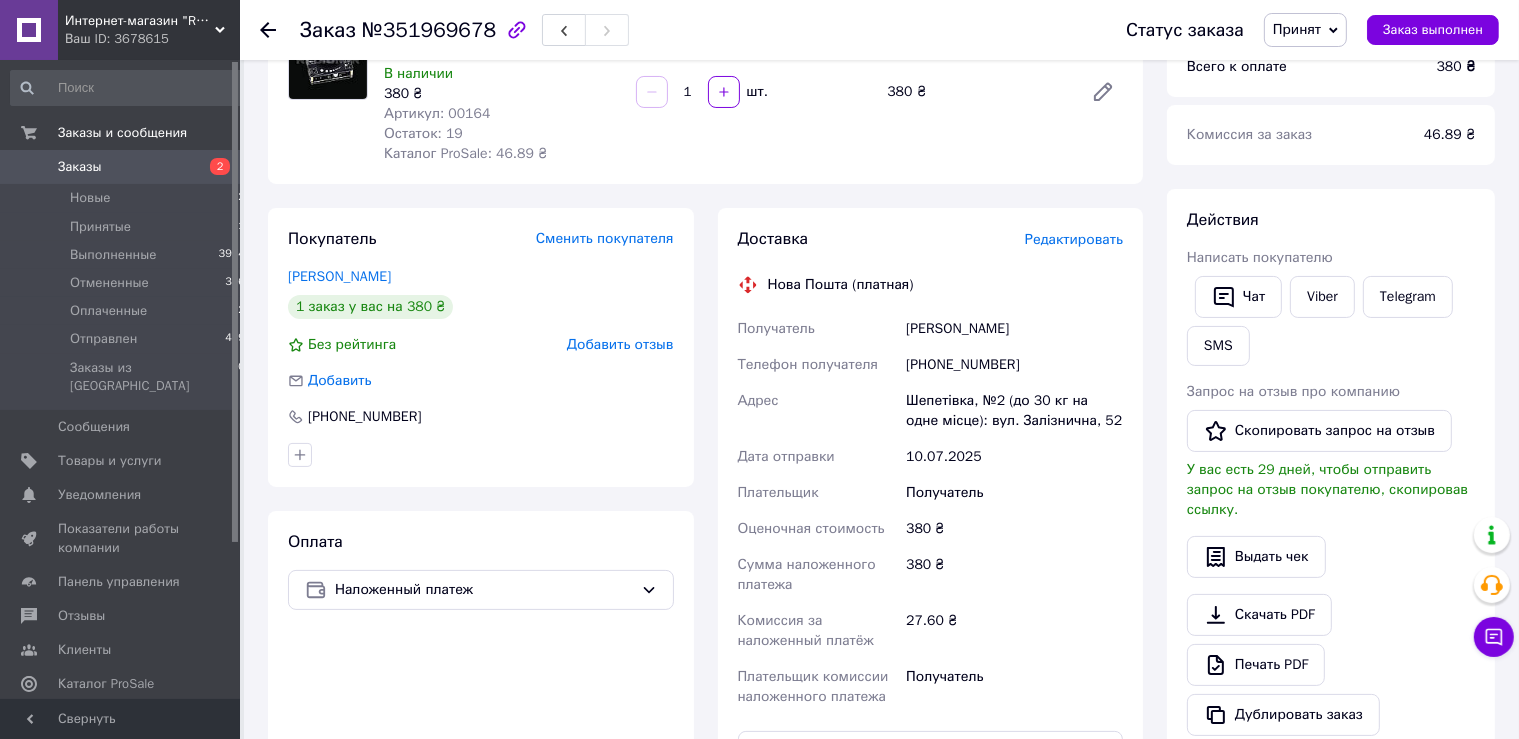 scroll, scrollTop: 692, scrollLeft: 0, axis: vertical 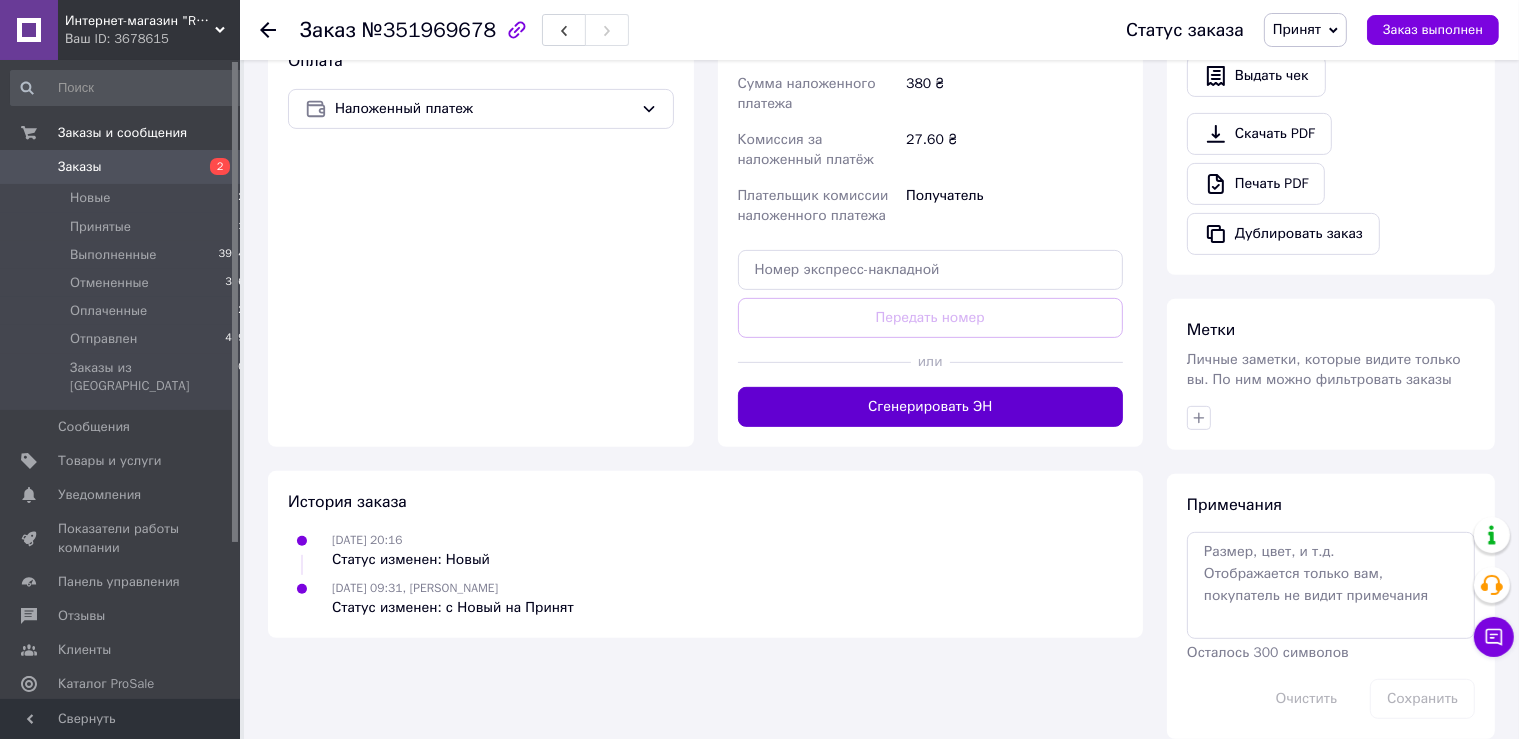 click on "Сгенерировать ЭН" at bounding box center (931, 407) 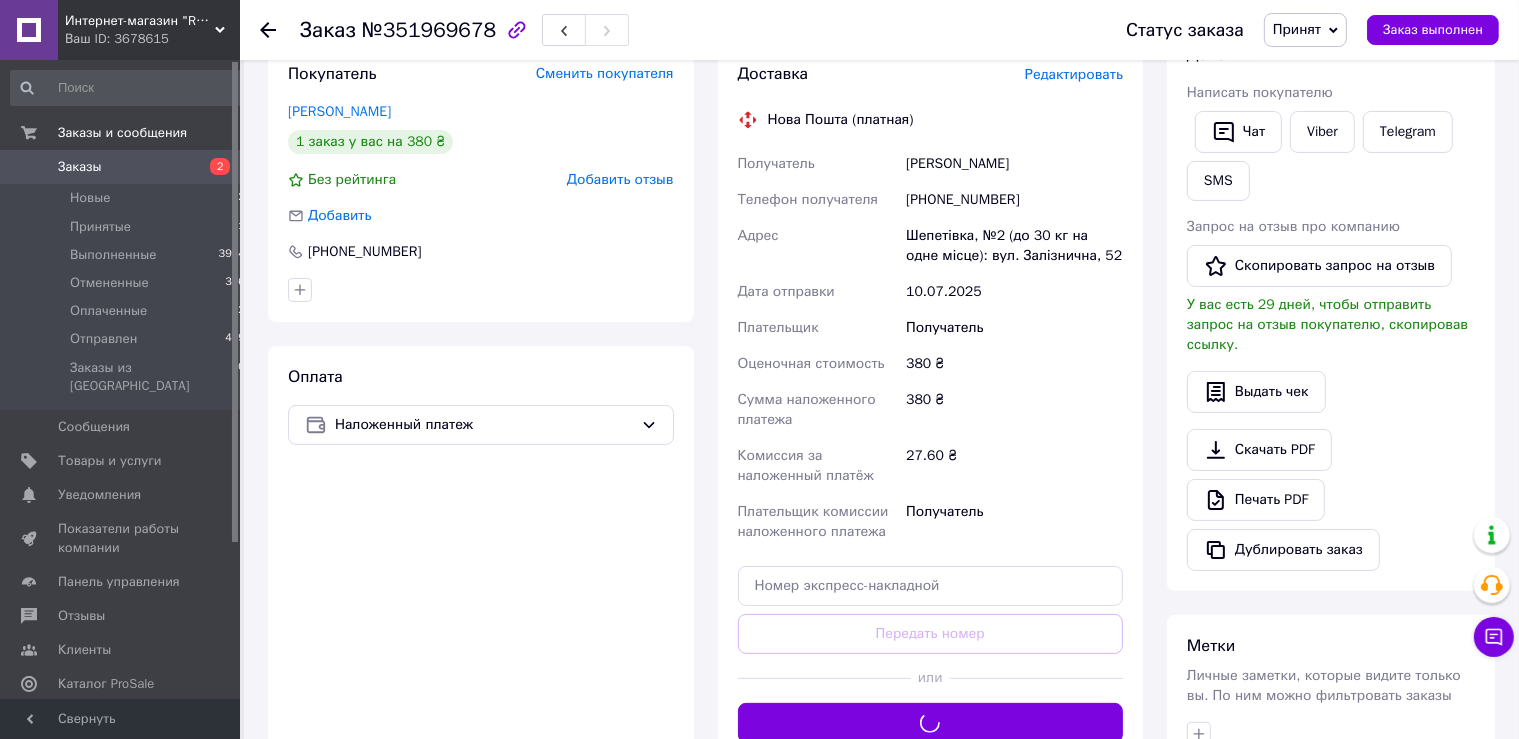 scroll, scrollTop: 59, scrollLeft: 0, axis: vertical 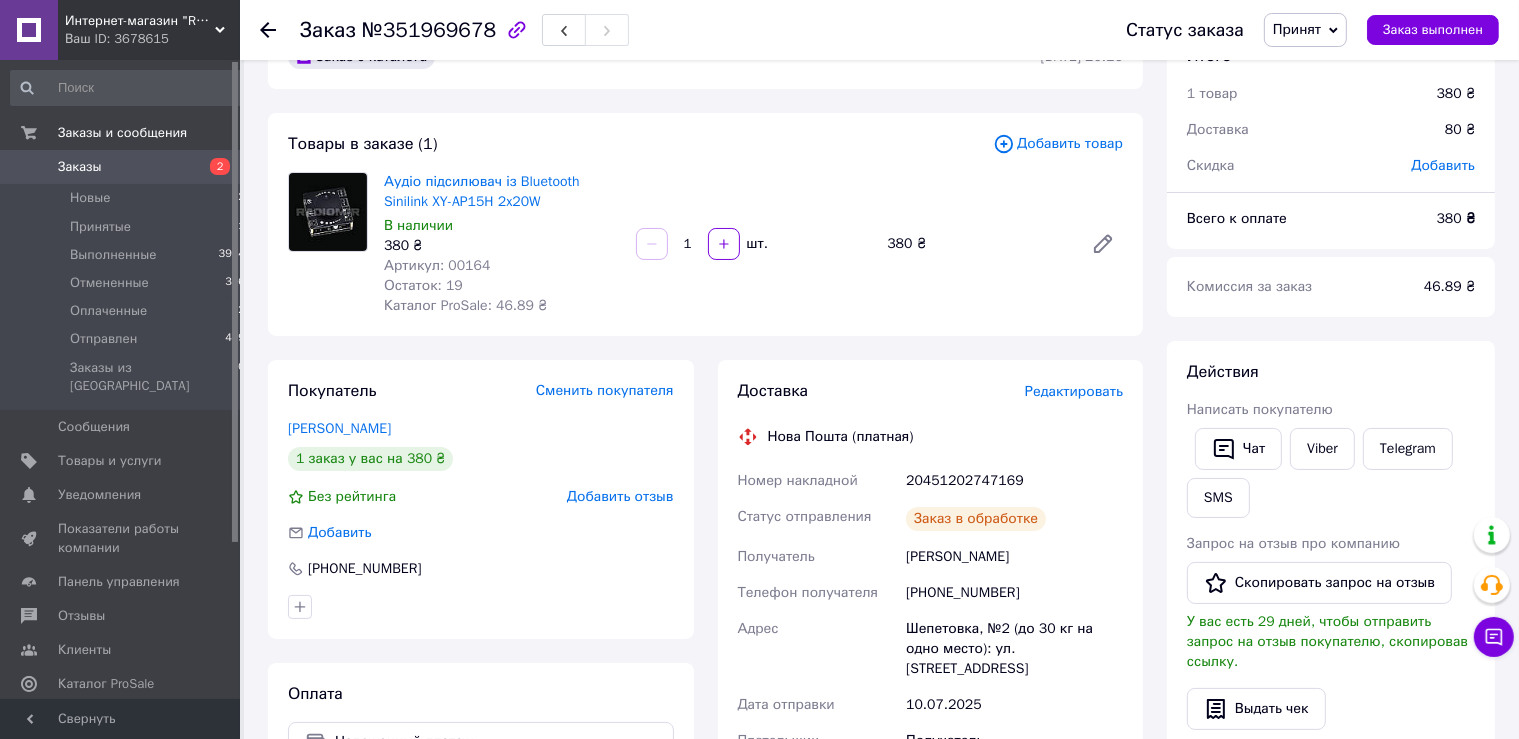 click on "20451202747169" at bounding box center [1014, 481] 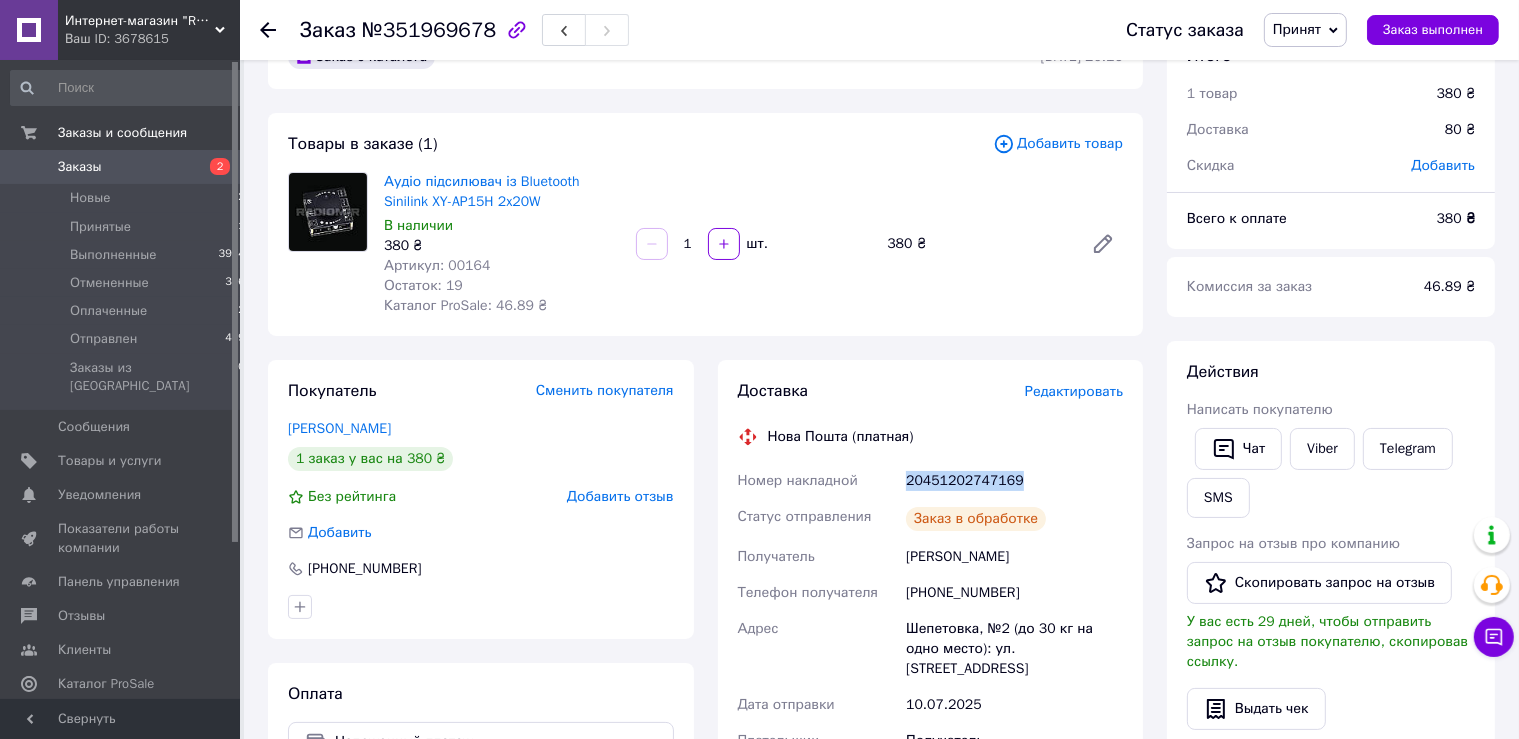 click on "20451202747169" at bounding box center (1014, 481) 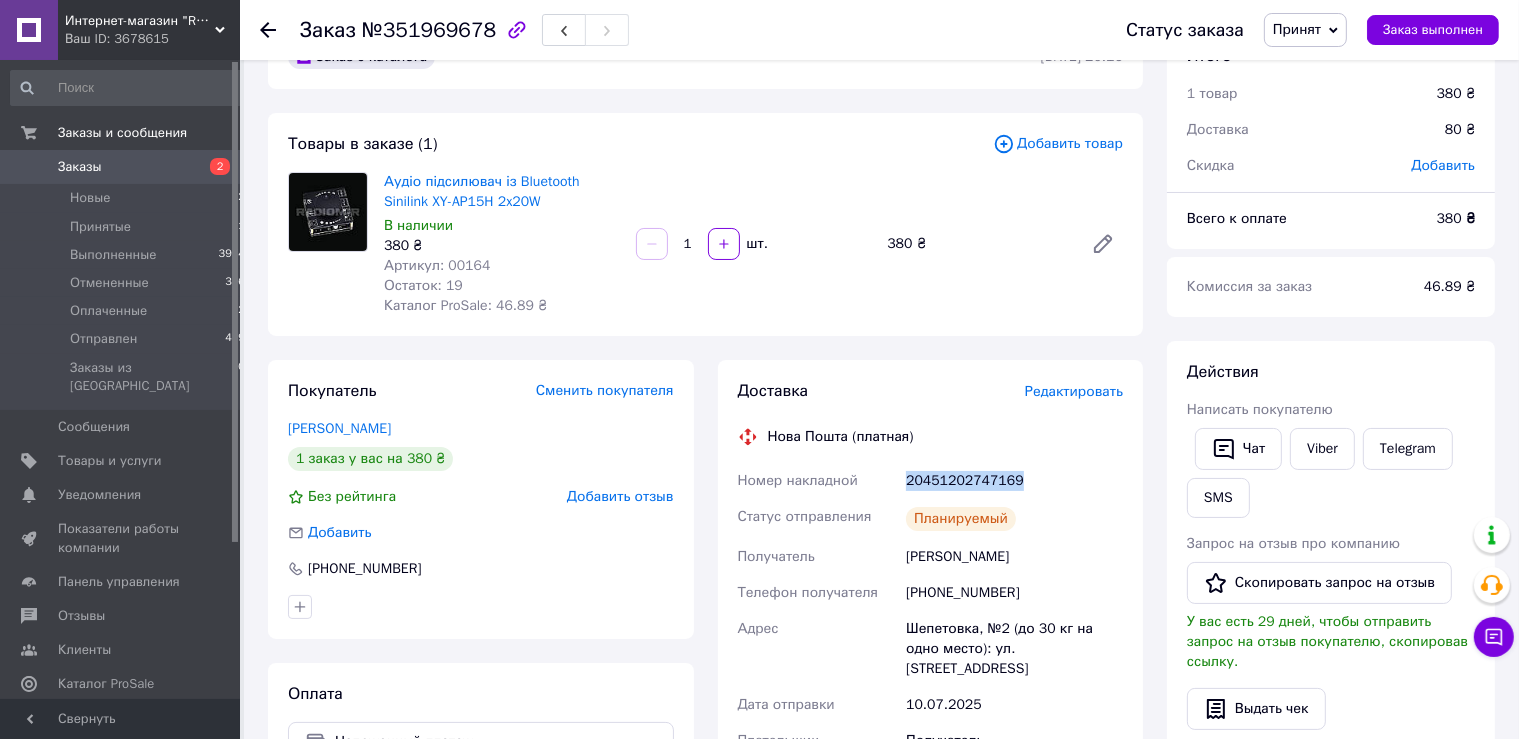 copy on "20451202747169" 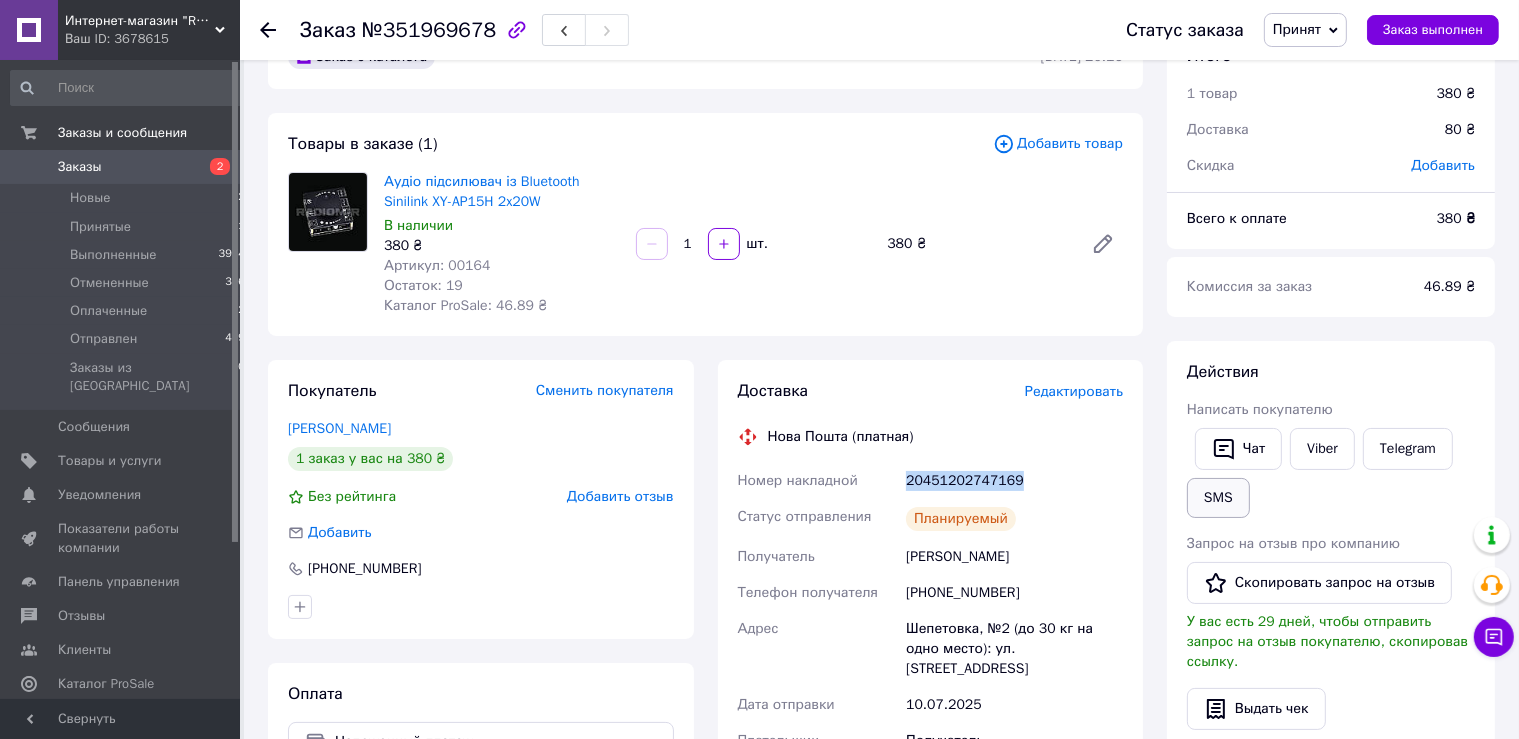 click on "SMS" at bounding box center (1218, 498) 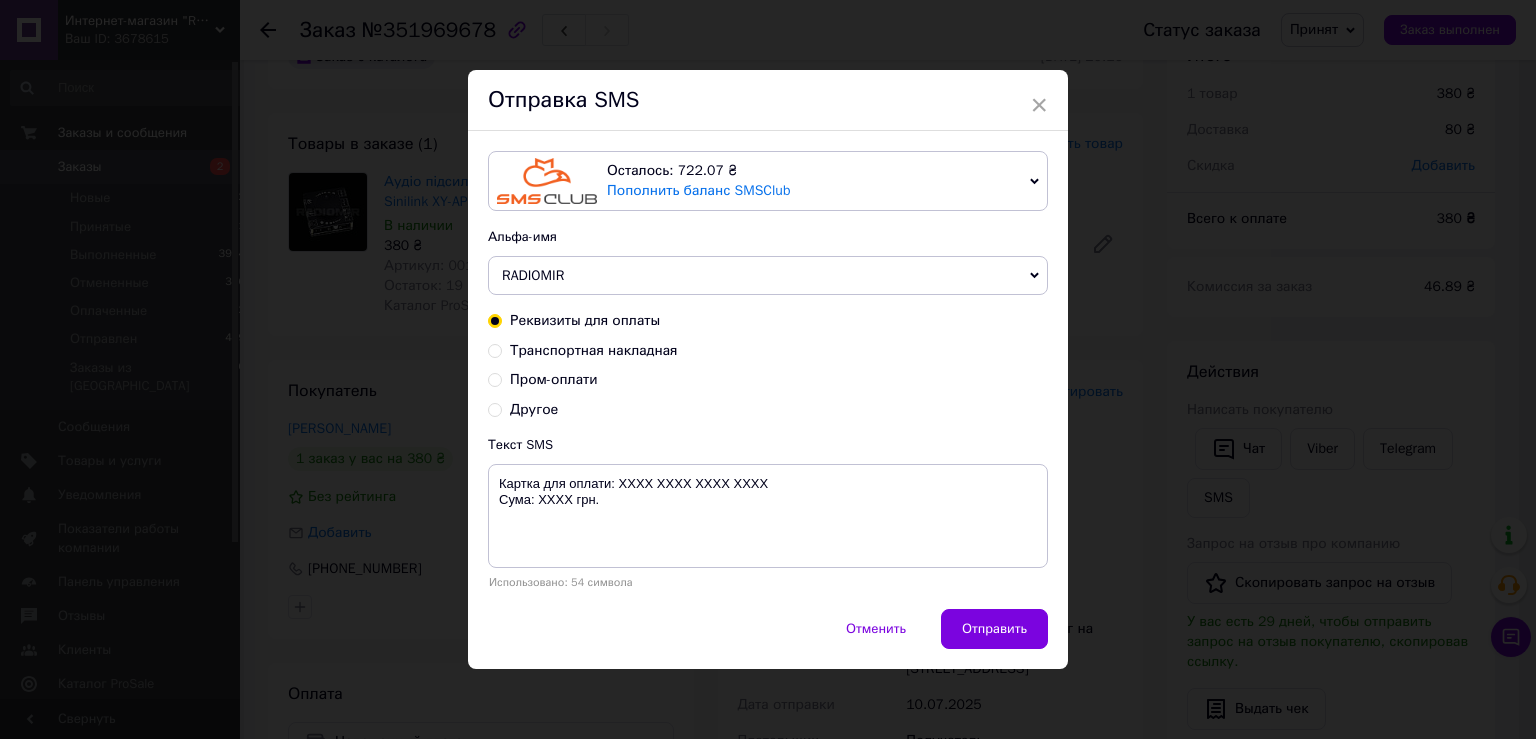 click on "Реквизиты для оплаты Транспортная накладная Пром-оплати Другое" at bounding box center [768, 365] 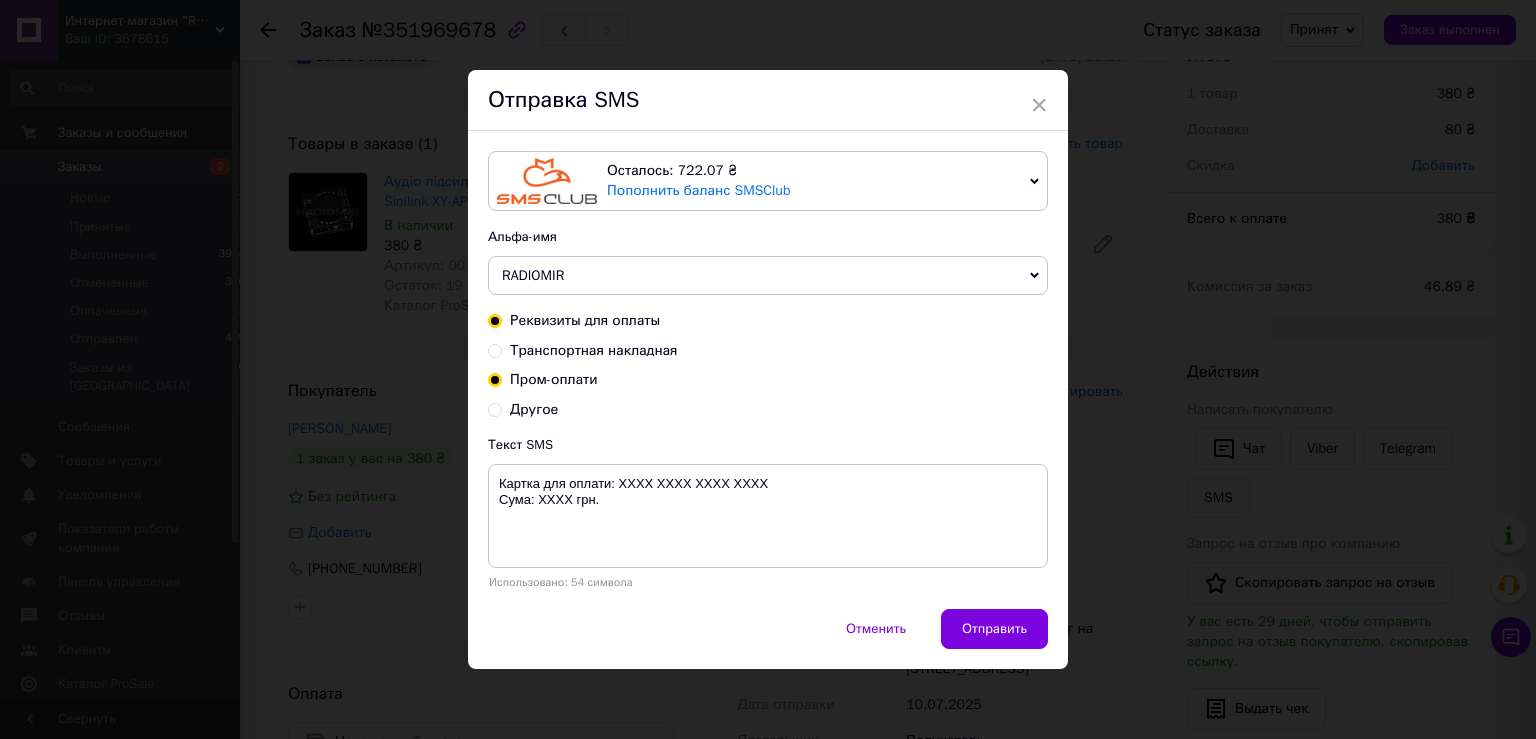 radio on "true" 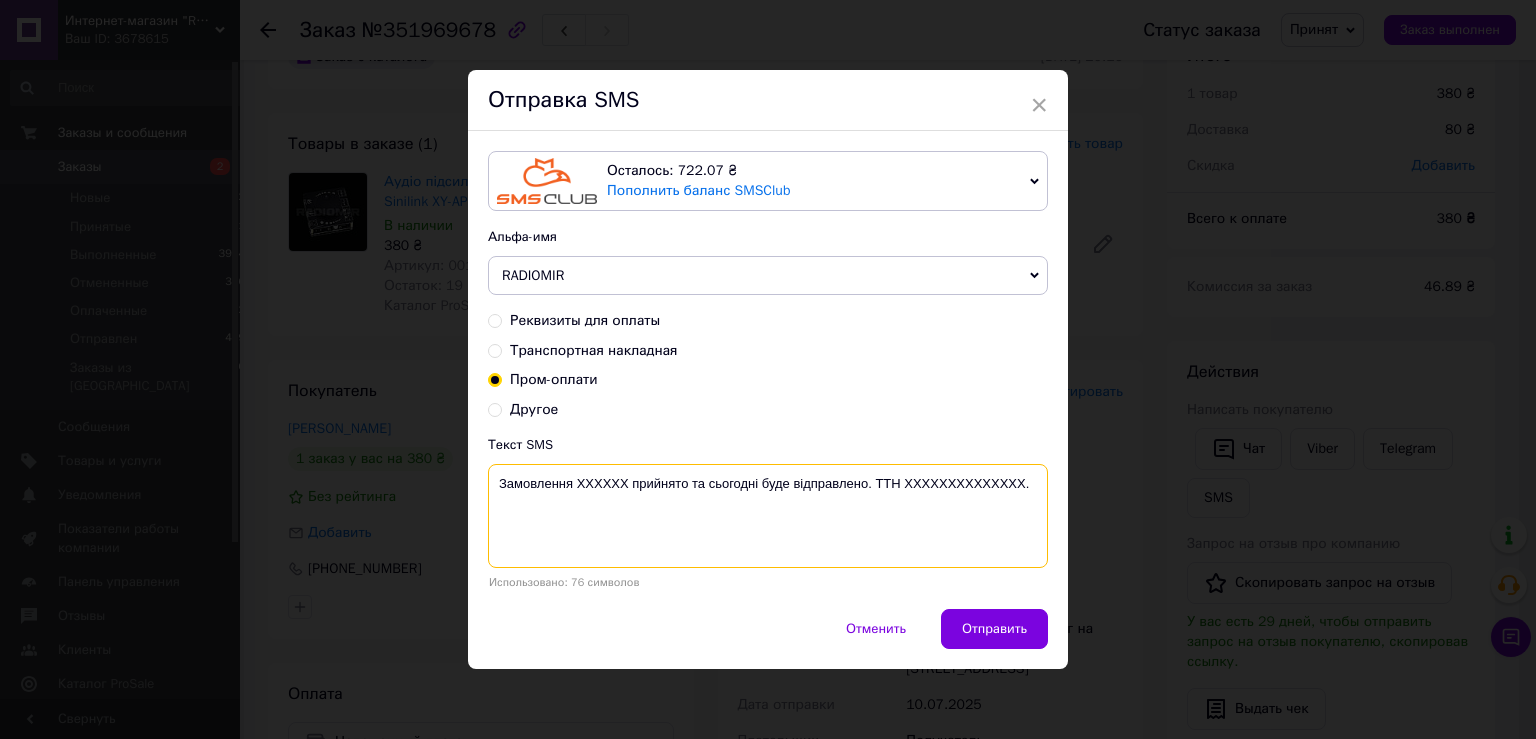 click on "Замовлення ХХХХХХ прийнято та сьогодні буде відправлено. ТТН XXXXXXXXXXXXXX." at bounding box center (768, 516) 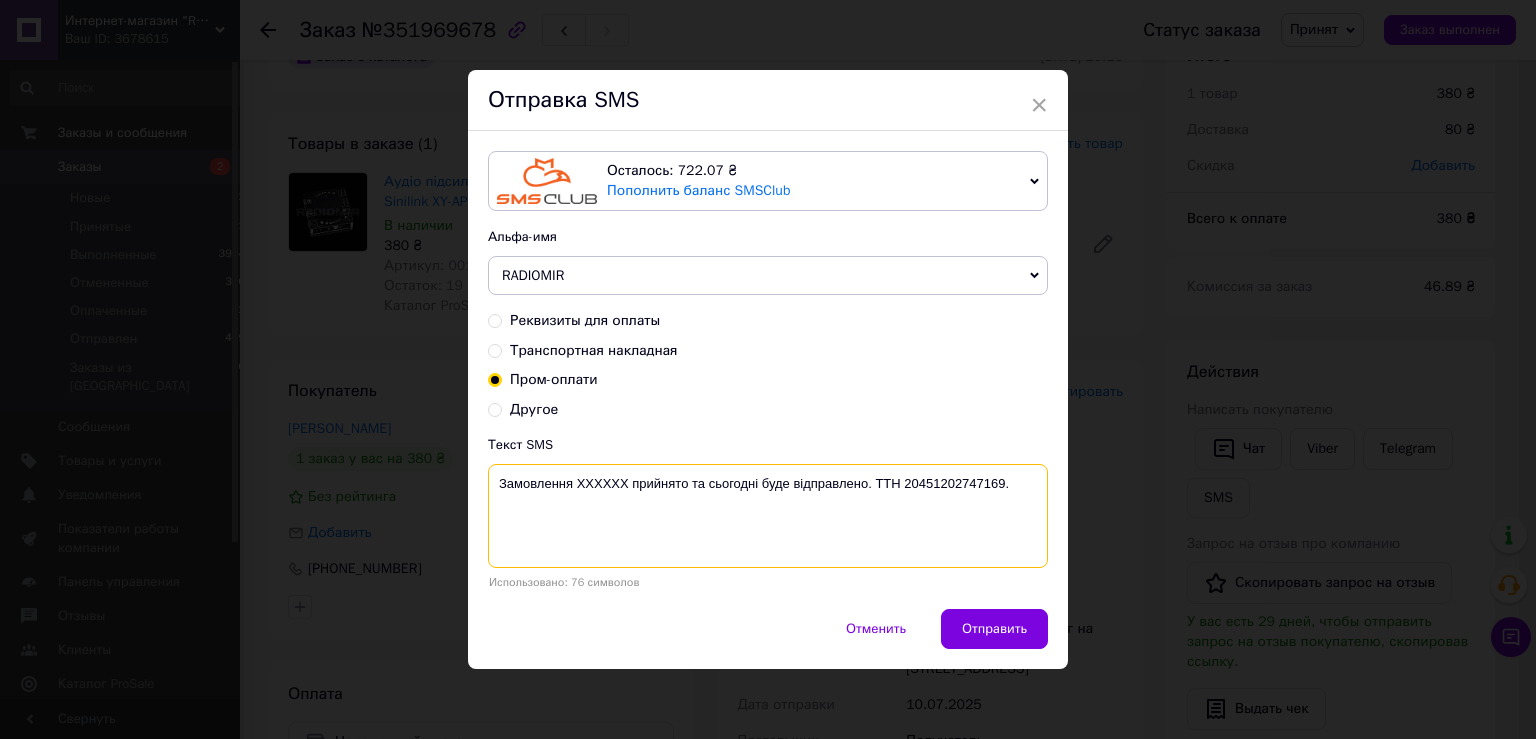 click on "Замовлення ХХХХХХ прийнято та сьогодні буде відправлено. ТТН 20451202747169." at bounding box center [768, 516] 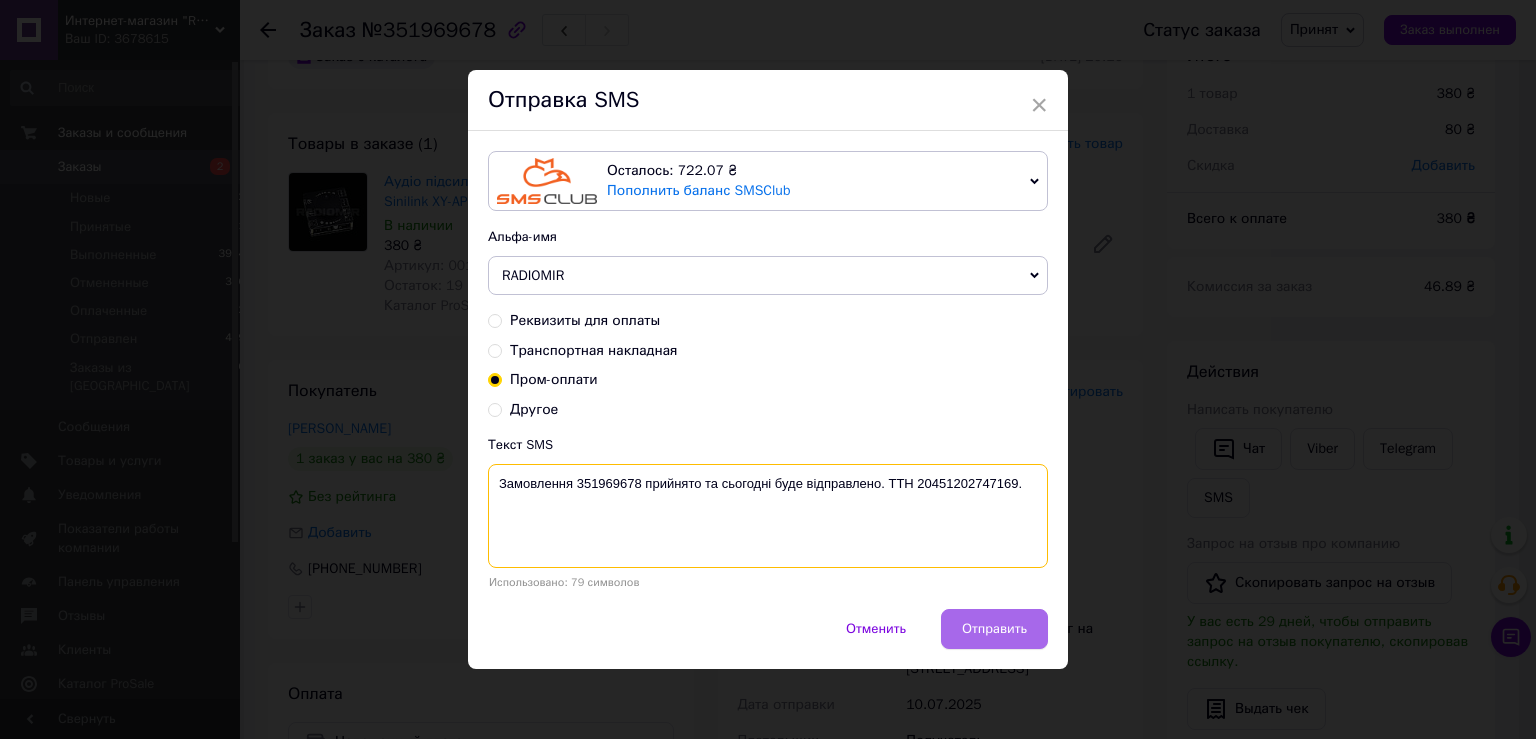 type on "Замовлення 351969678 прийнято та сьогодні буде відправлено. ТТН 20451202747169." 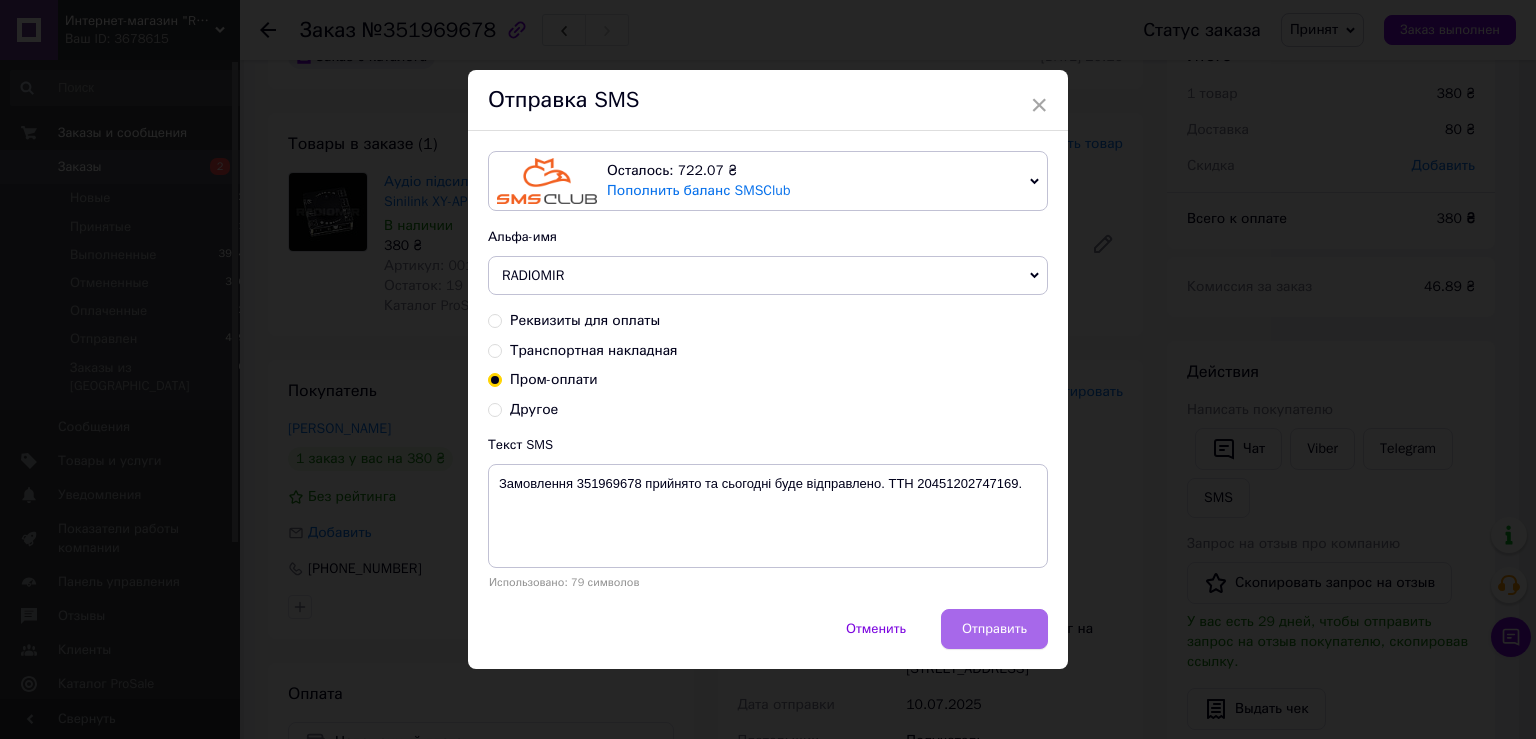 click on "Отправить" at bounding box center (994, 629) 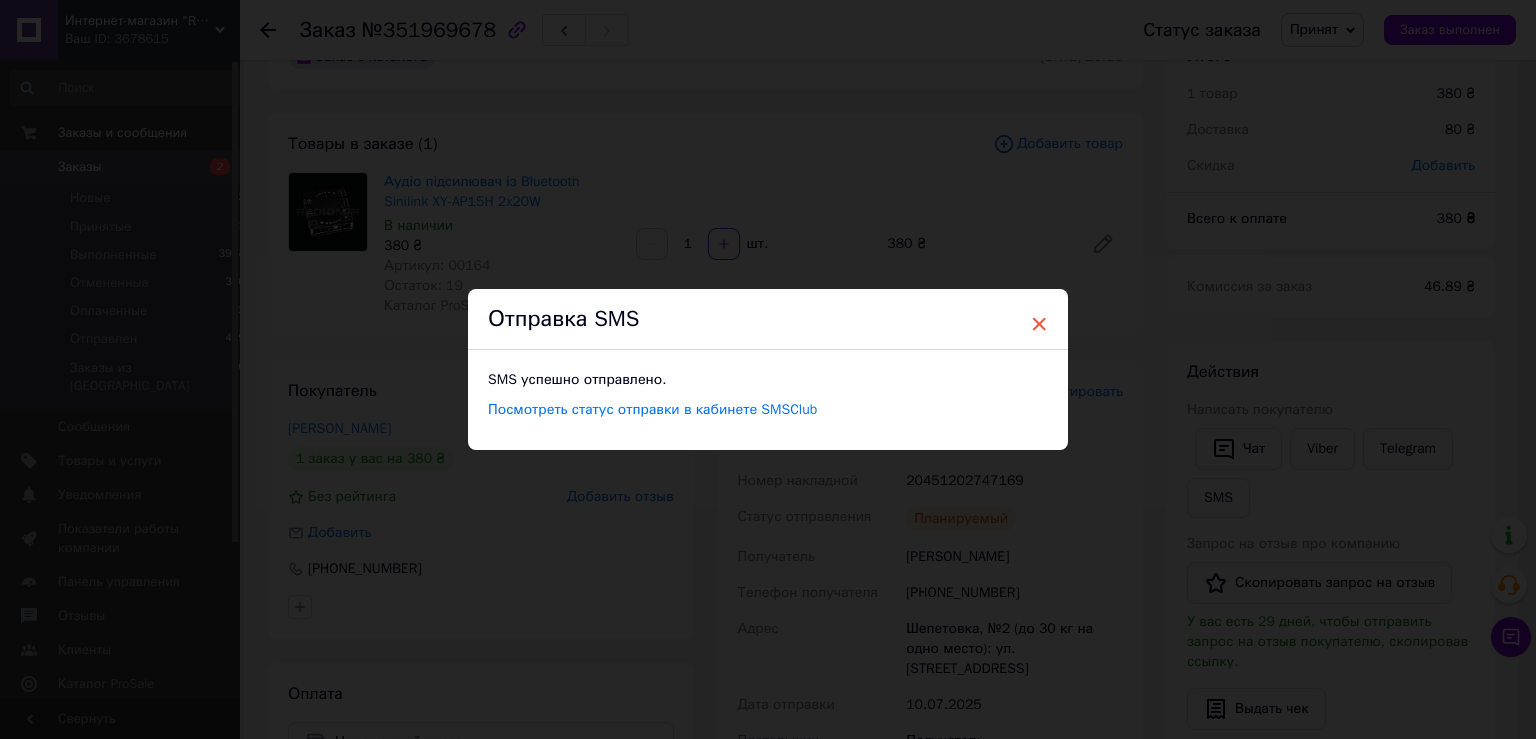 click on "×" at bounding box center [1039, 324] 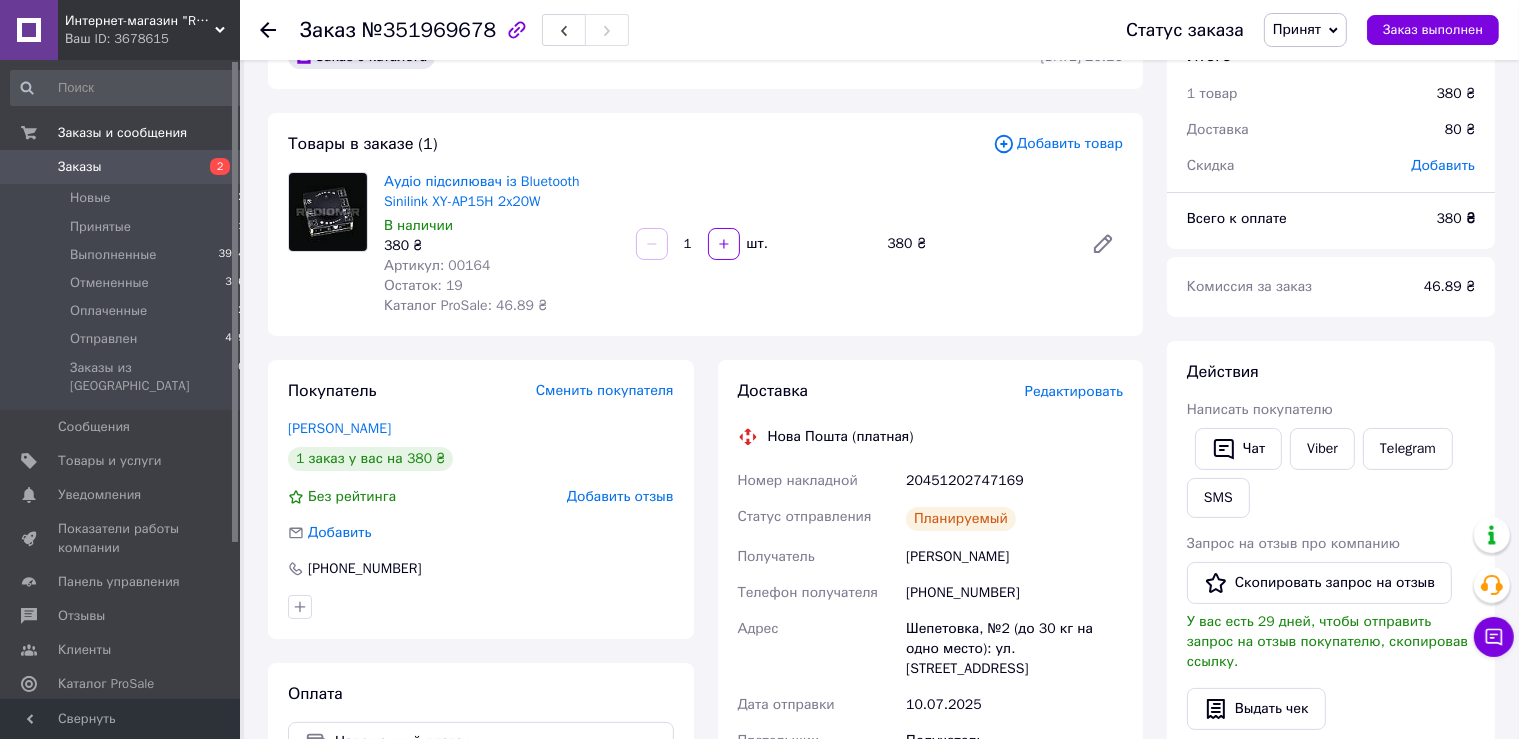 drag, startPoint x: 266, startPoint y: 30, endPoint x: 410, endPoint y: 118, distance: 168.76018 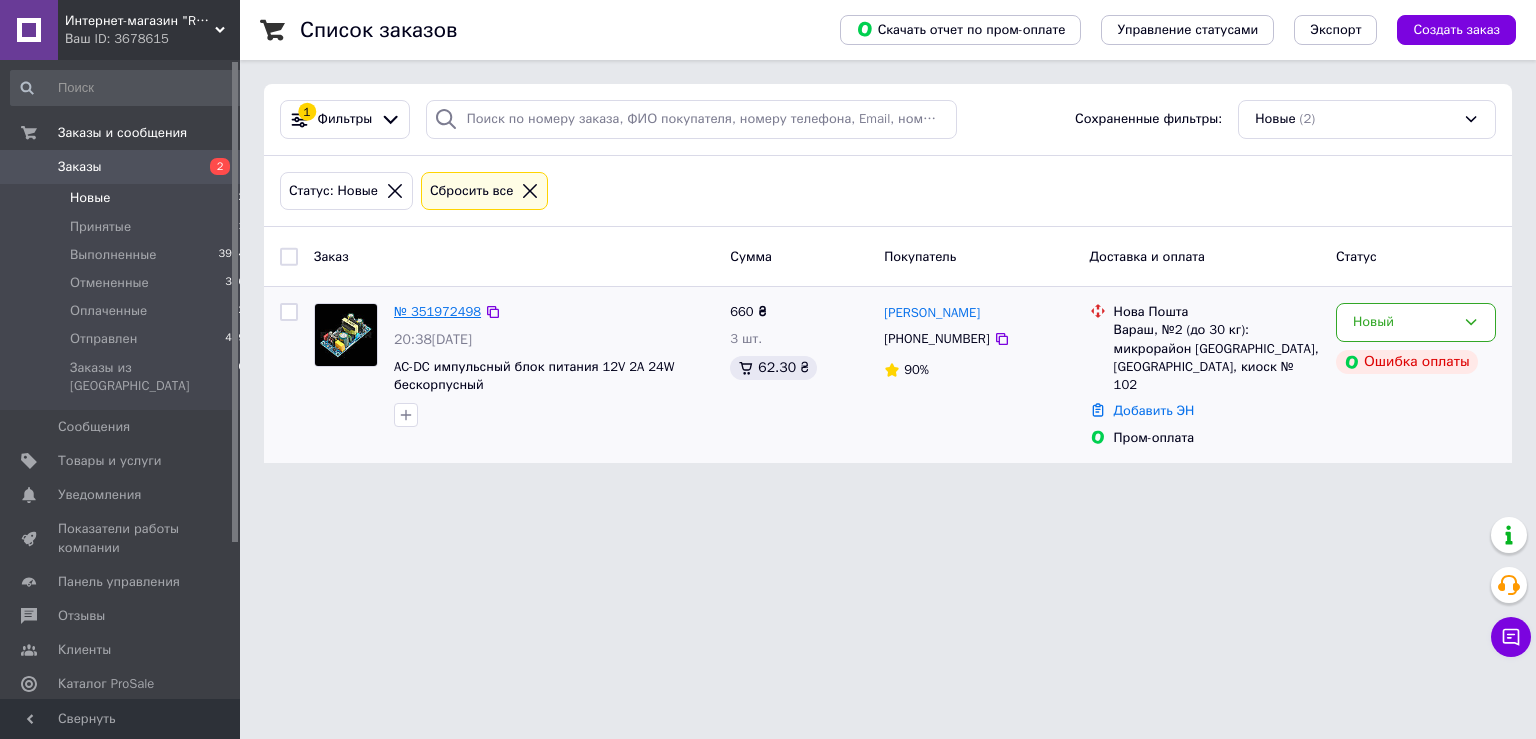 click on "№ 351972498" at bounding box center [437, 311] 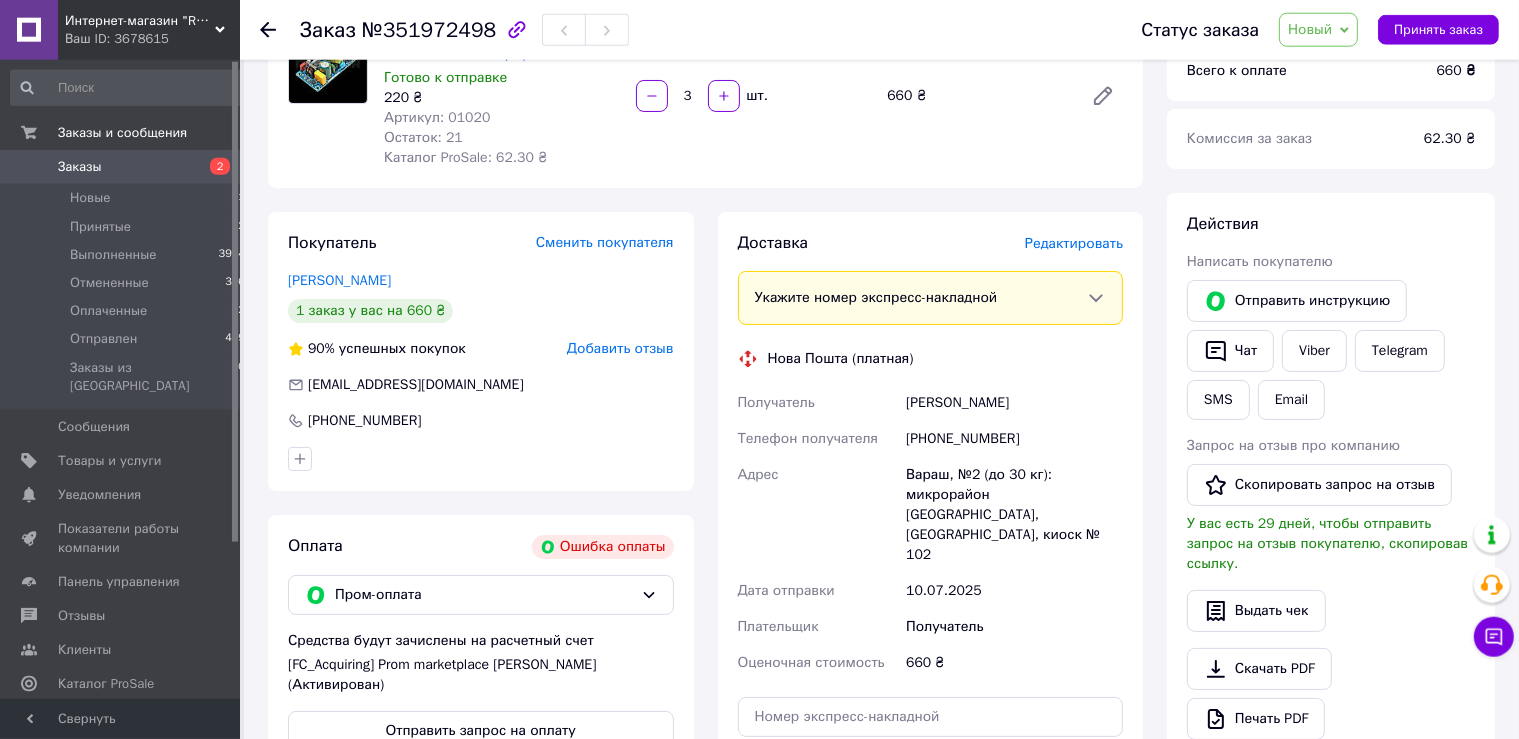 scroll, scrollTop: 164, scrollLeft: 0, axis: vertical 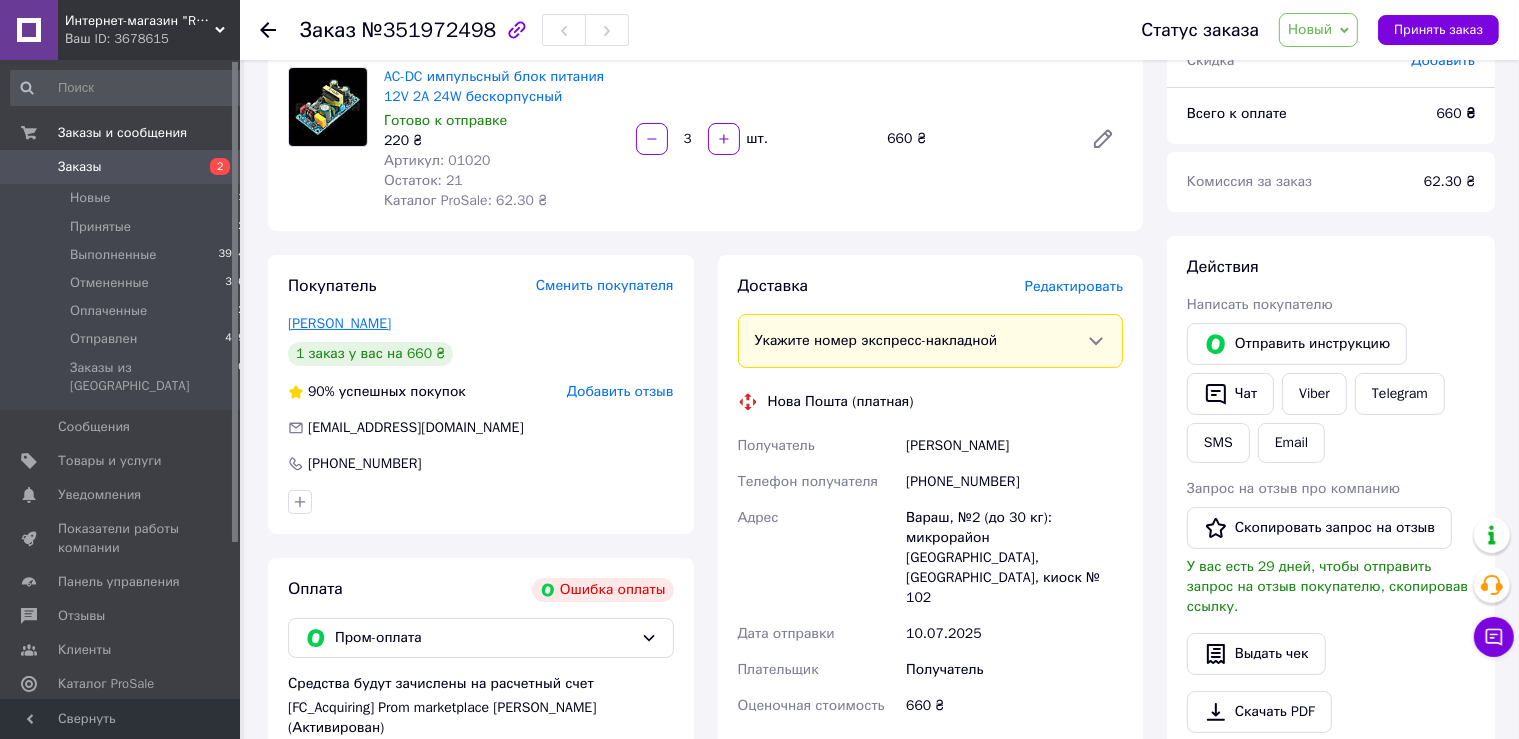 click on "[PERSON_NAME]" at bounding box center (339, 323) 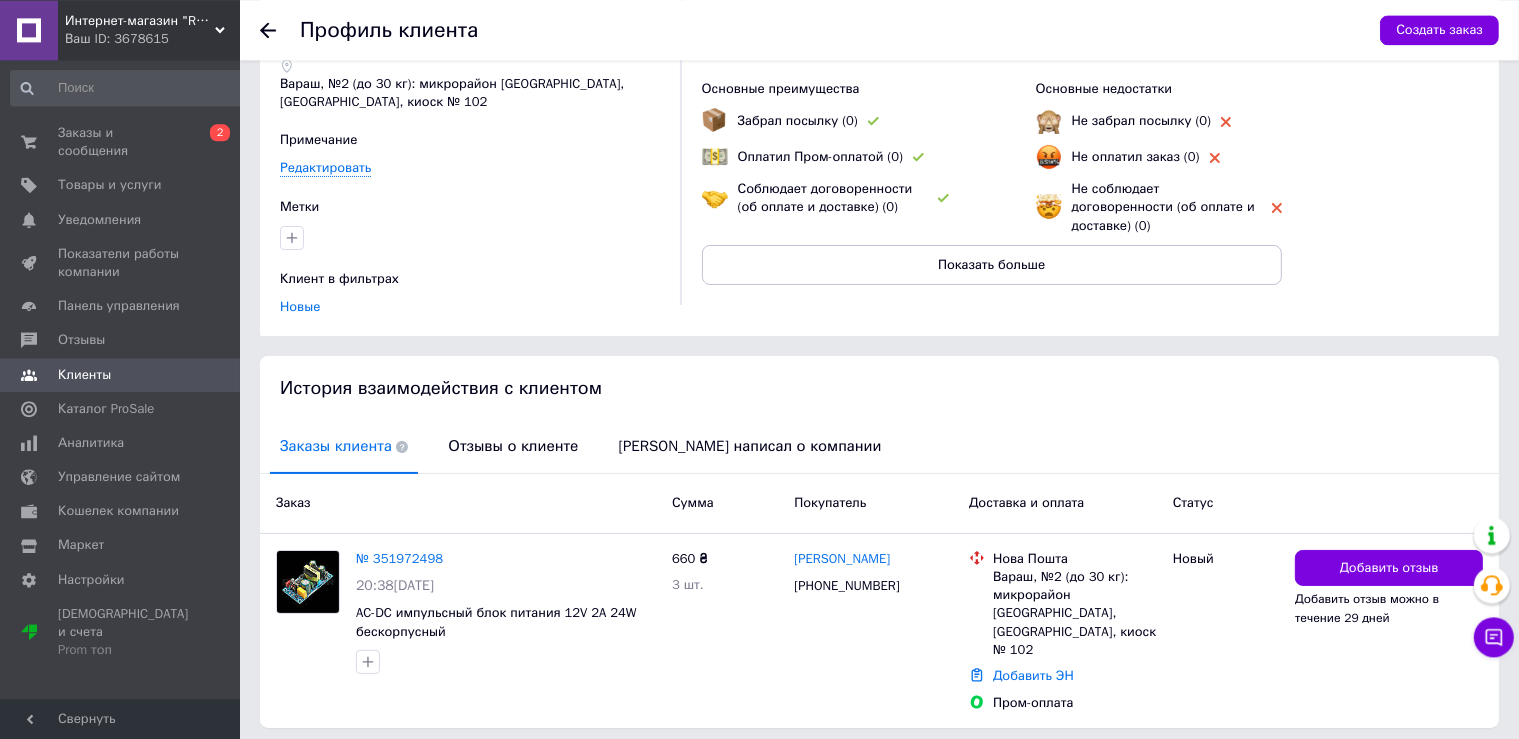 scroll, scrollTop: 180, scrollLeft: 0, axis: vertical 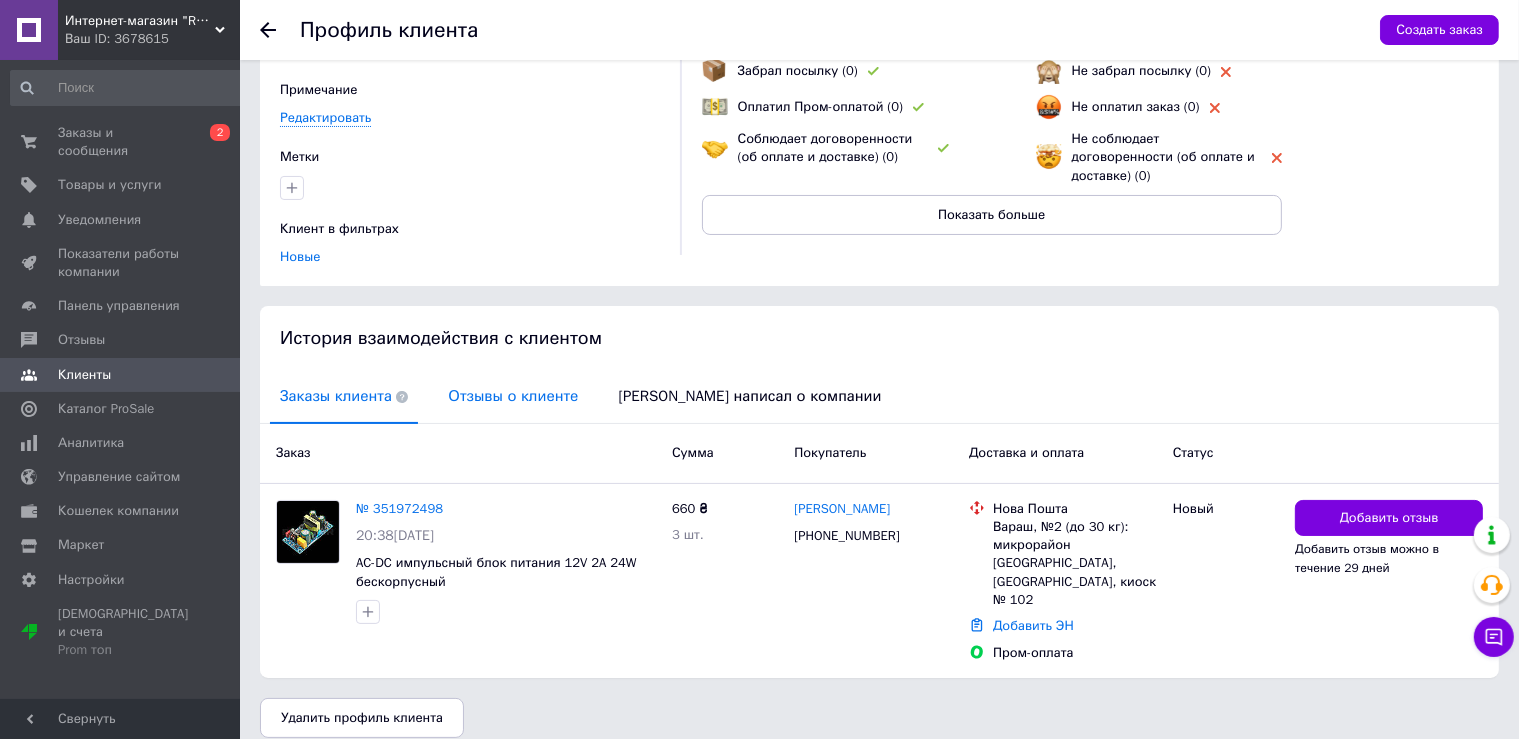 click on "Отзывы о клиенте" at bounding box center [513, 396] 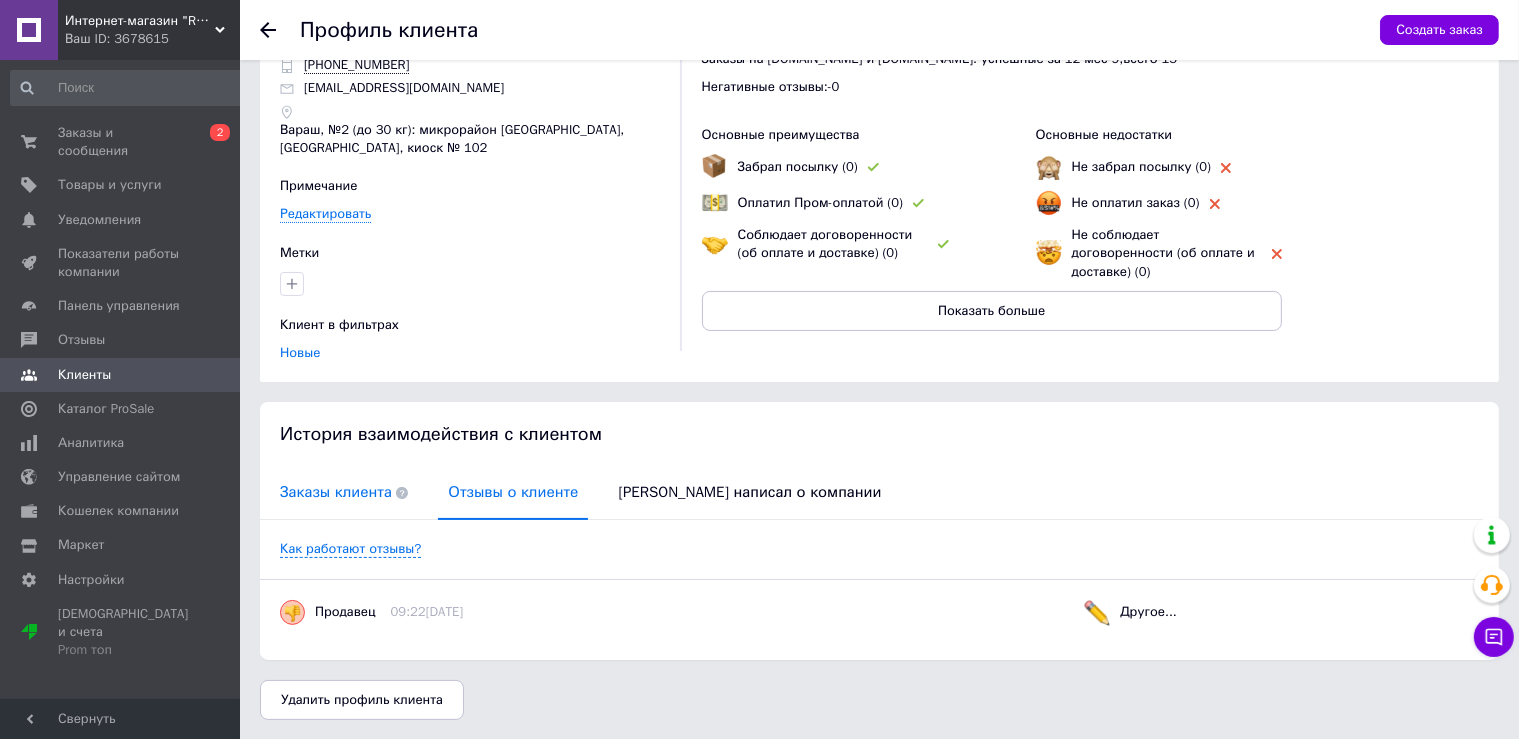 click on "Заказы клиента" at bounding box center [344, 492] 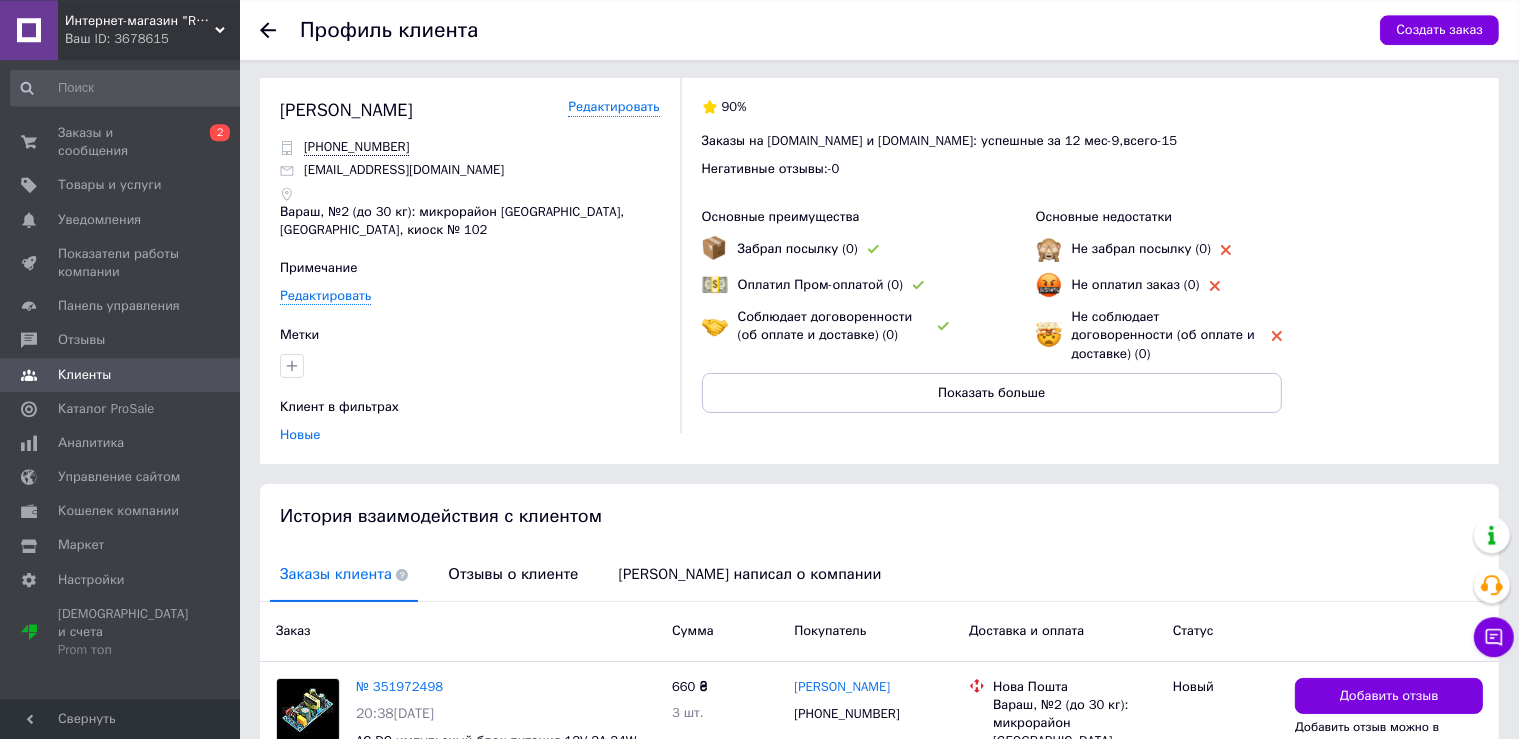 scroll, scrollTop: 0, scrollLeft: 0, axis: both 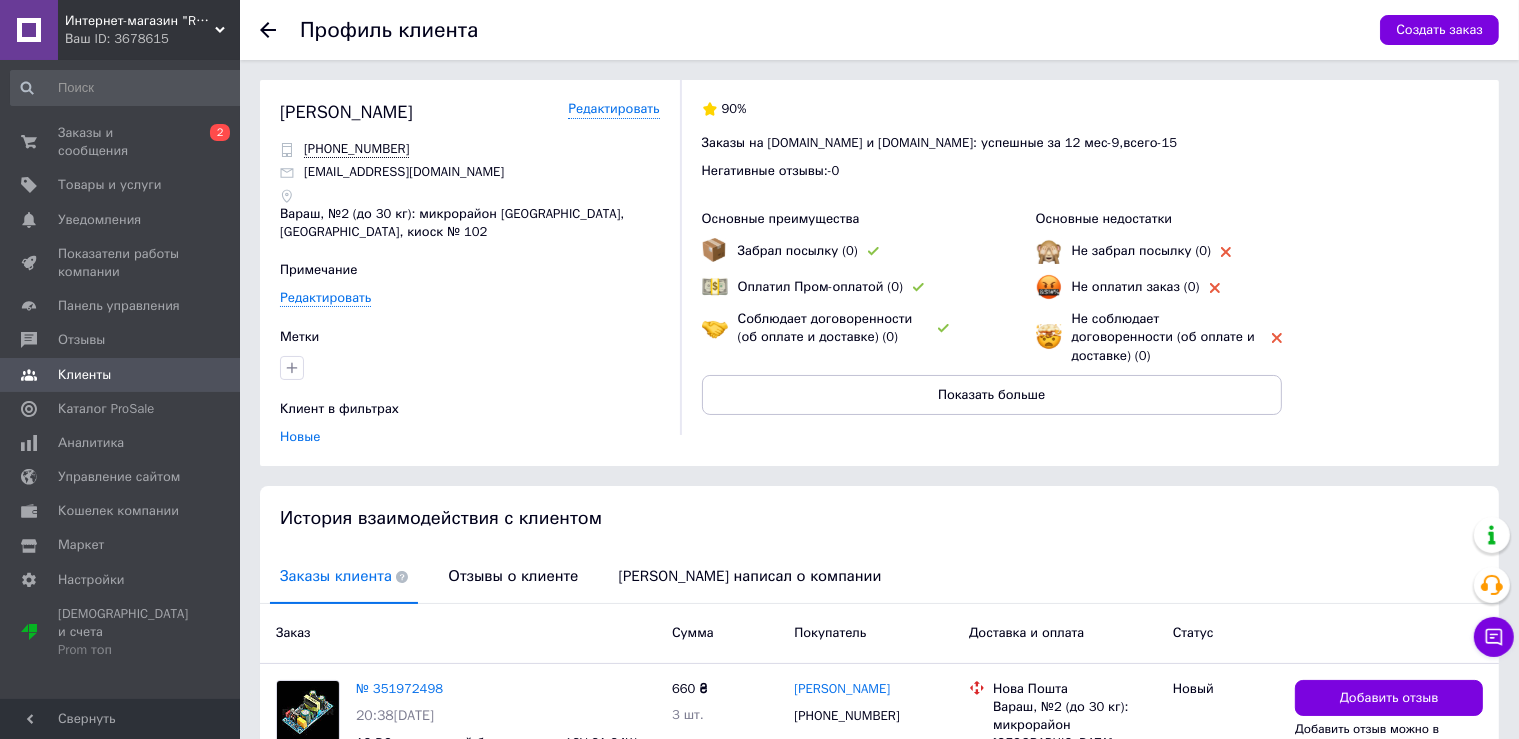 click 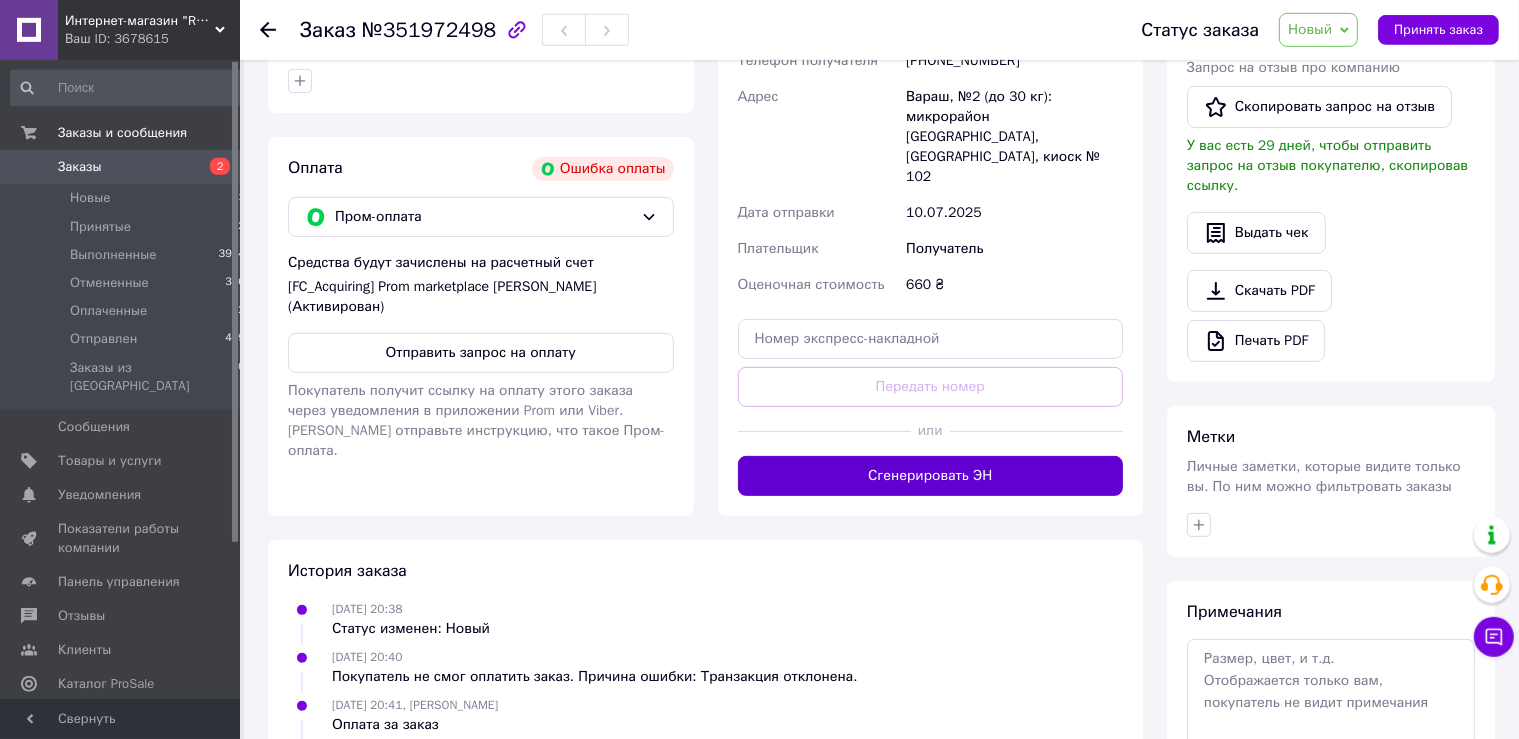 scroll, scrollTop: 633, scrollLeft: 0, axis: vertical 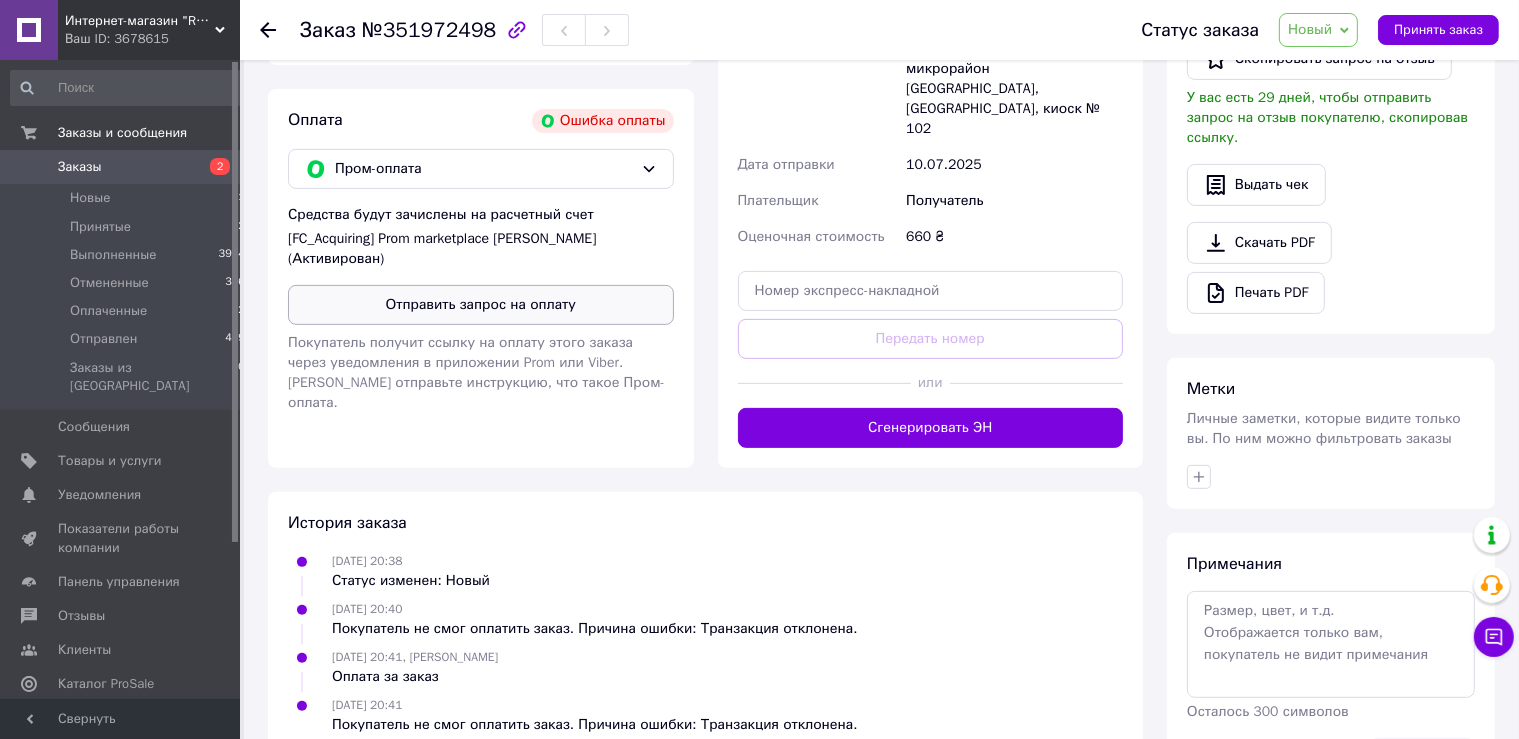 click on "Отправить запрос на оплату" at bounding box center [481, 305] 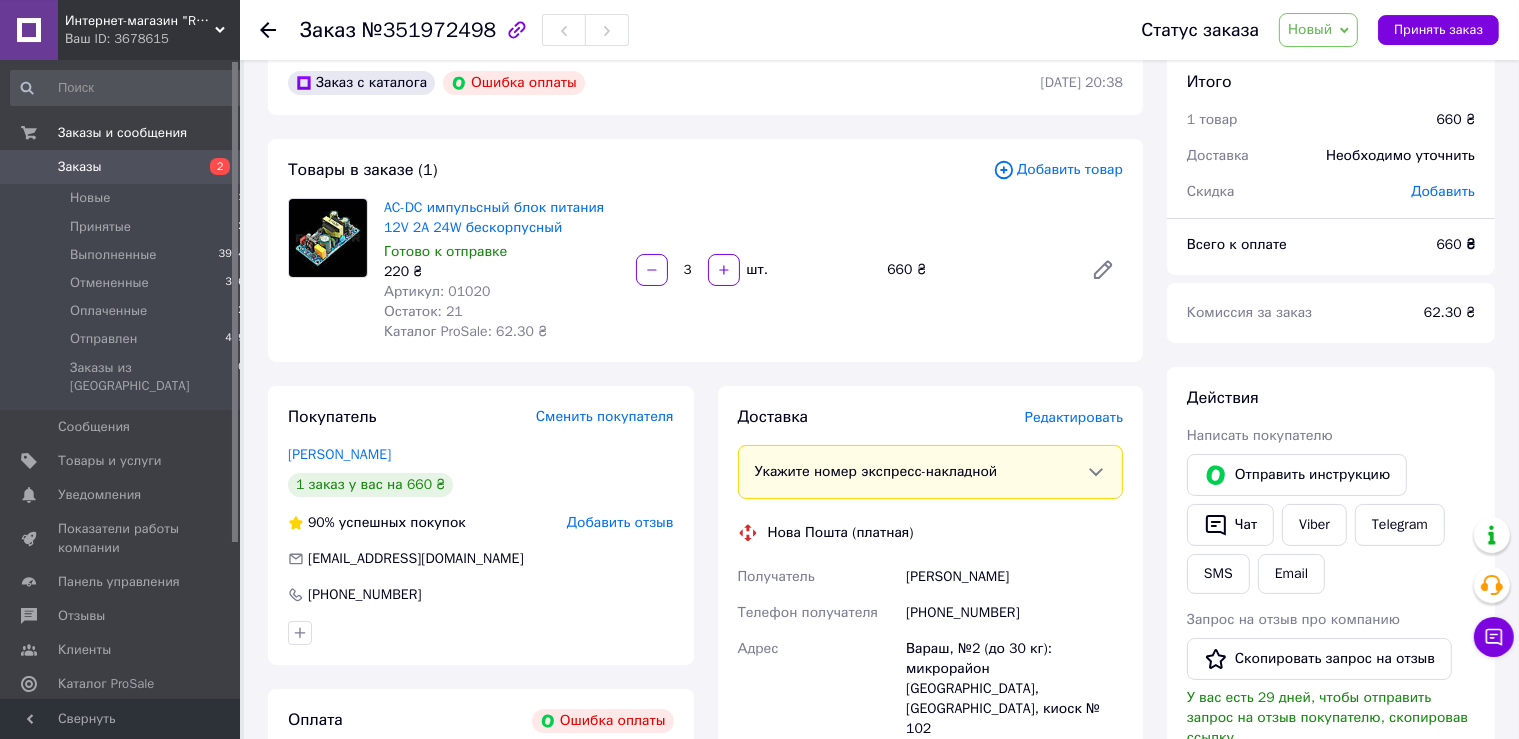 scroll, scrollTop: 0, scrollLeft: 0, axis: both 